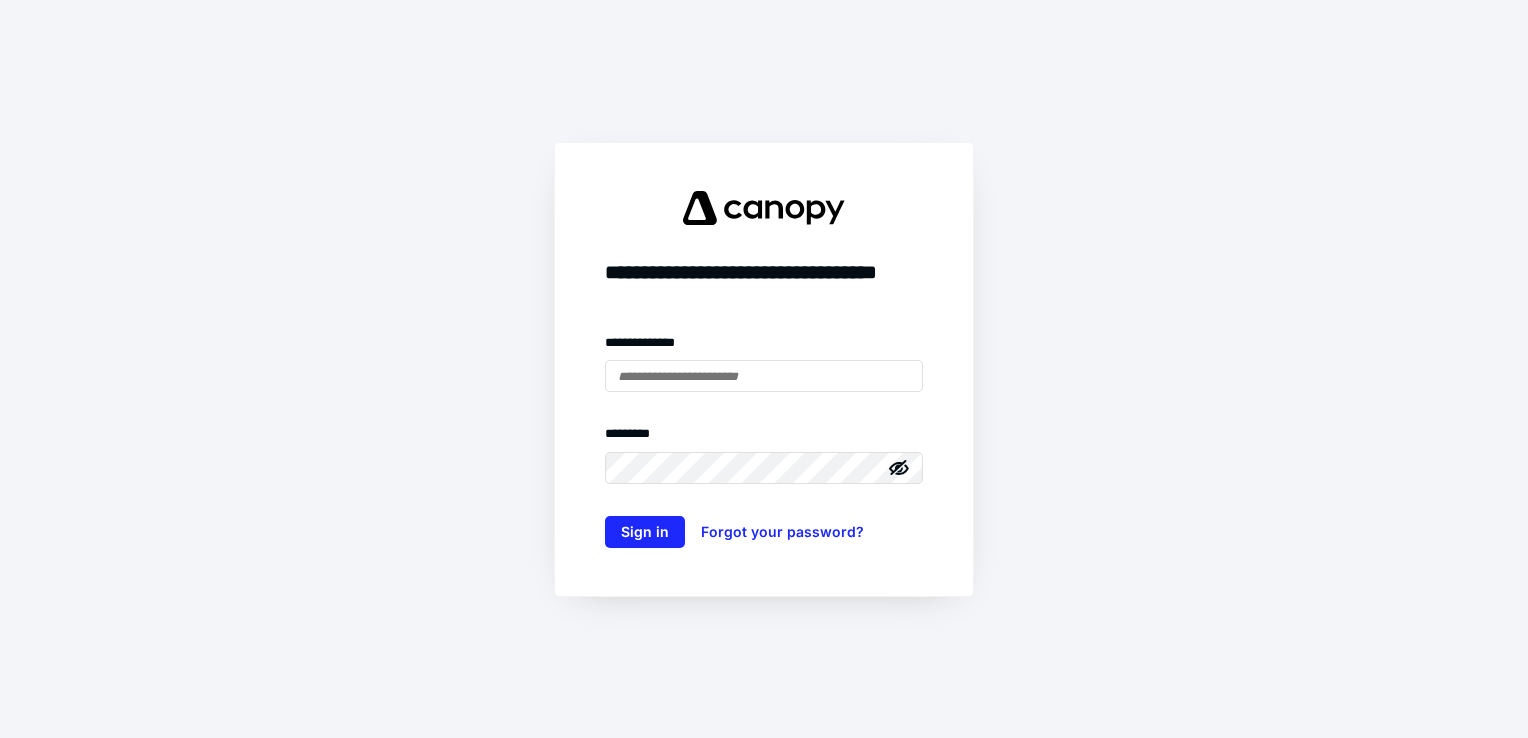 scroll, scrollTop: 0, scrollLeft: 0, axis: both 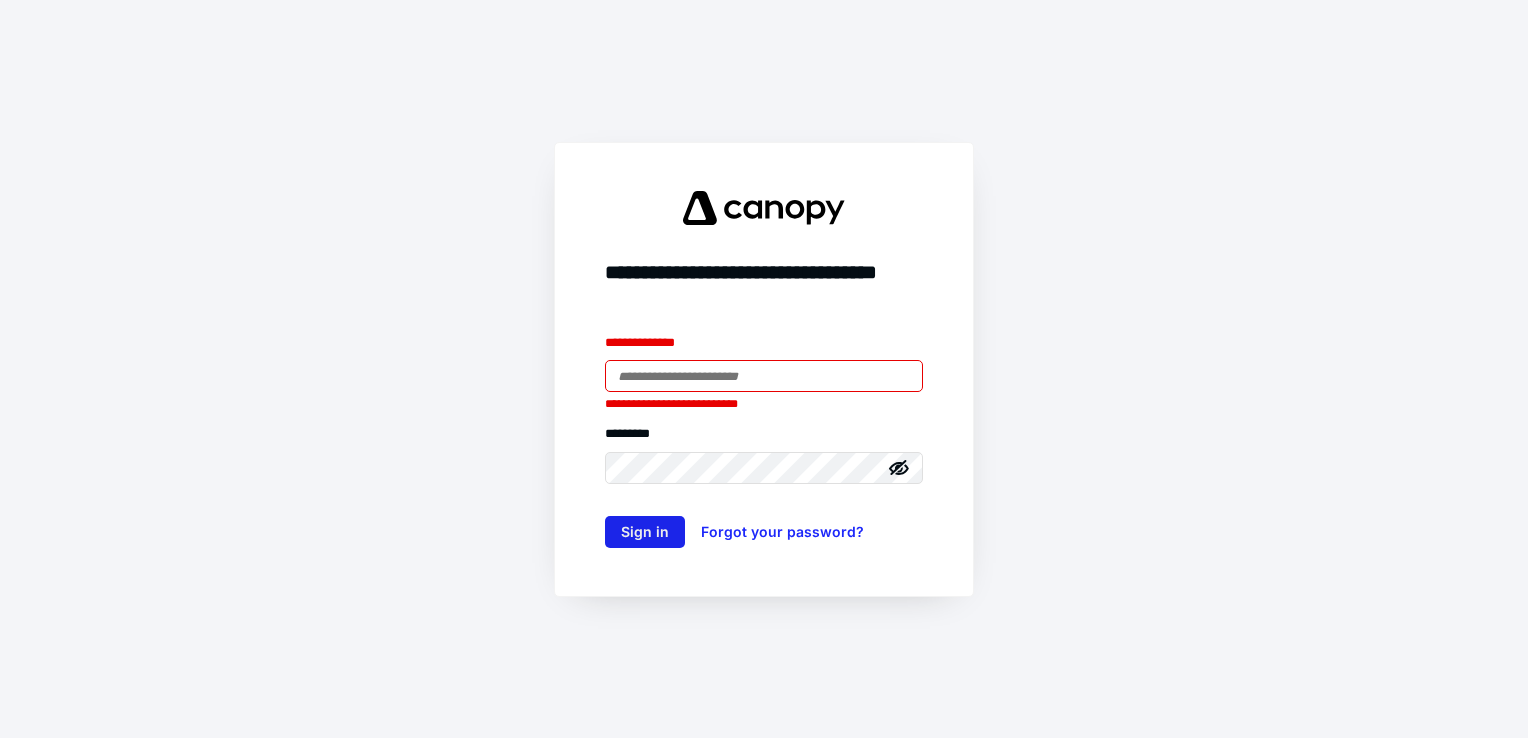 type on "**********" 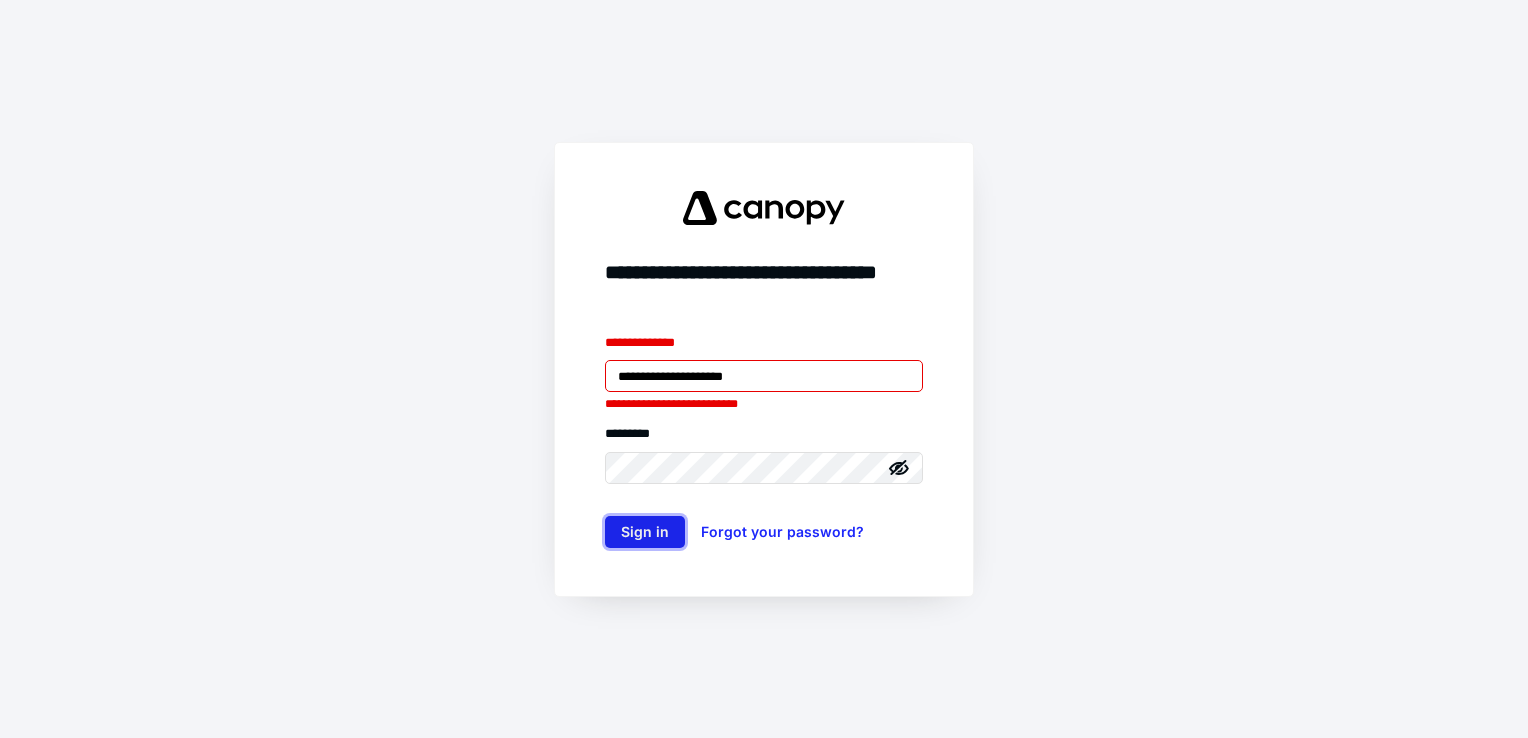 click on "Sign in" at bounding box center (645, 532) 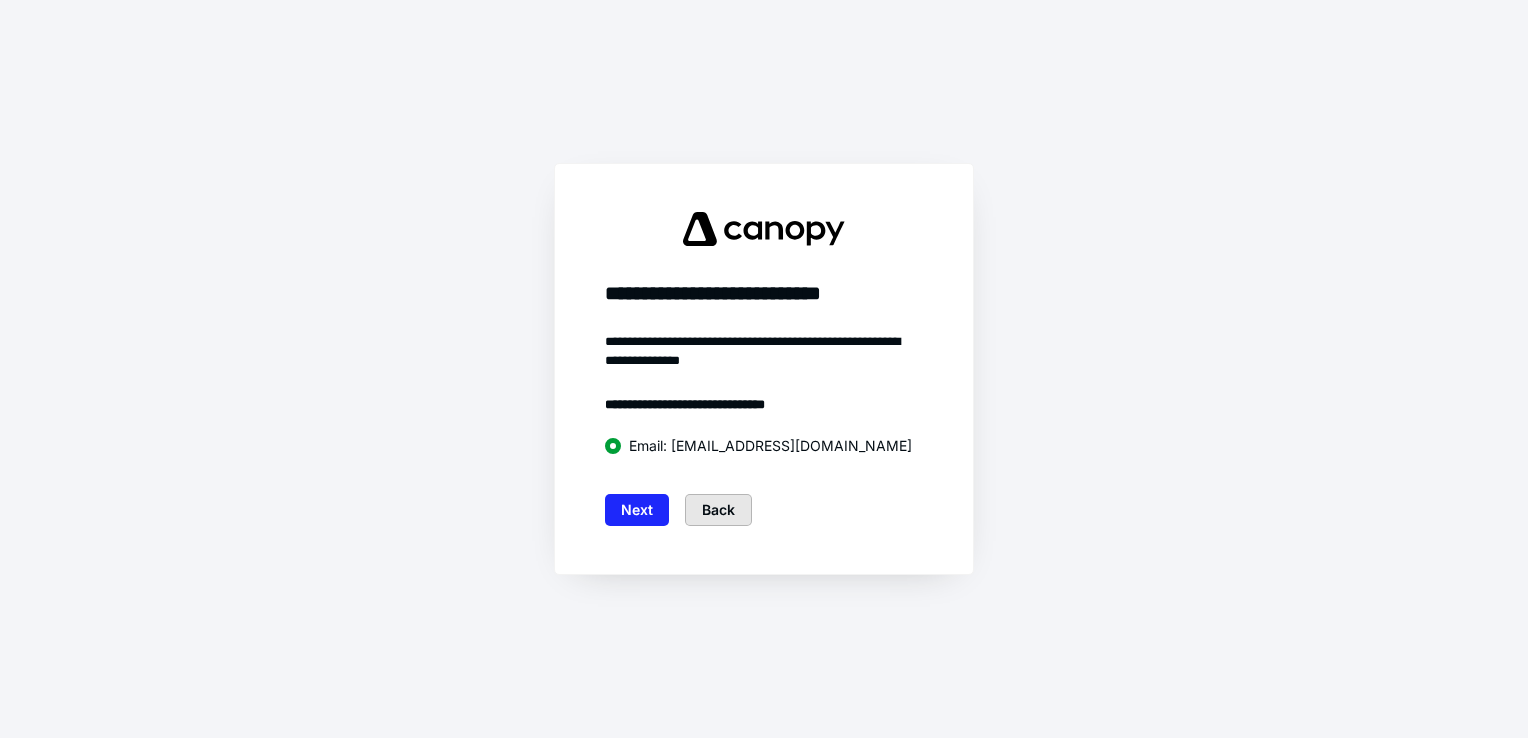 click on "Back" at bounding box center (718, 510) 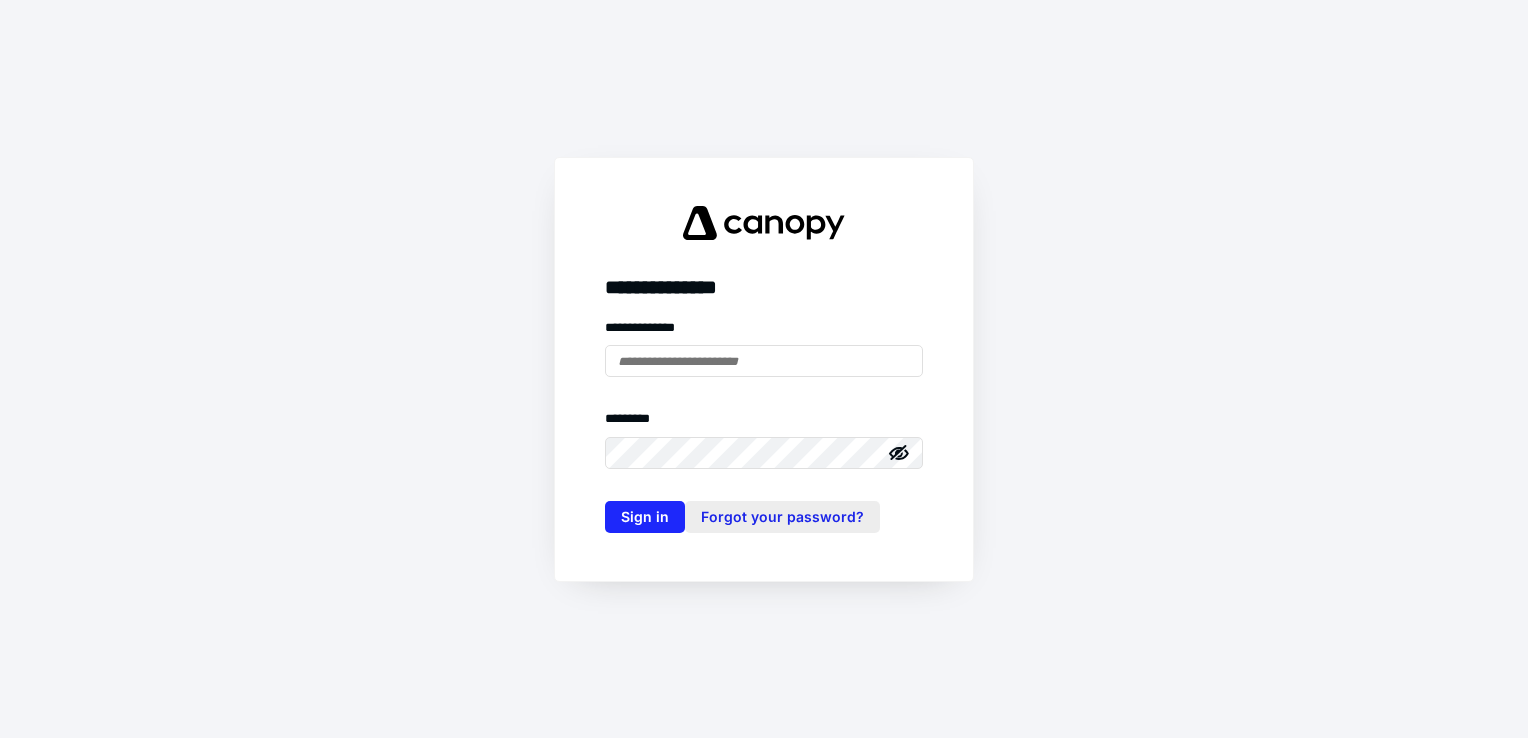 type on "**********" 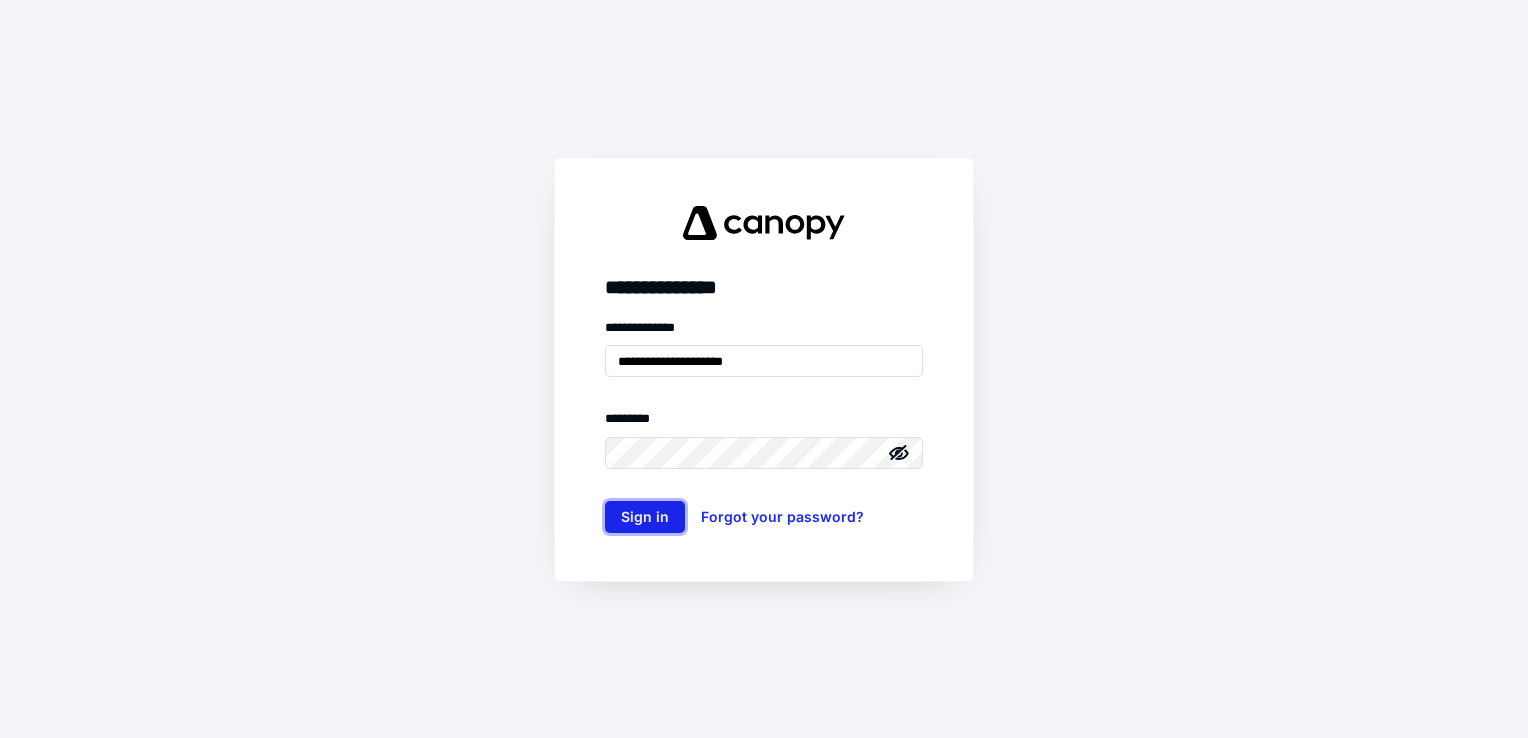 click on "Sign in" at bounding box center (645, 517) 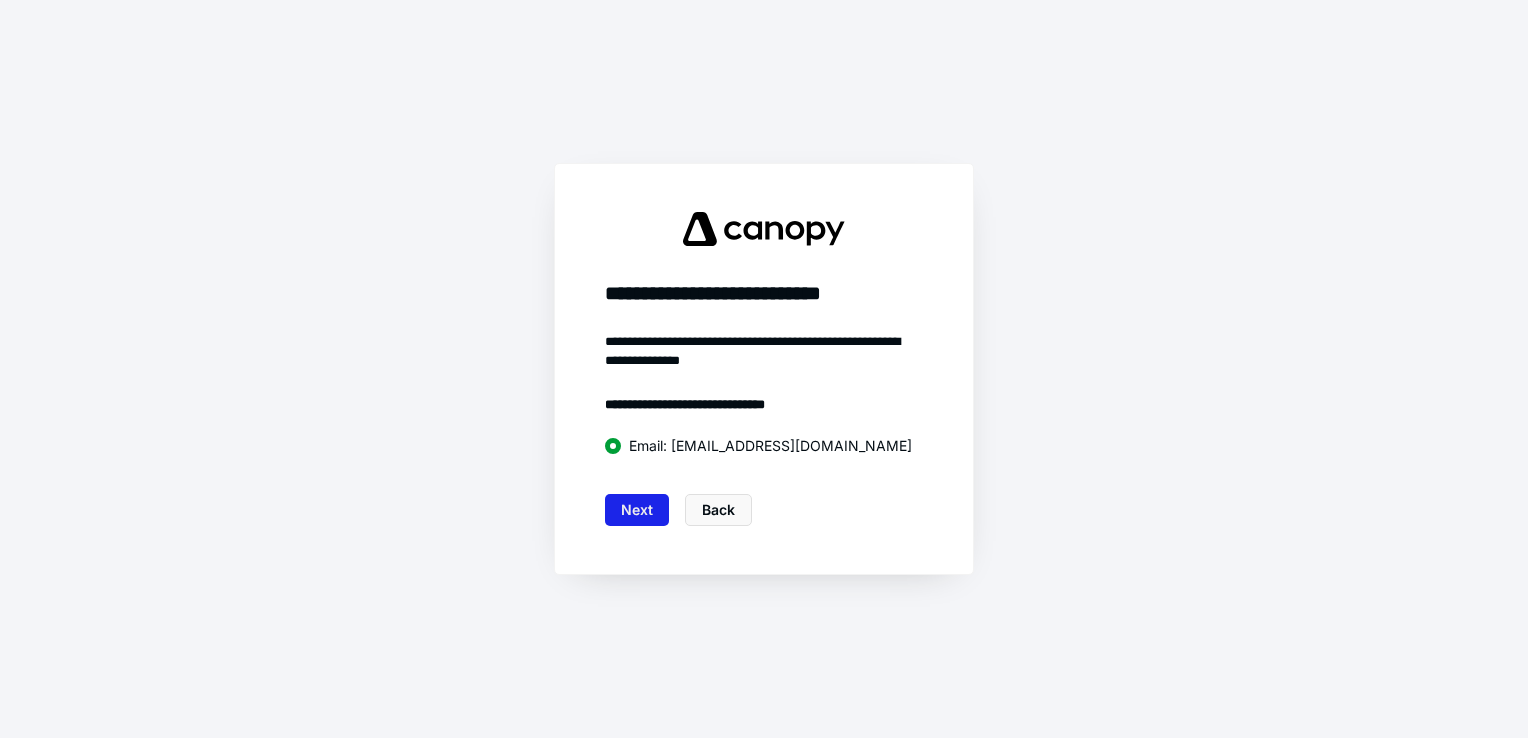 click on "Next" at bounding box center [637, 510] 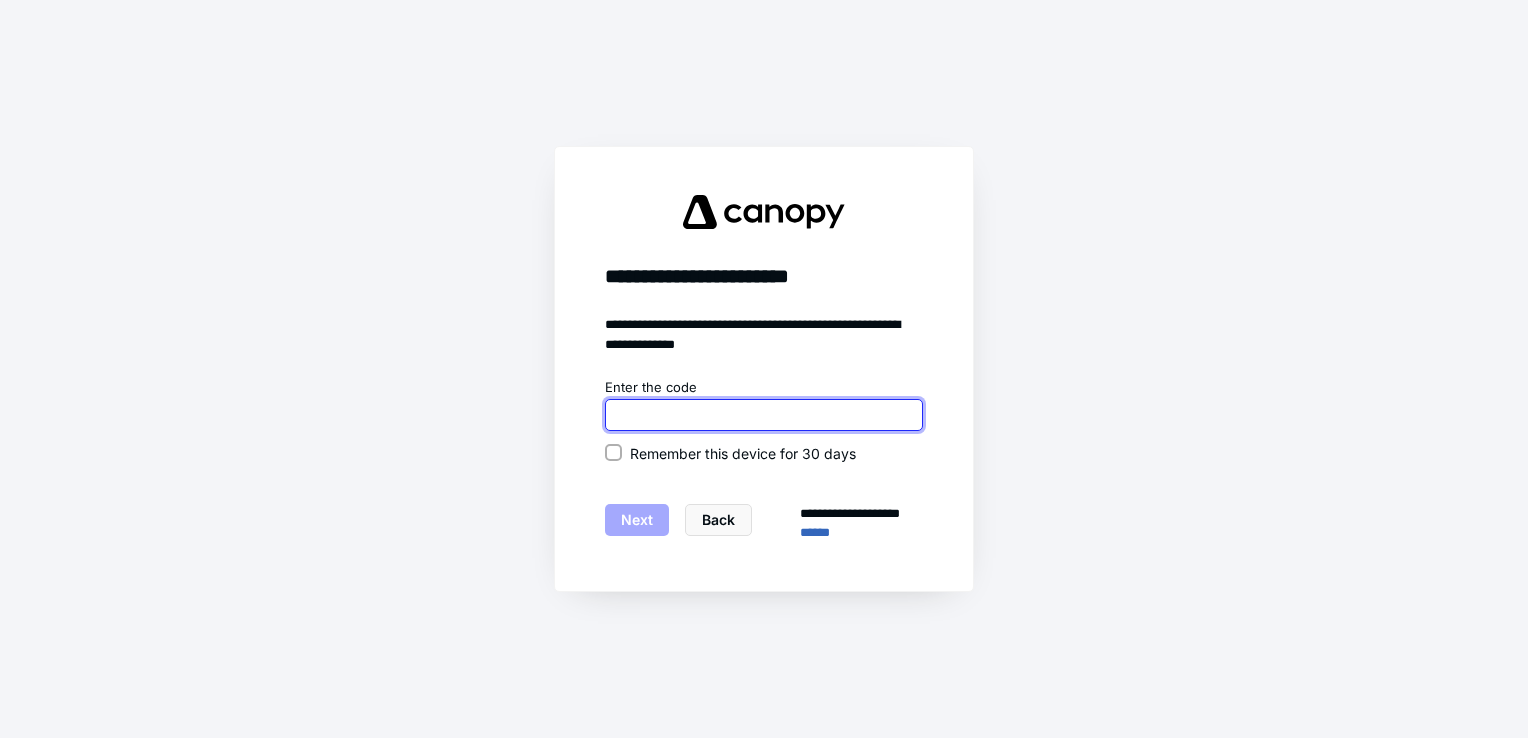 click at bounding box center [764, 415] 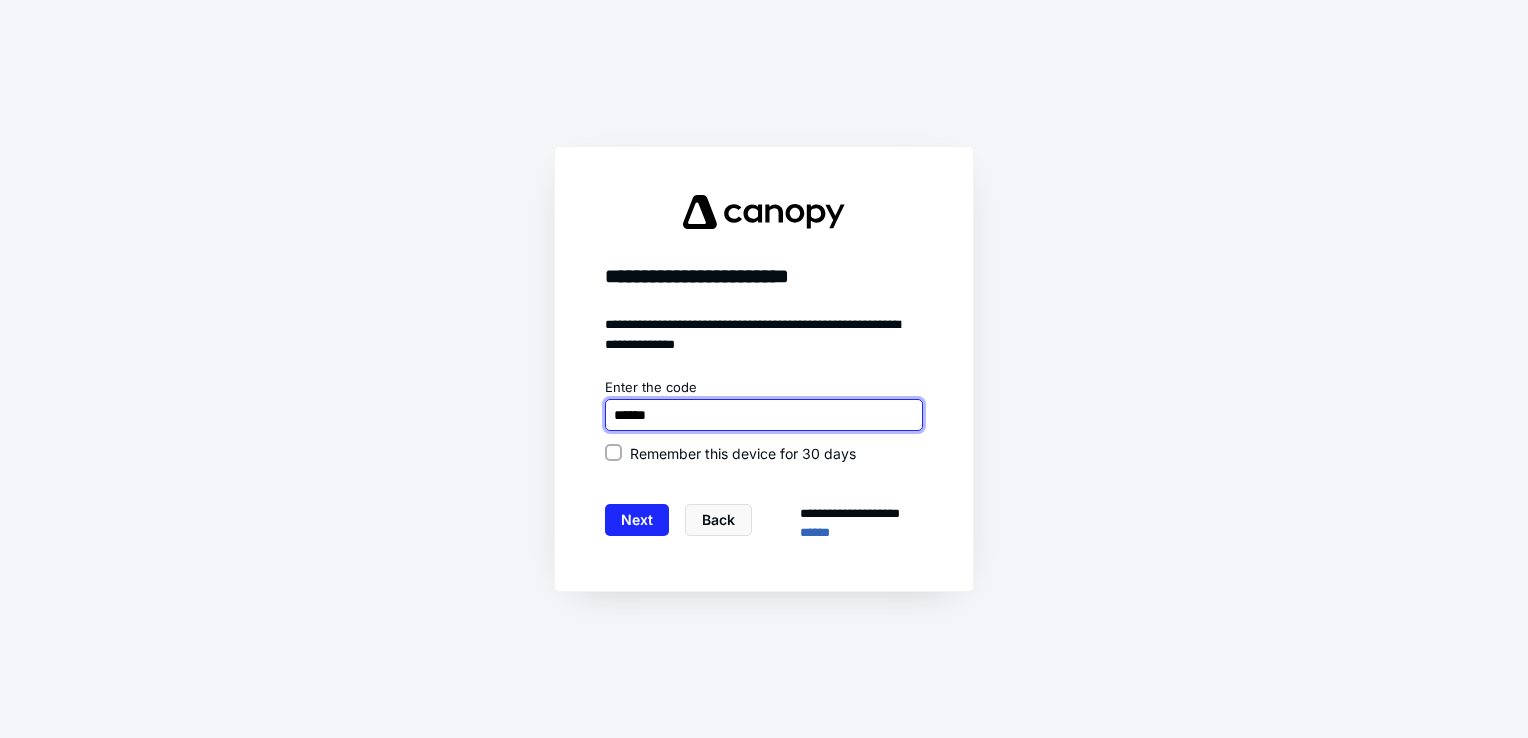 type on "******" 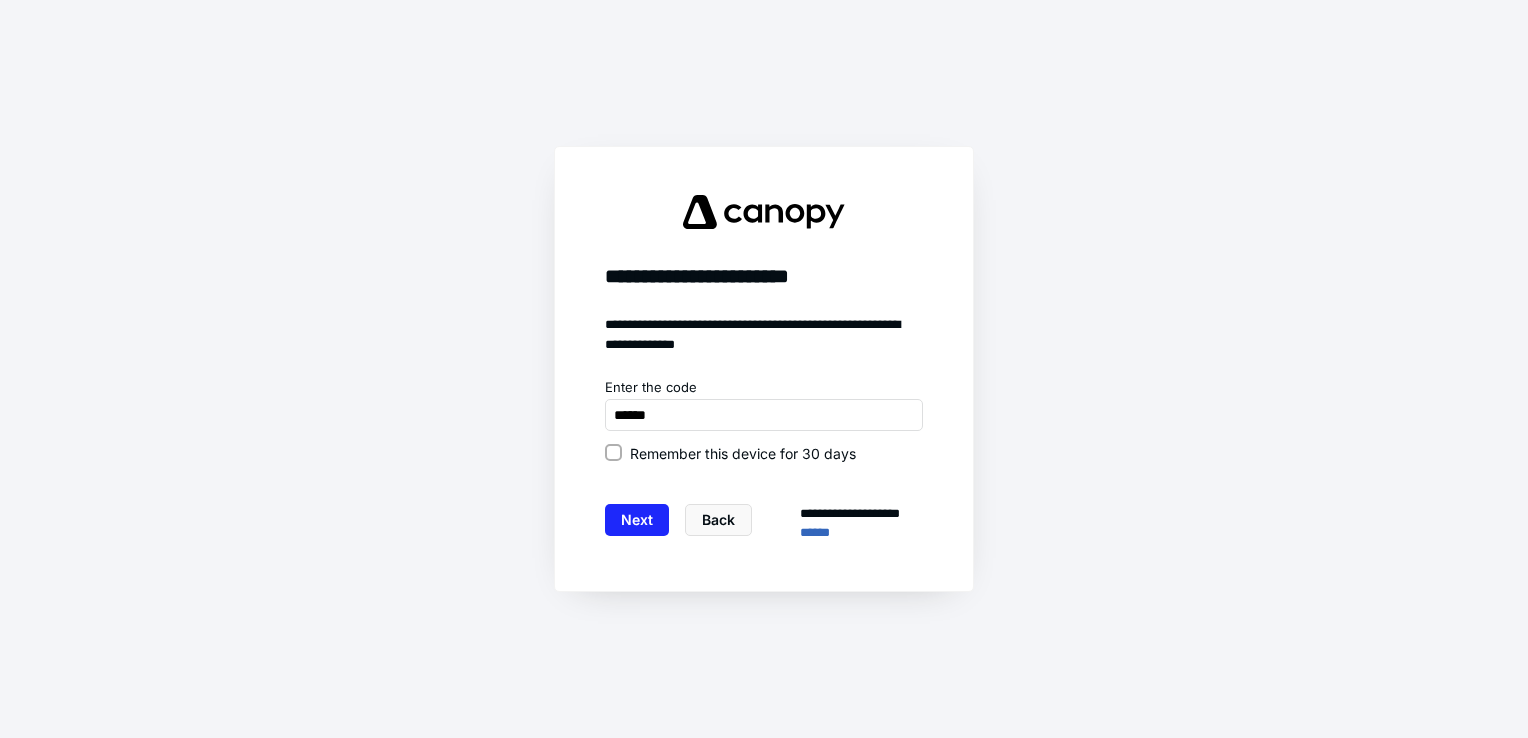 click 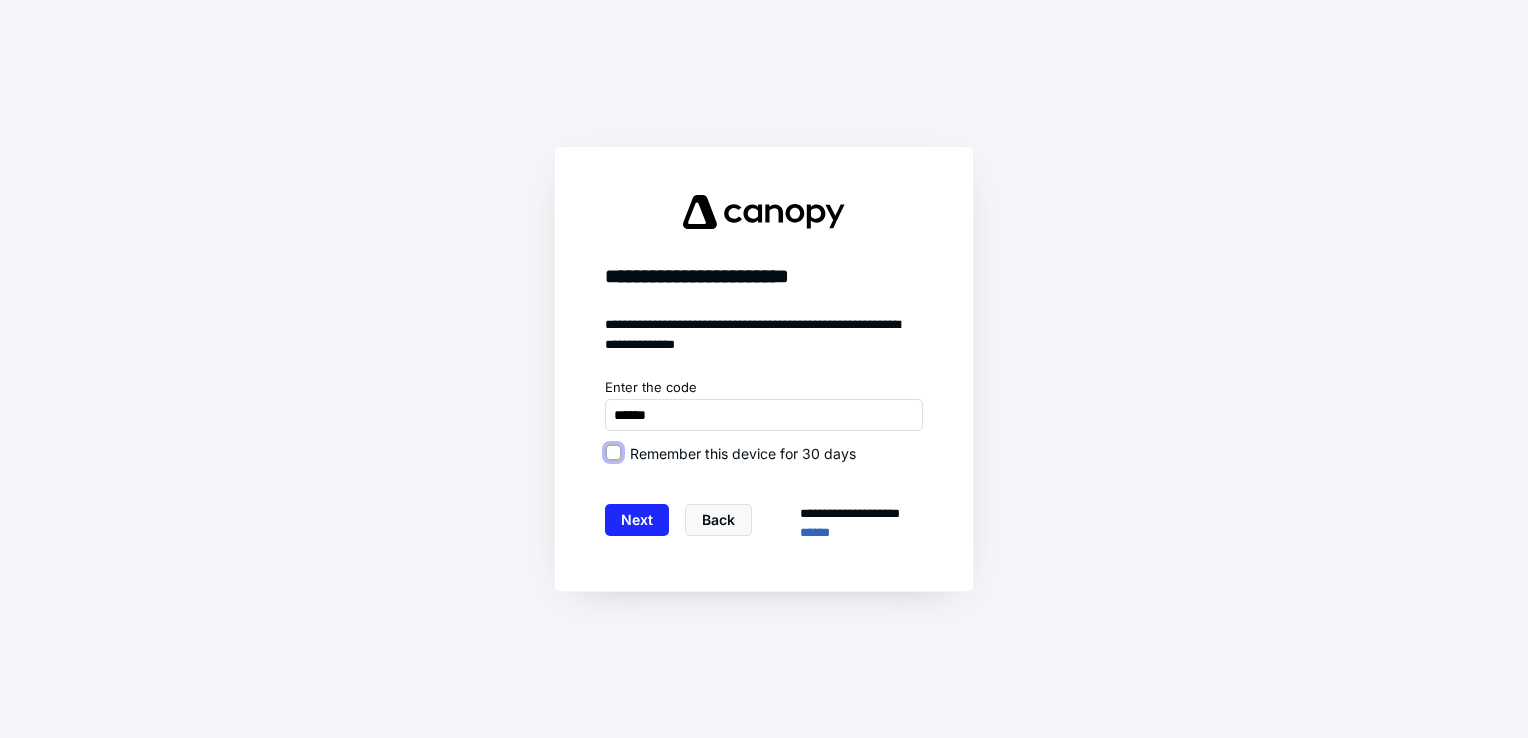 checkbox on "true" 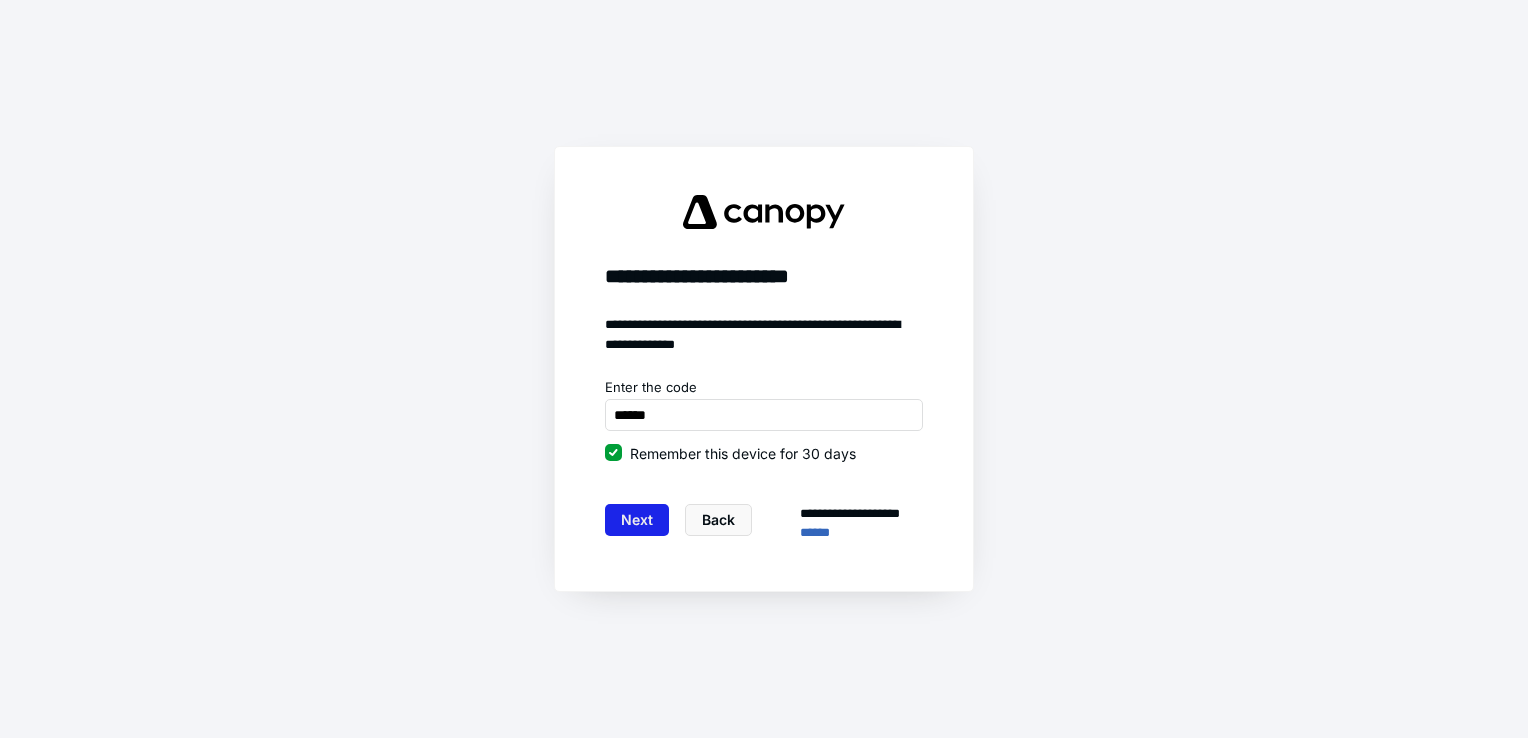 click on "Next" at bounding box center [637, 520] 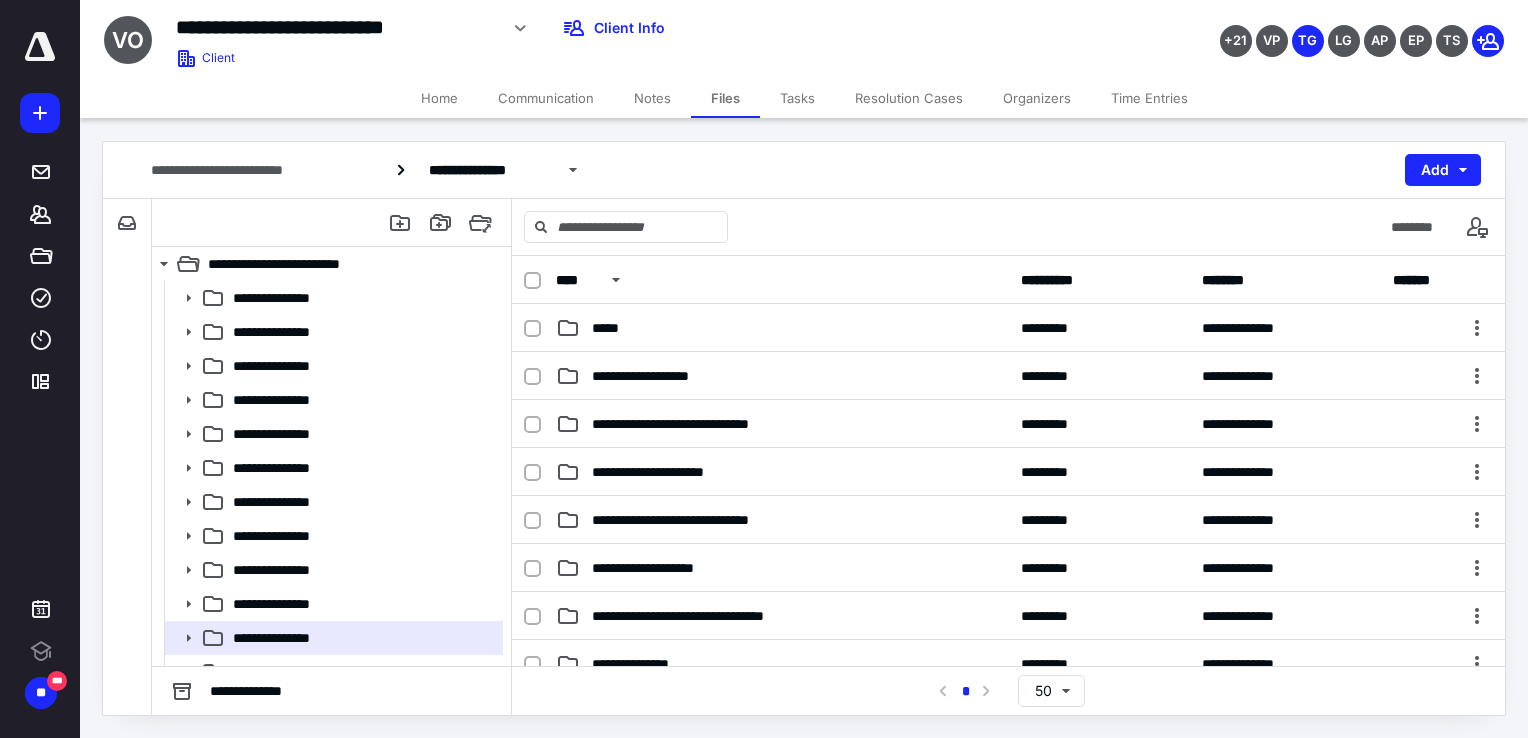 scroll, scrollTop: 0, scrollLeft: 0, axis: both 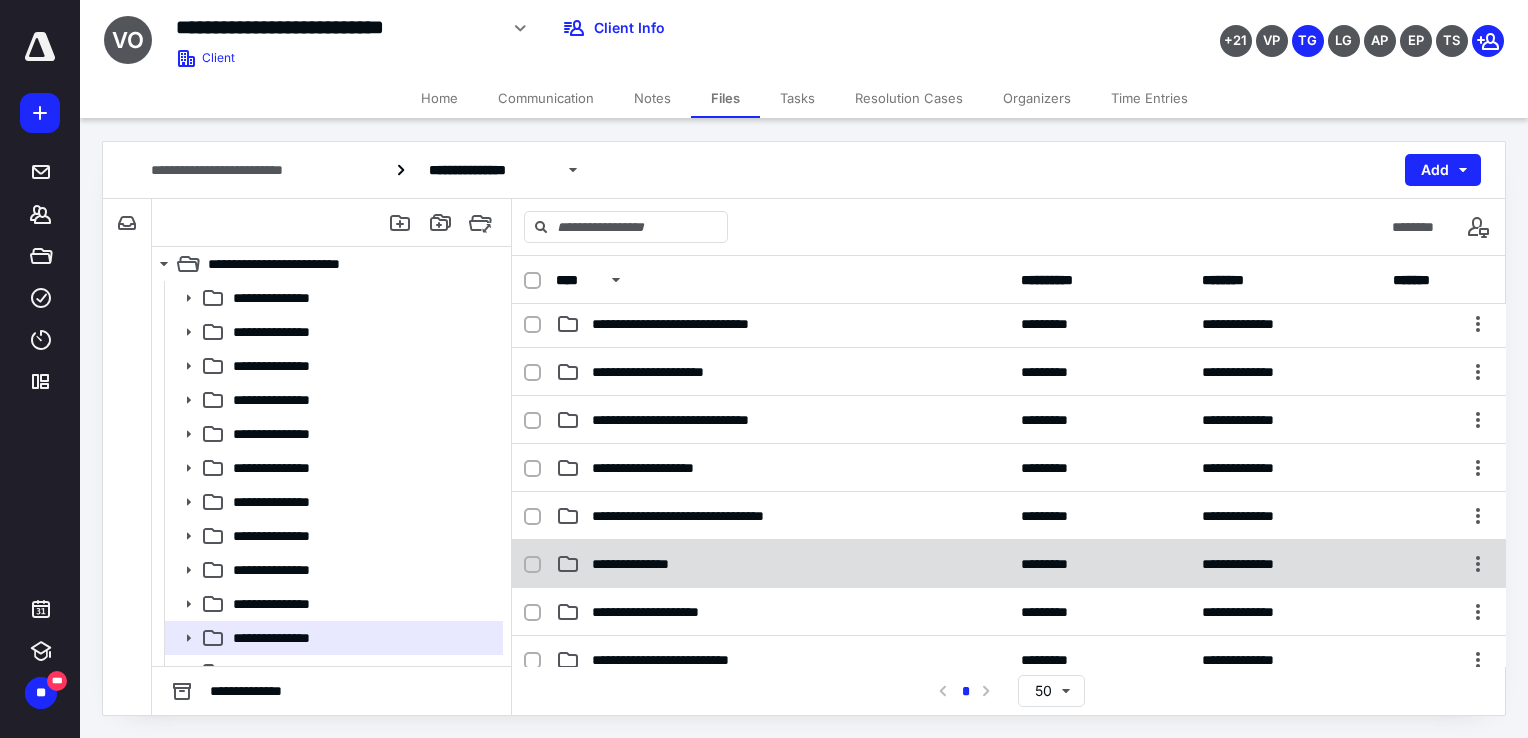 click on "**********" at bounding box center [642, 564] 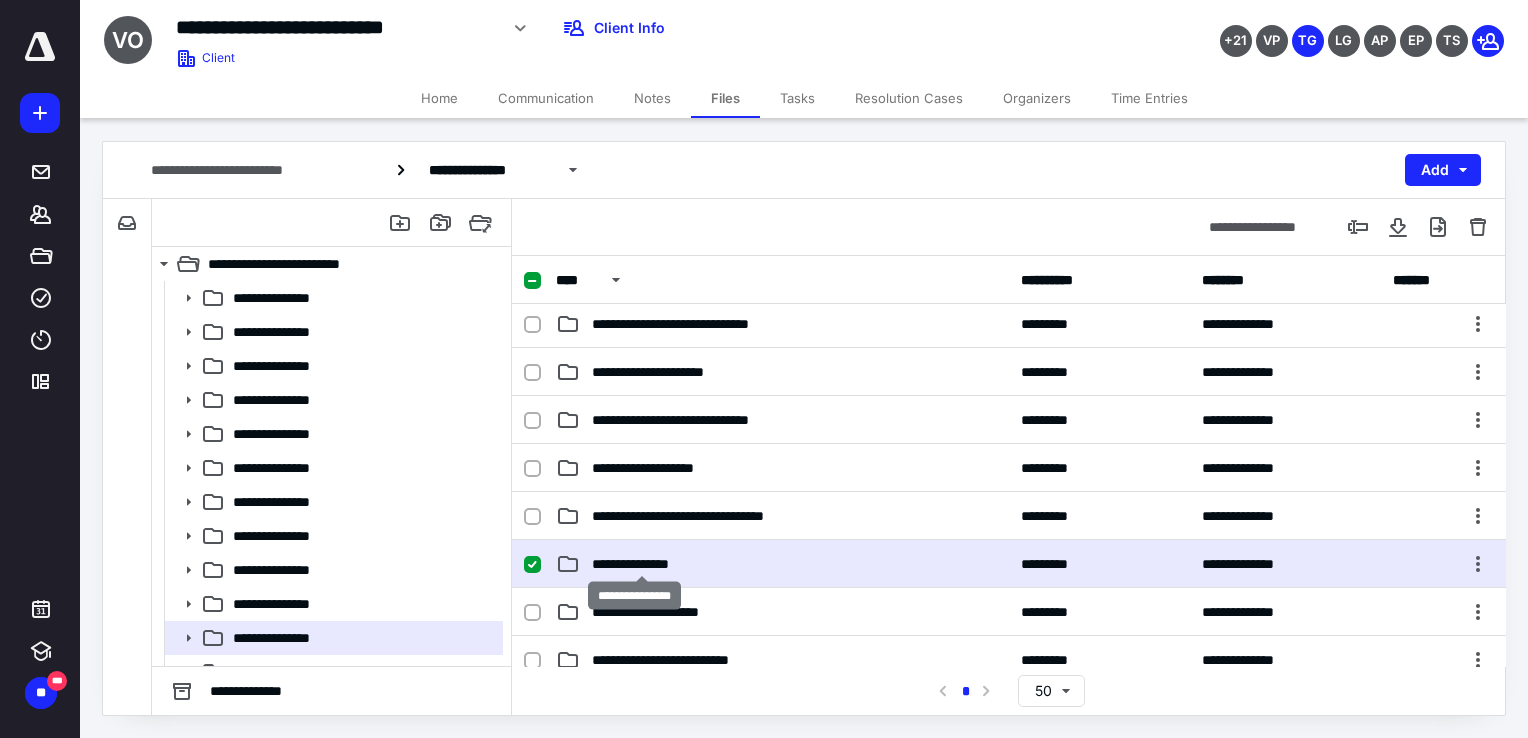 click on "**********" at bounding box center [642, 564] 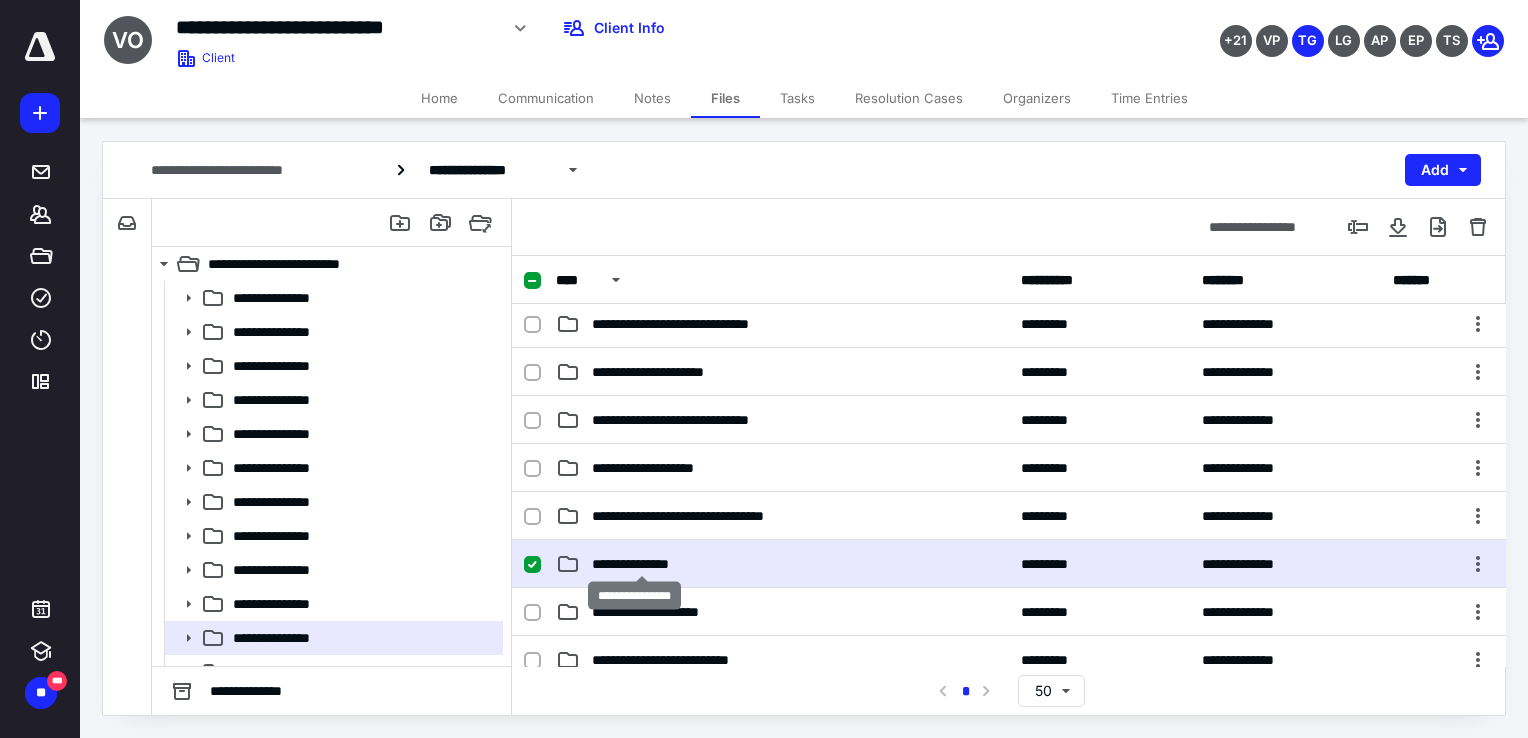 scroll, scrollTop: 0, scrollLeft: 0, axis: both 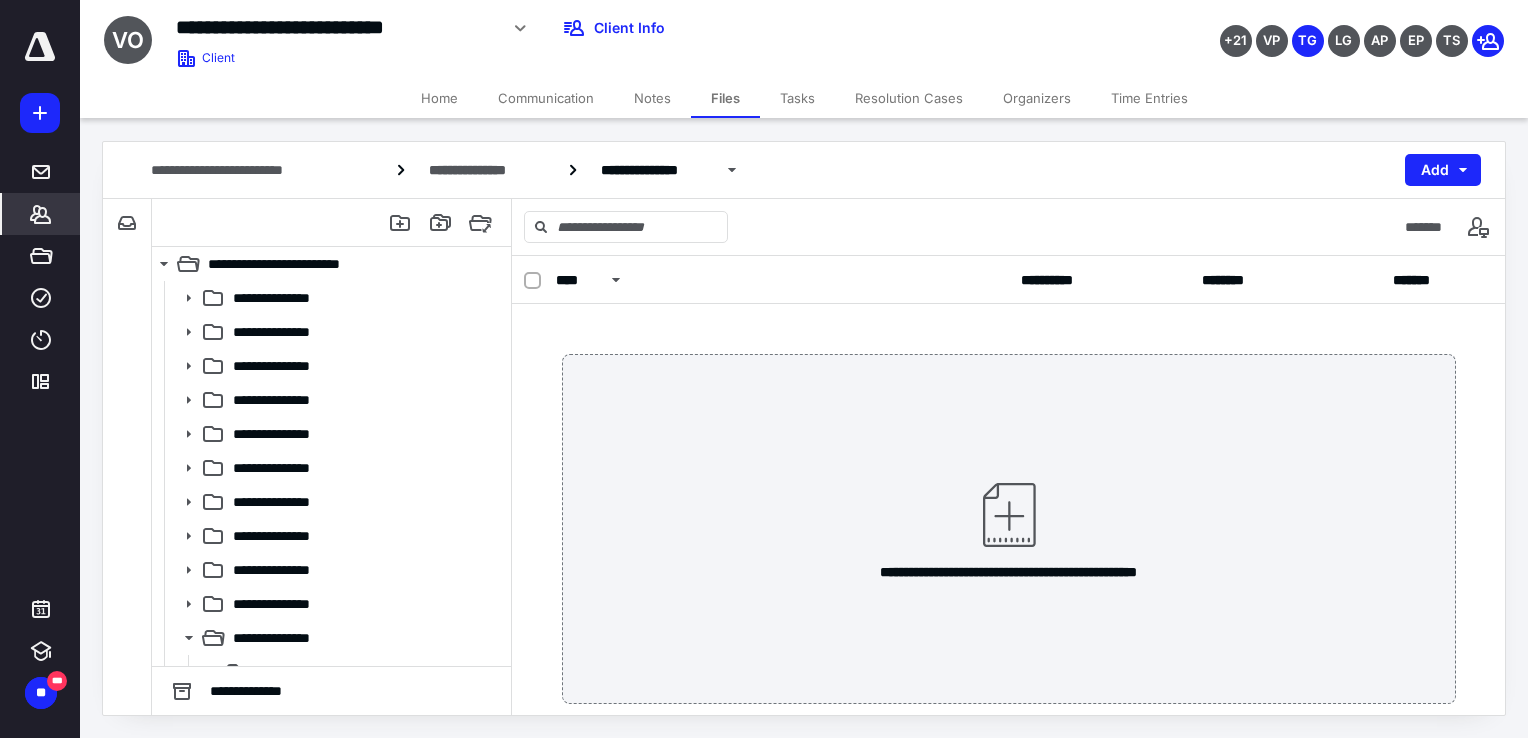 click 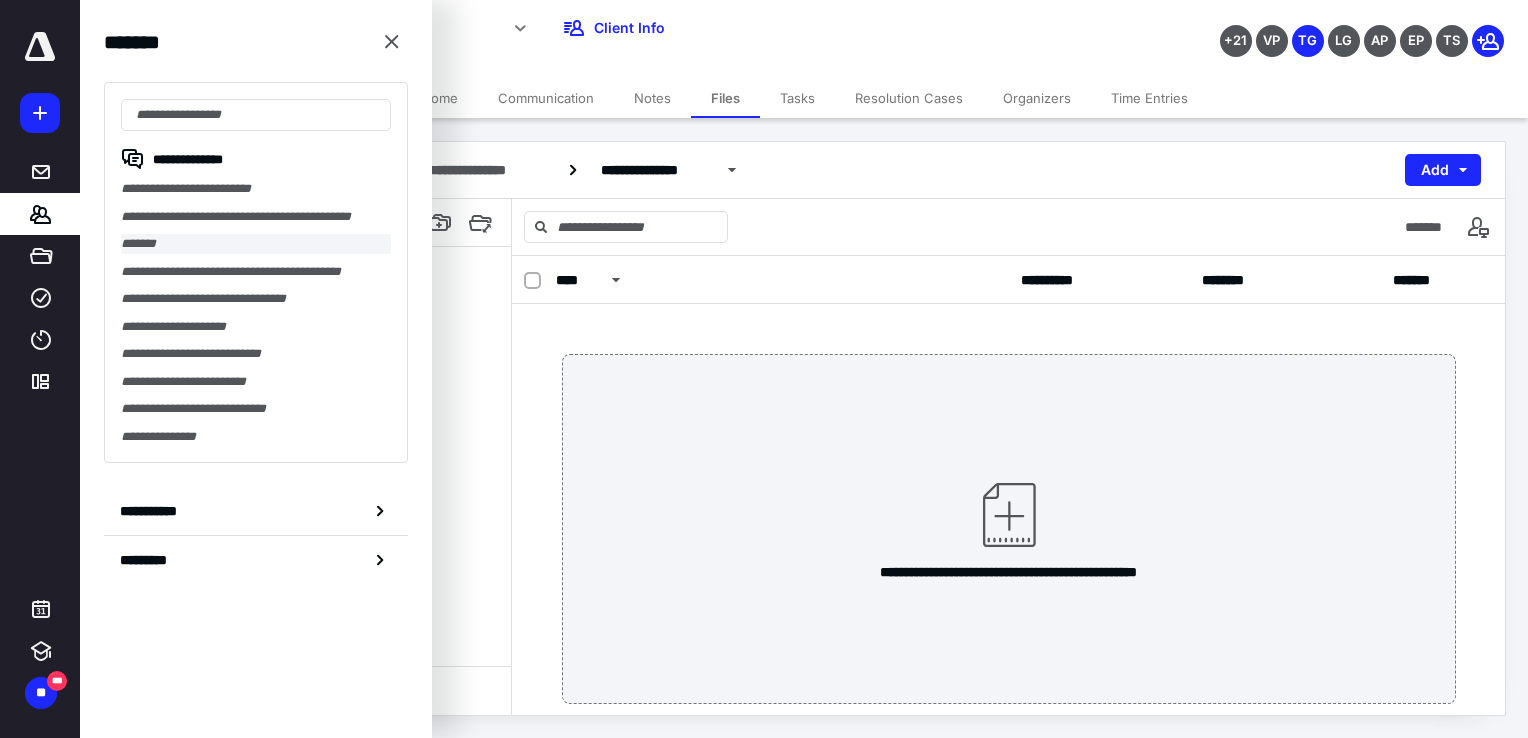 click on "*******" at bounding box center [256, 244] 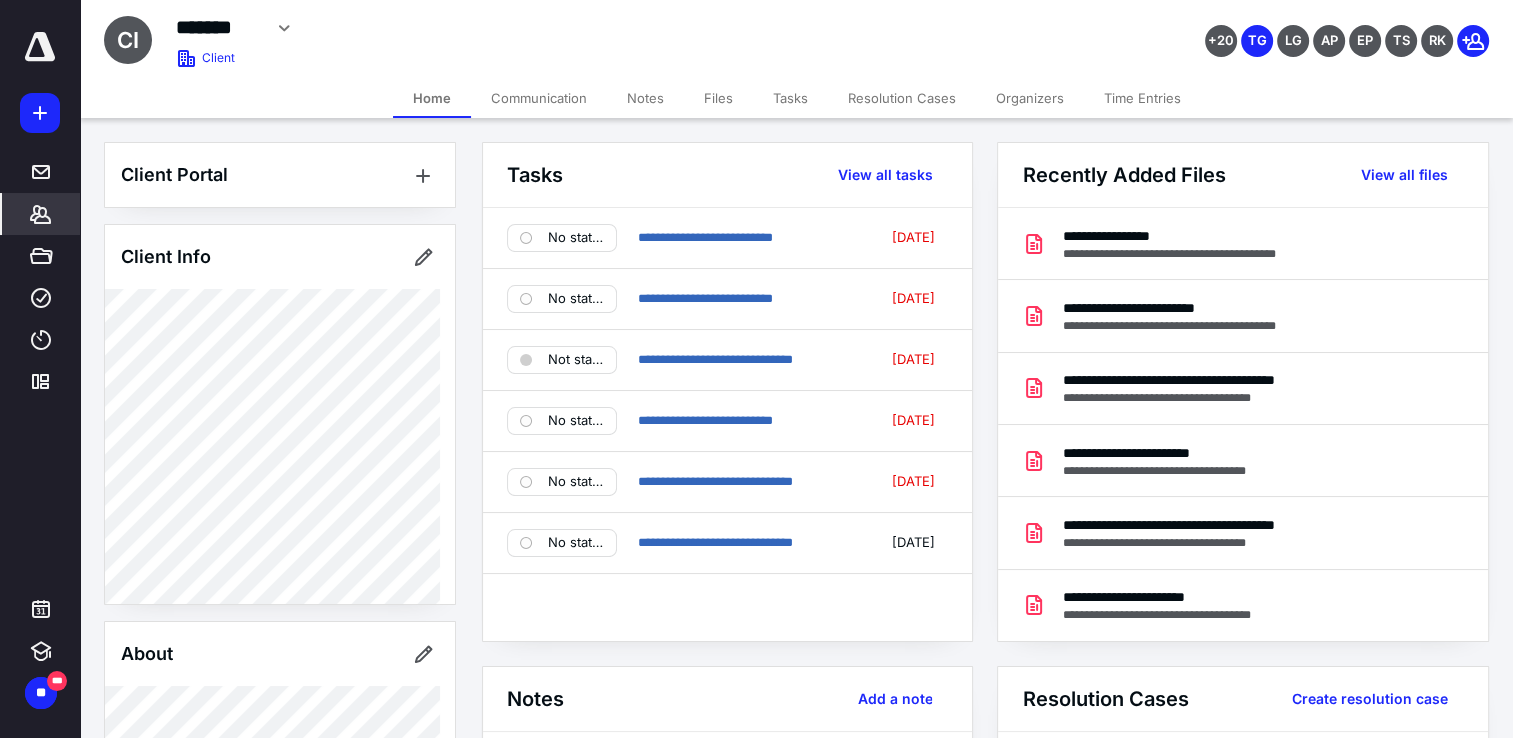 click on "Files" at bounding box center (718, 98) 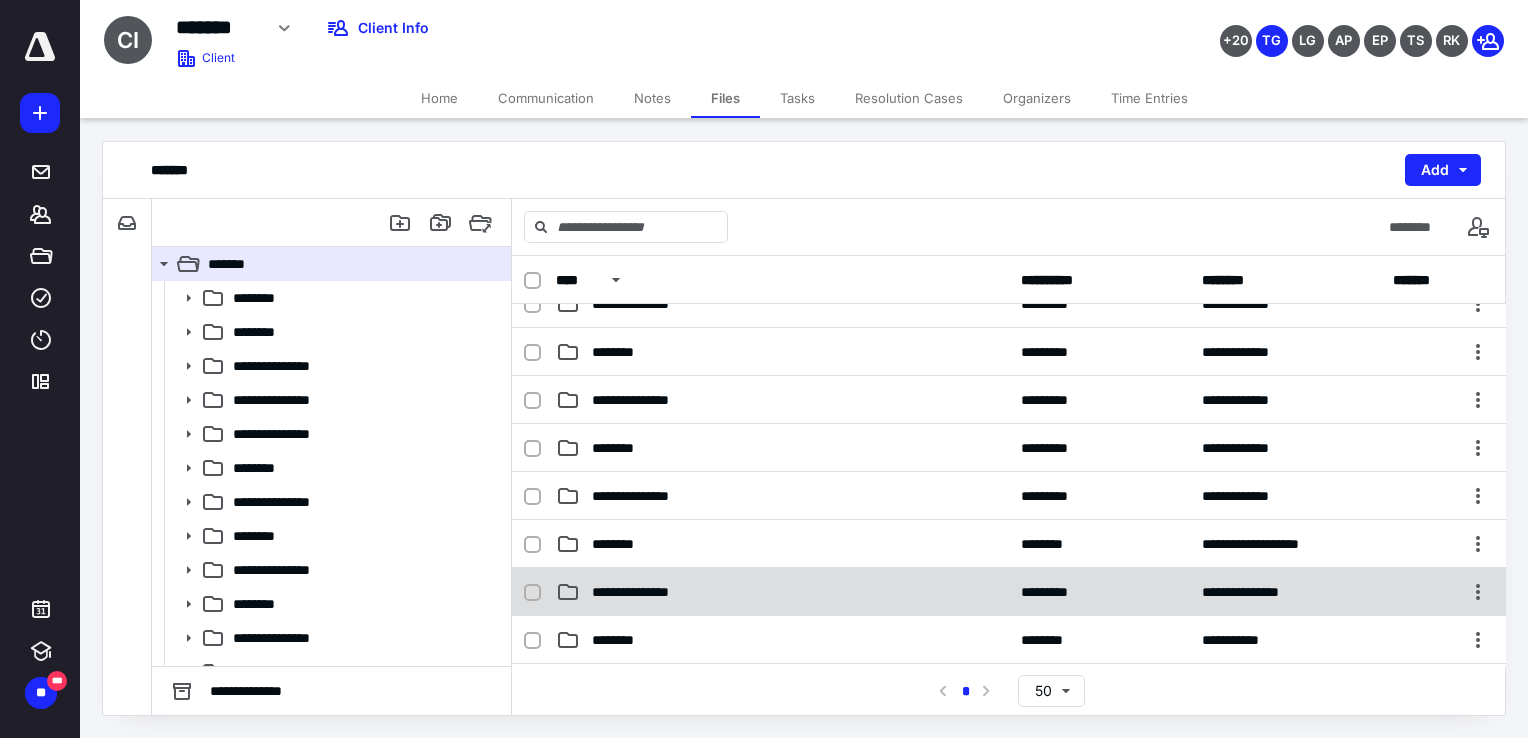 scroll, scrollTop: 900, scrollLeft: 0, axis: vertical 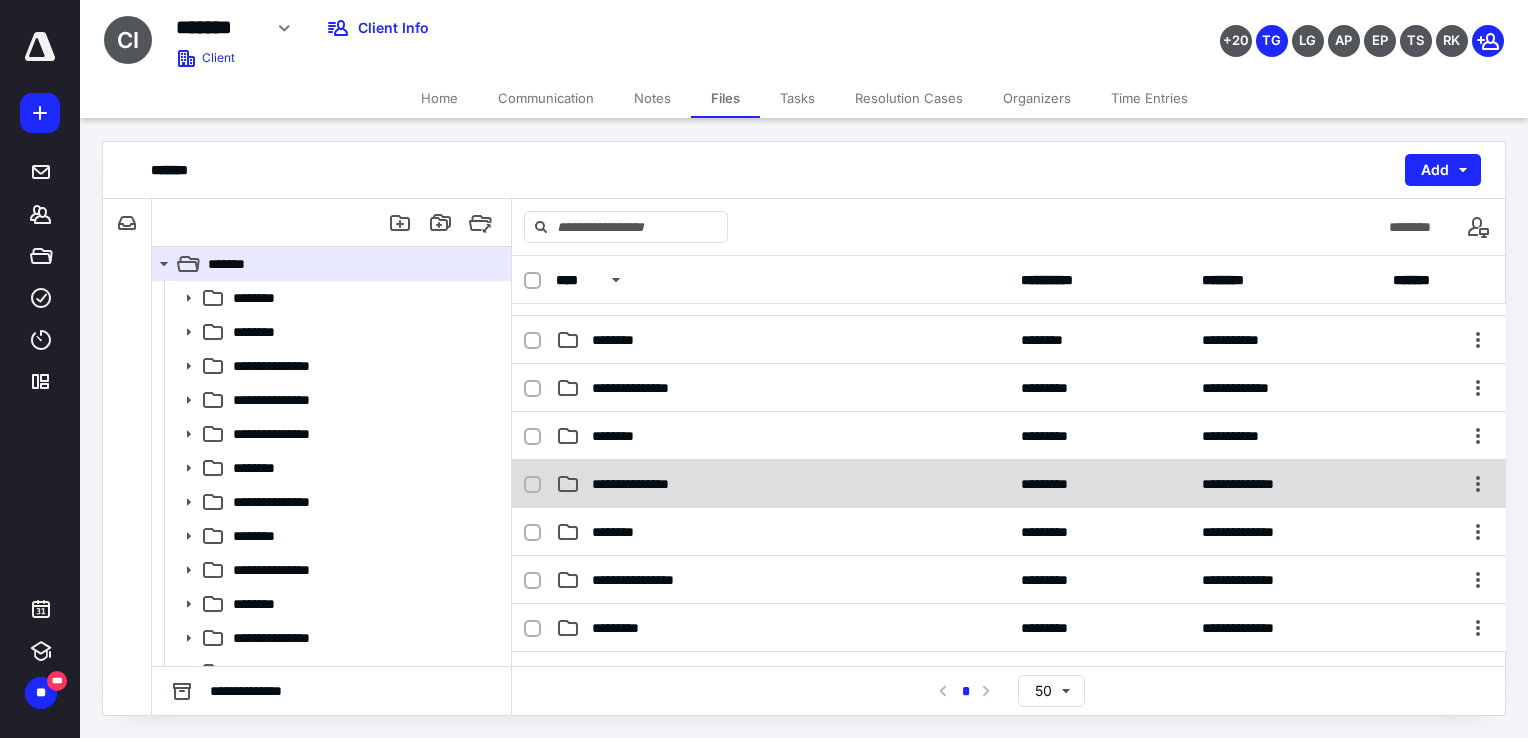 click on "**********" at bounding box center [782, 484] 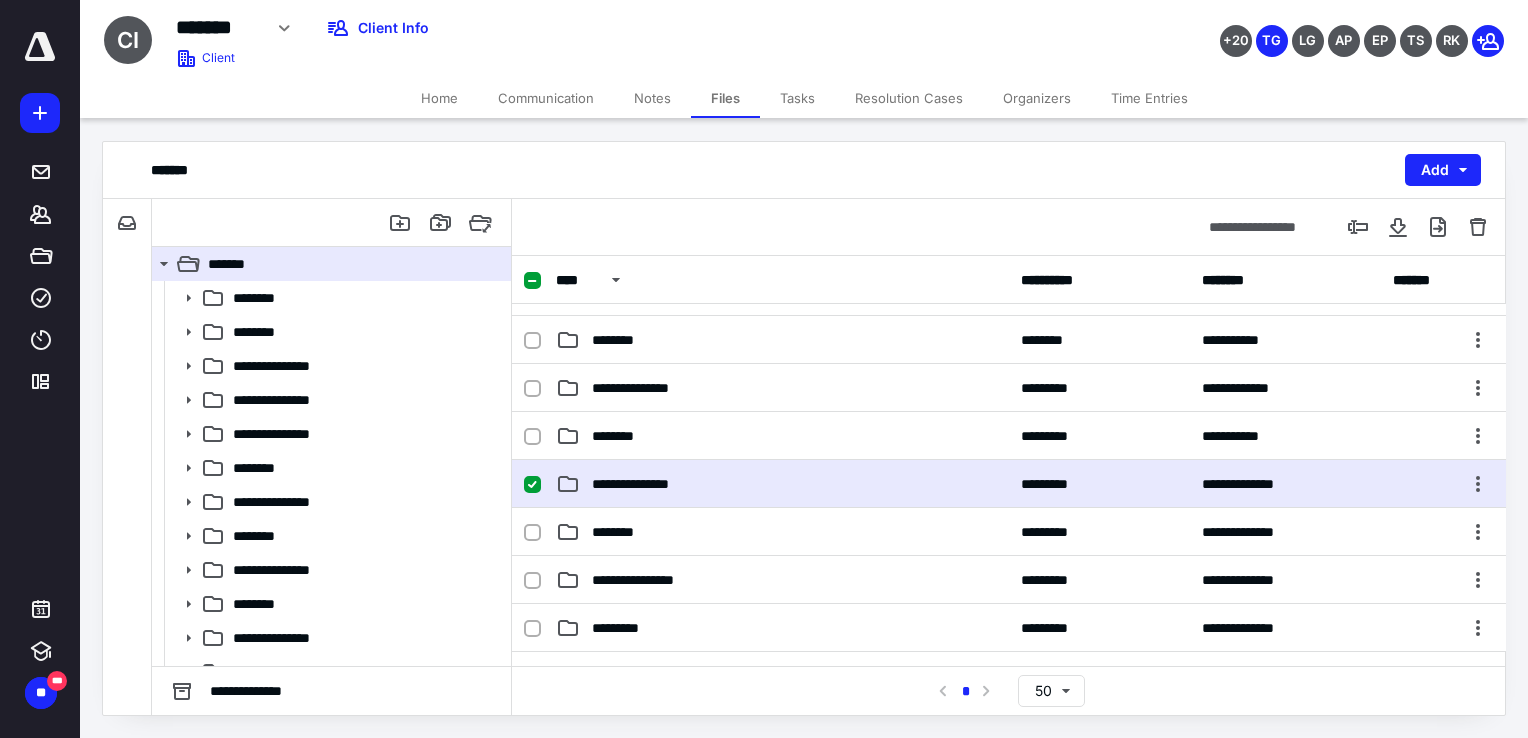 click on "**********" at bounding box center [782, 484] 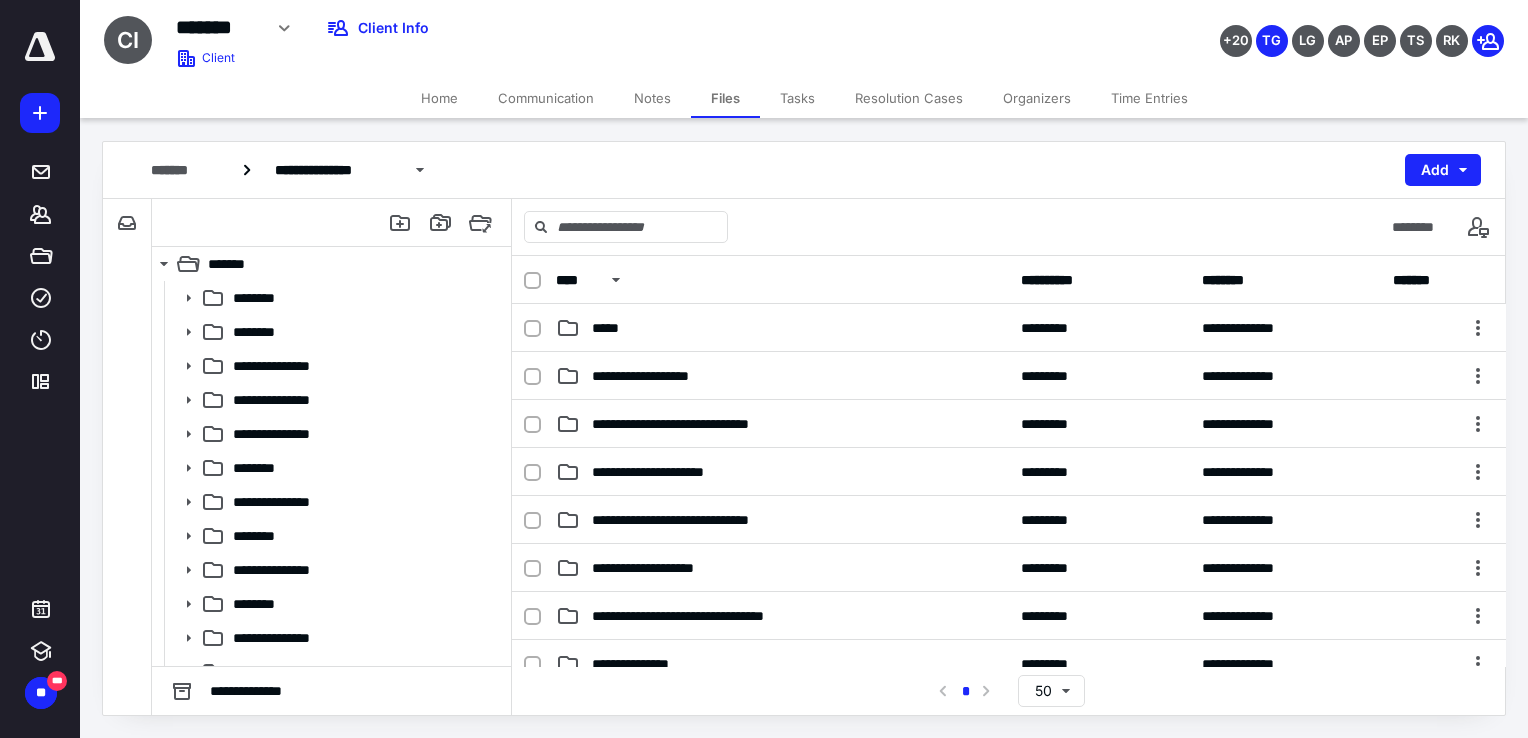 scroll, scrollTop: 200, scrollLeft: 0, axis: vertical 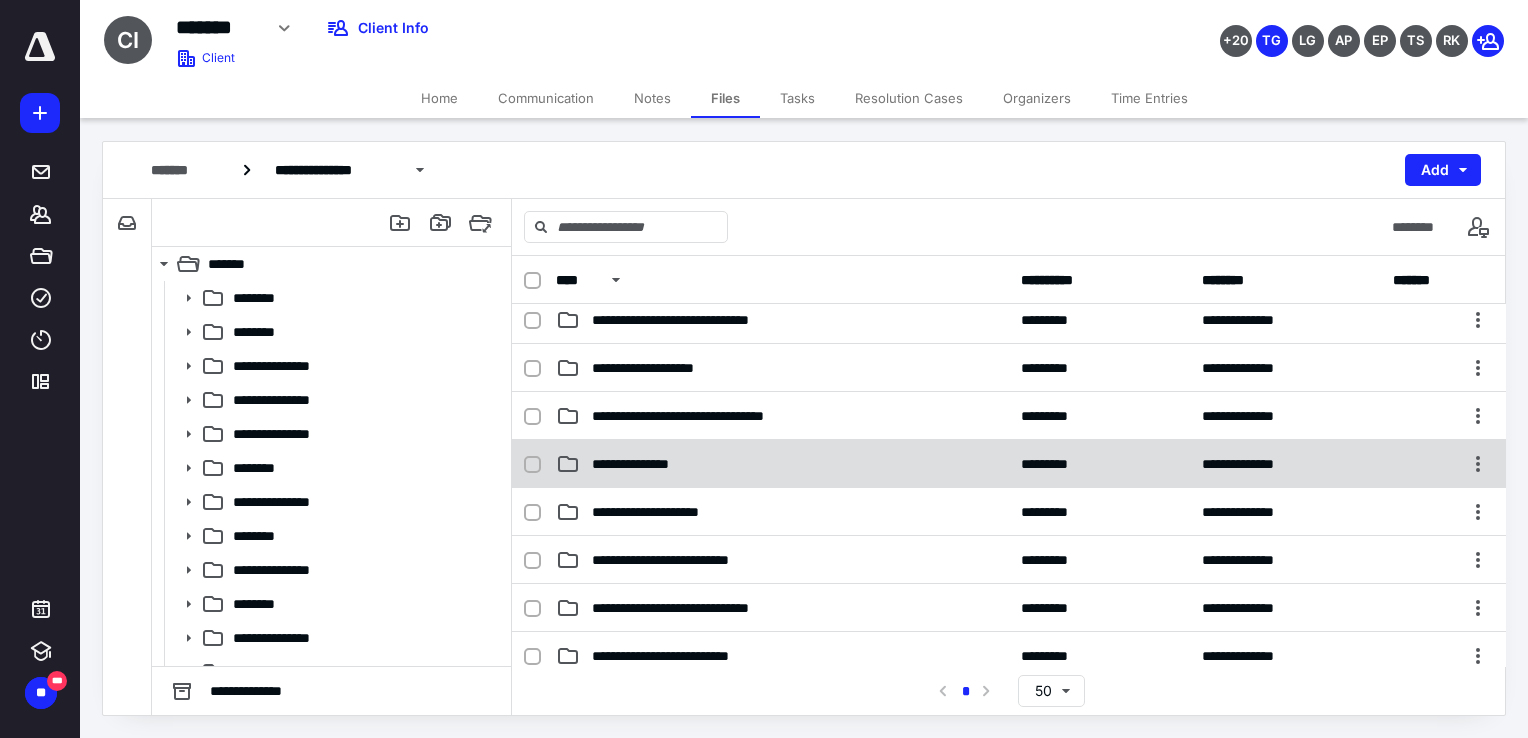 click on "**********" at bounding box center (1009, 464) 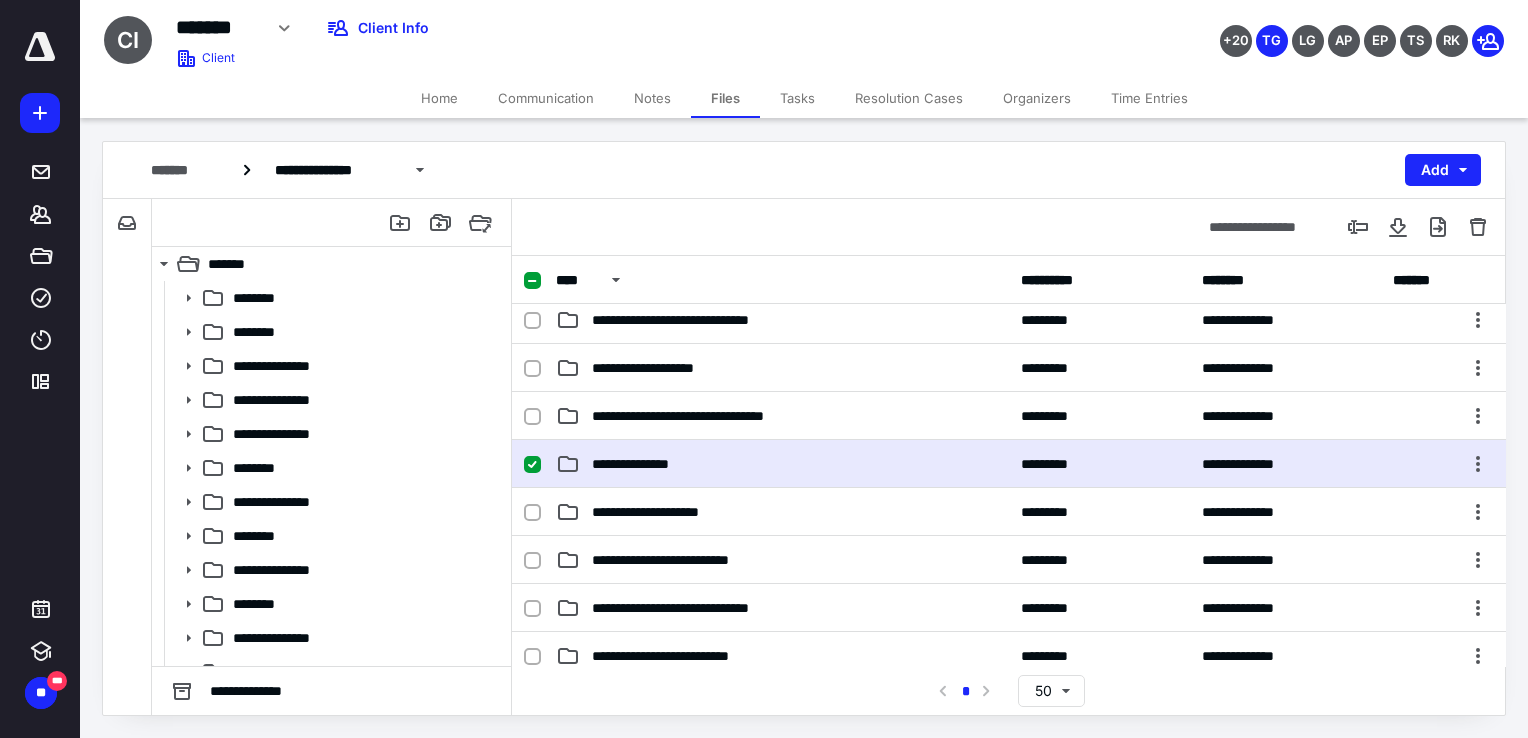 click on "**********" at bounding box center (1009, 464) 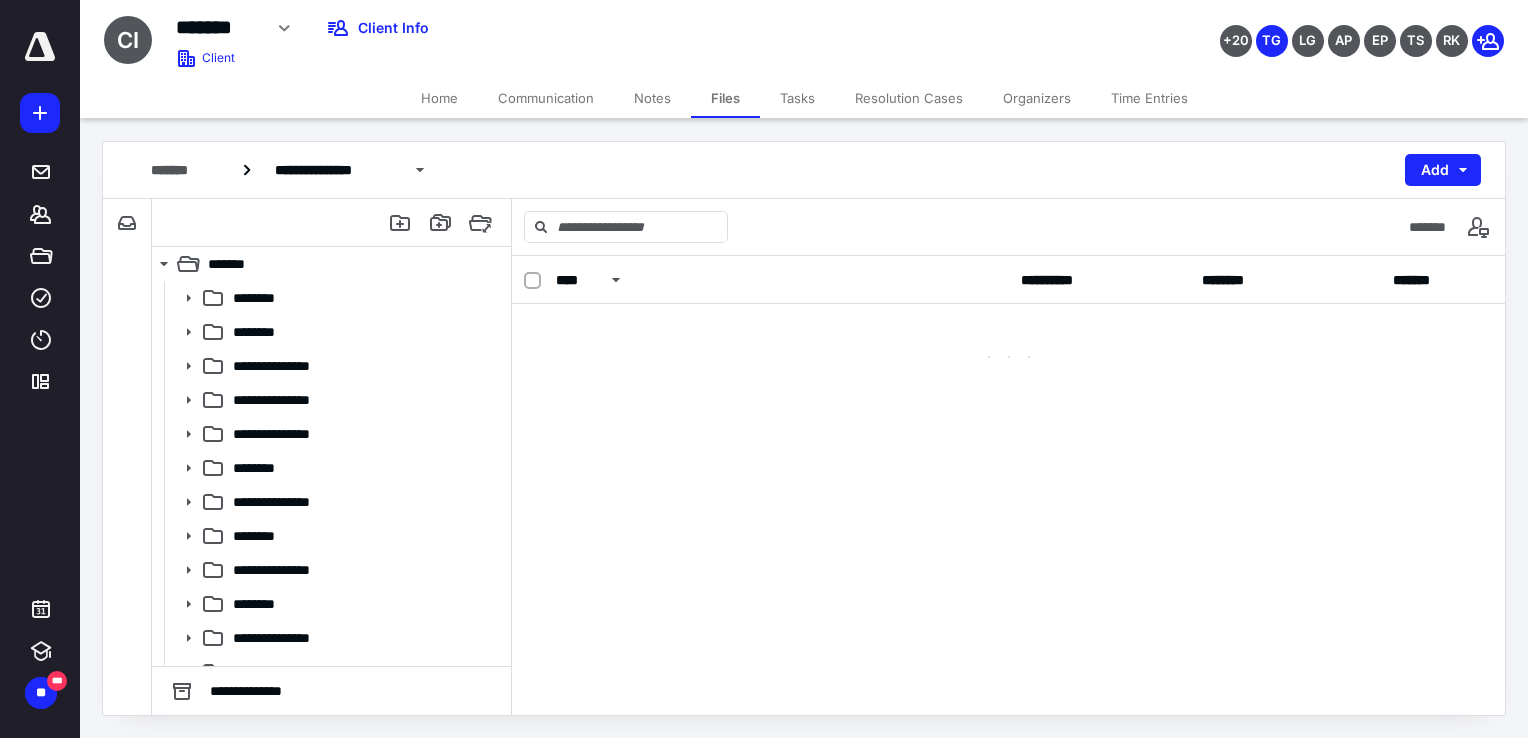 scroll, scrollTop: 0, scrollLeft: 0, axis: both 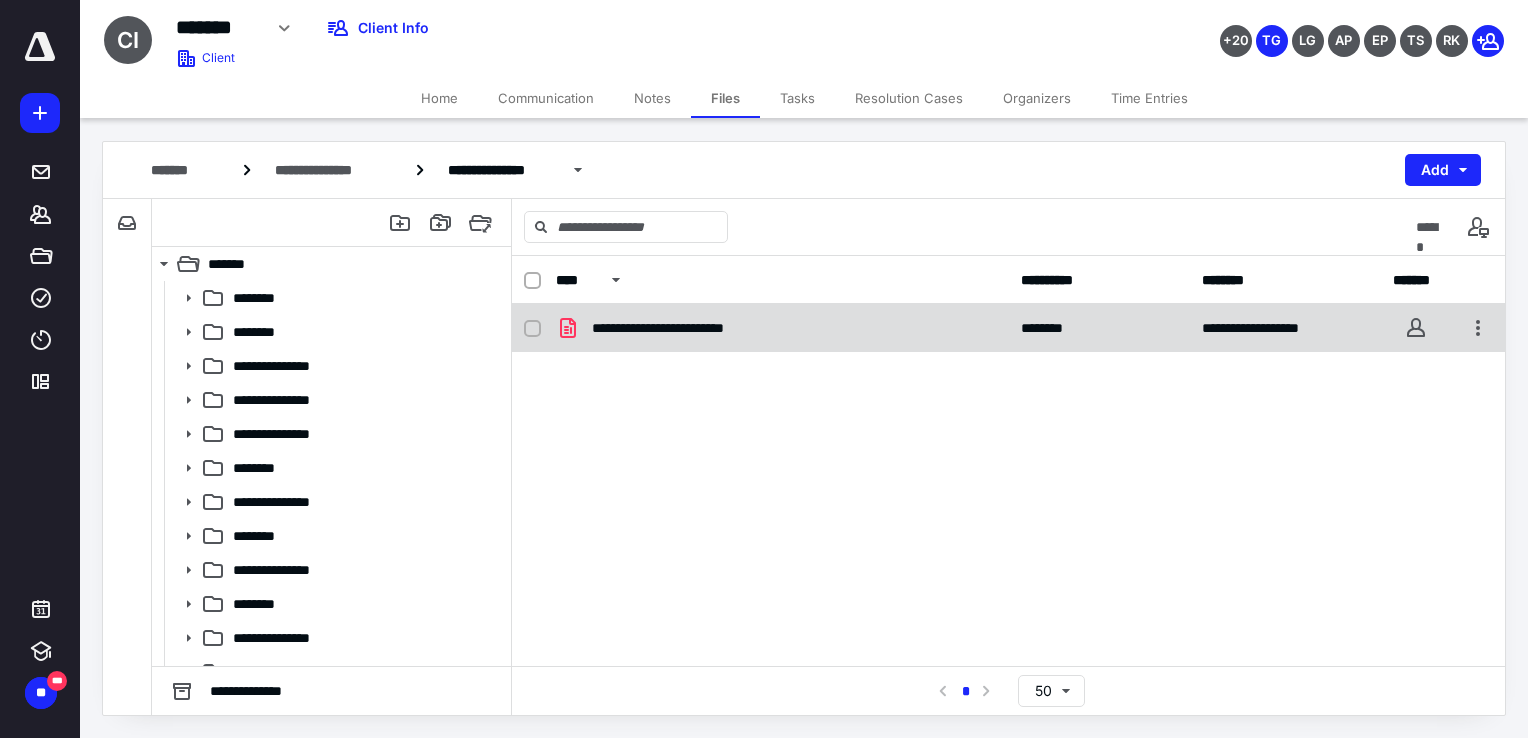 click on "**********" at bounding box center (1009, 328) 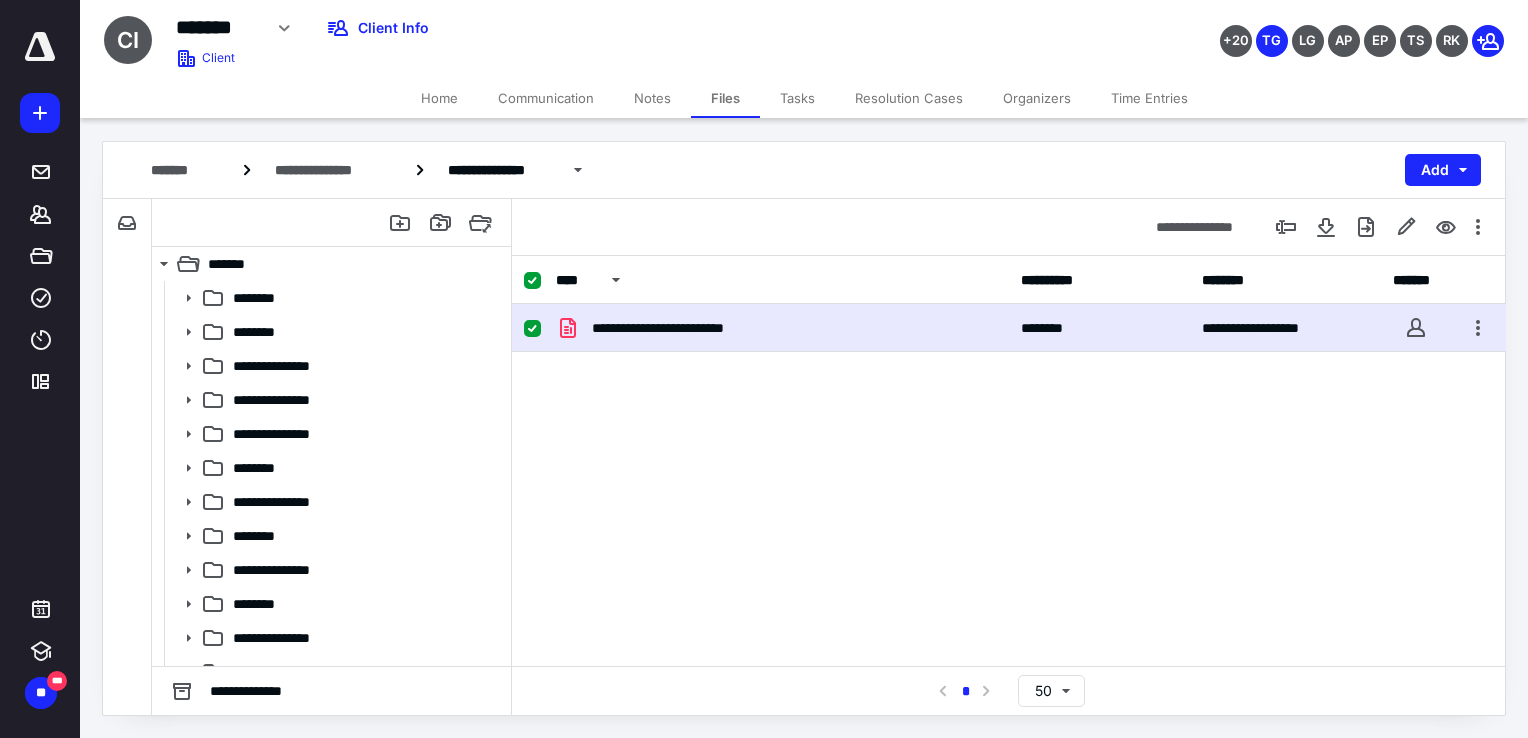 click on "**********" at bounding box center [1009, 328] 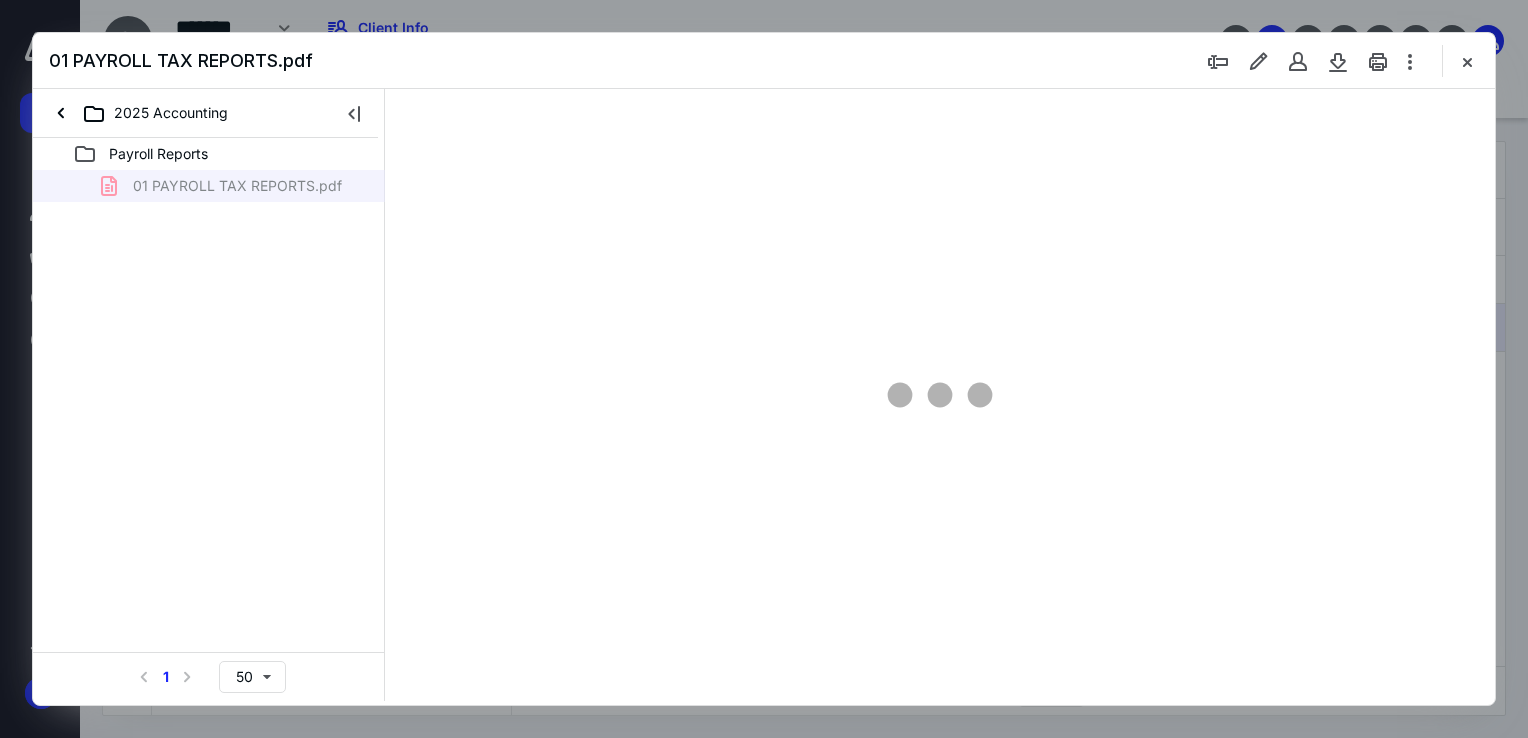 scroll, scrollTop: 0, scrollLeft: 0, axis: both 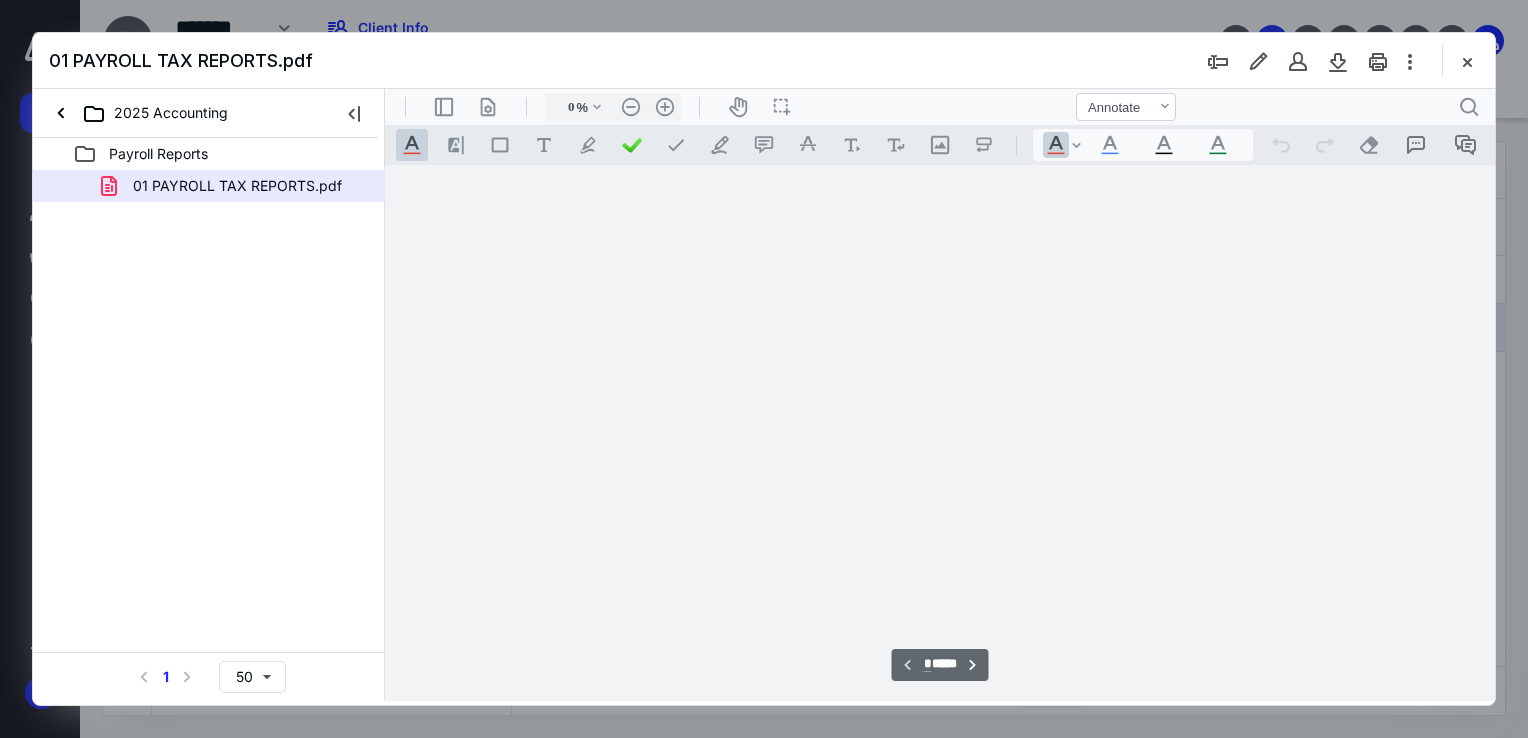 type on "68" 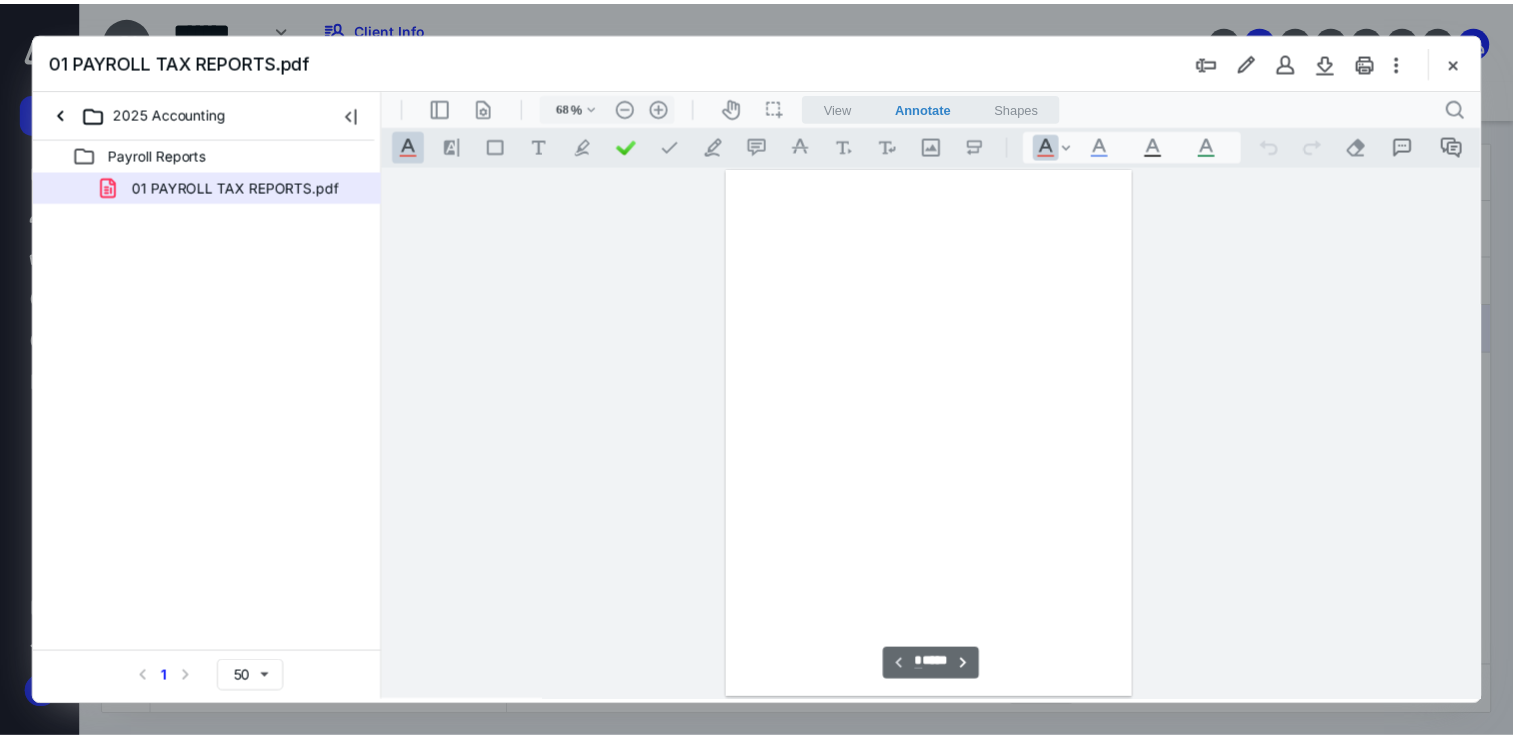 scroll, scrollTop: 79, scrollLeft: 0, axis: vertical 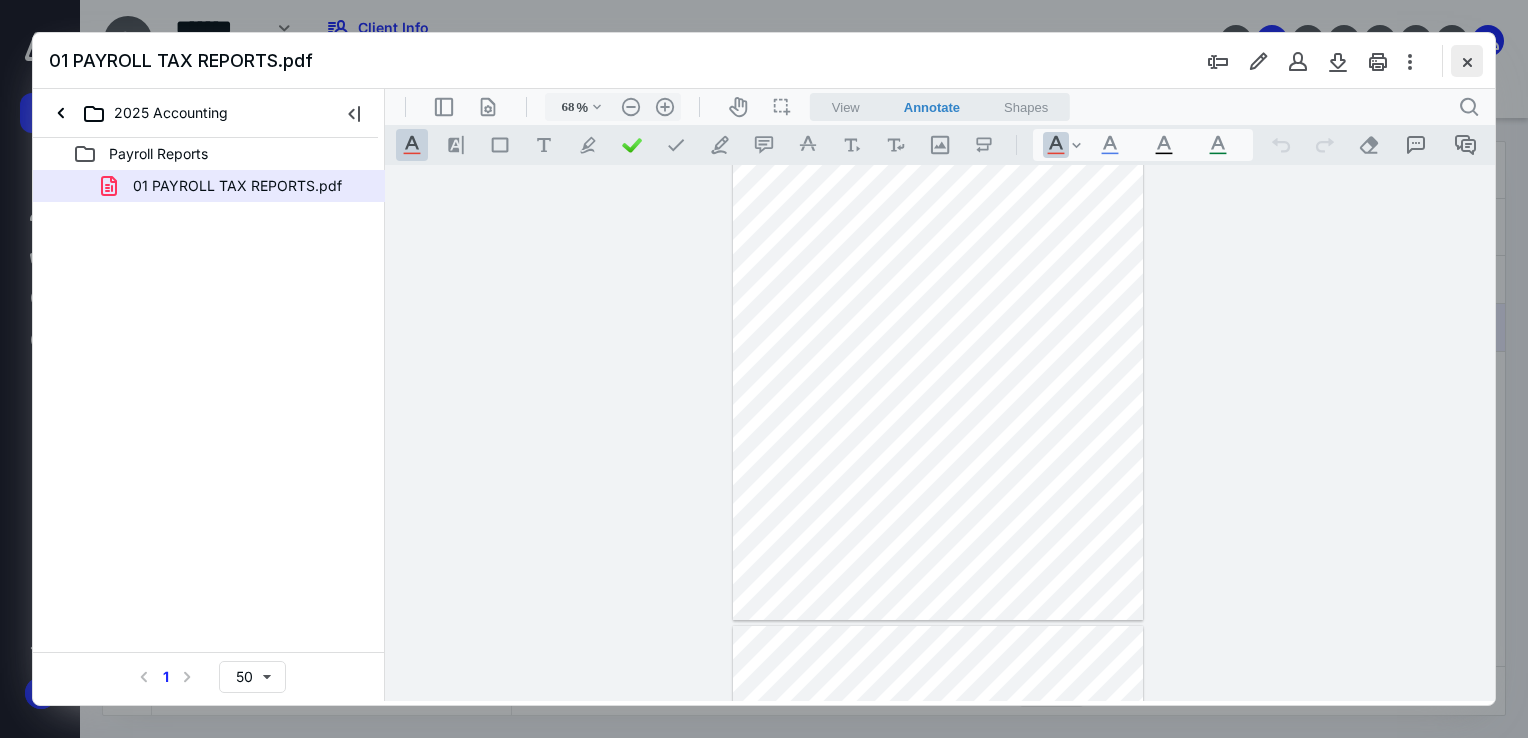 click at bounding box center [1467, 61] 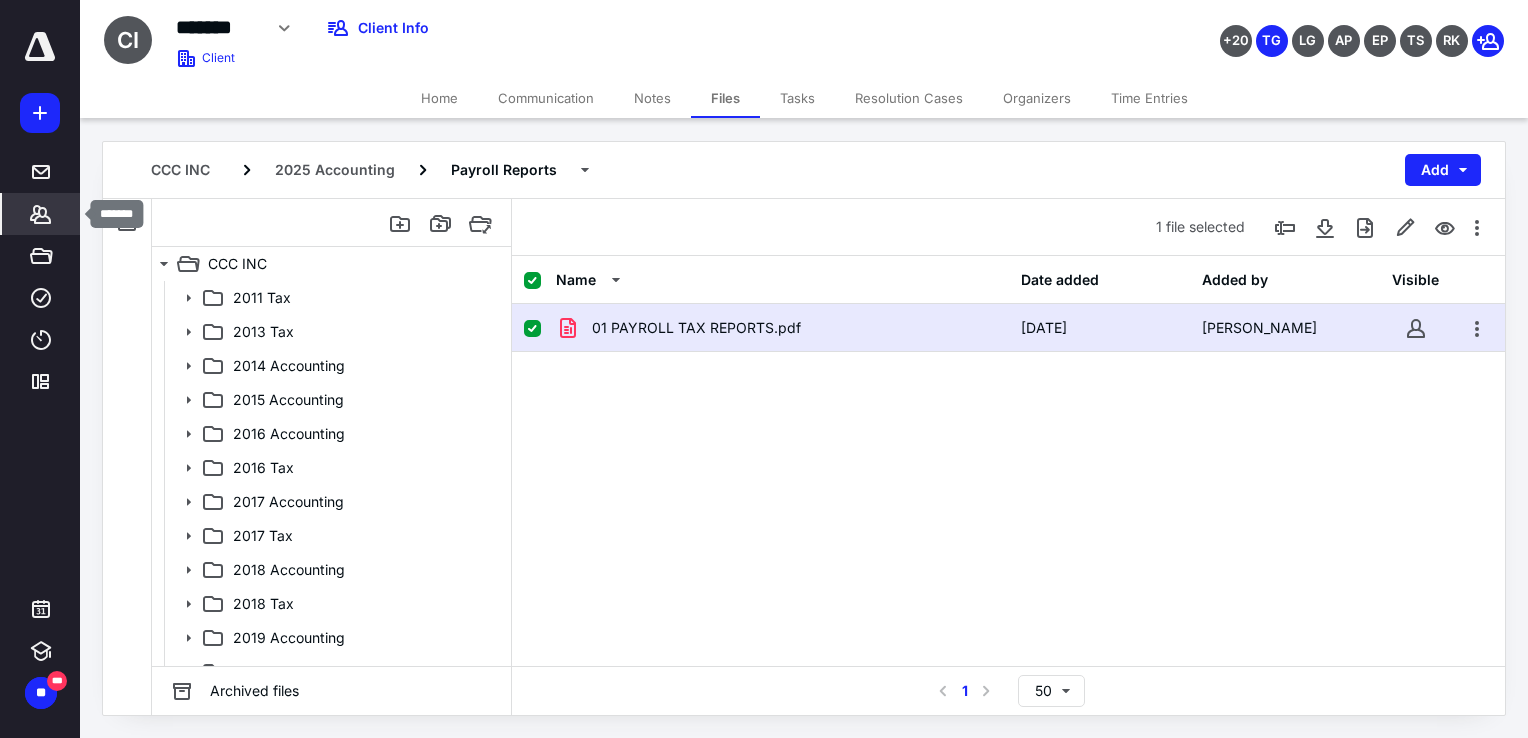 click on "*******" at bounding box center (41, 214) 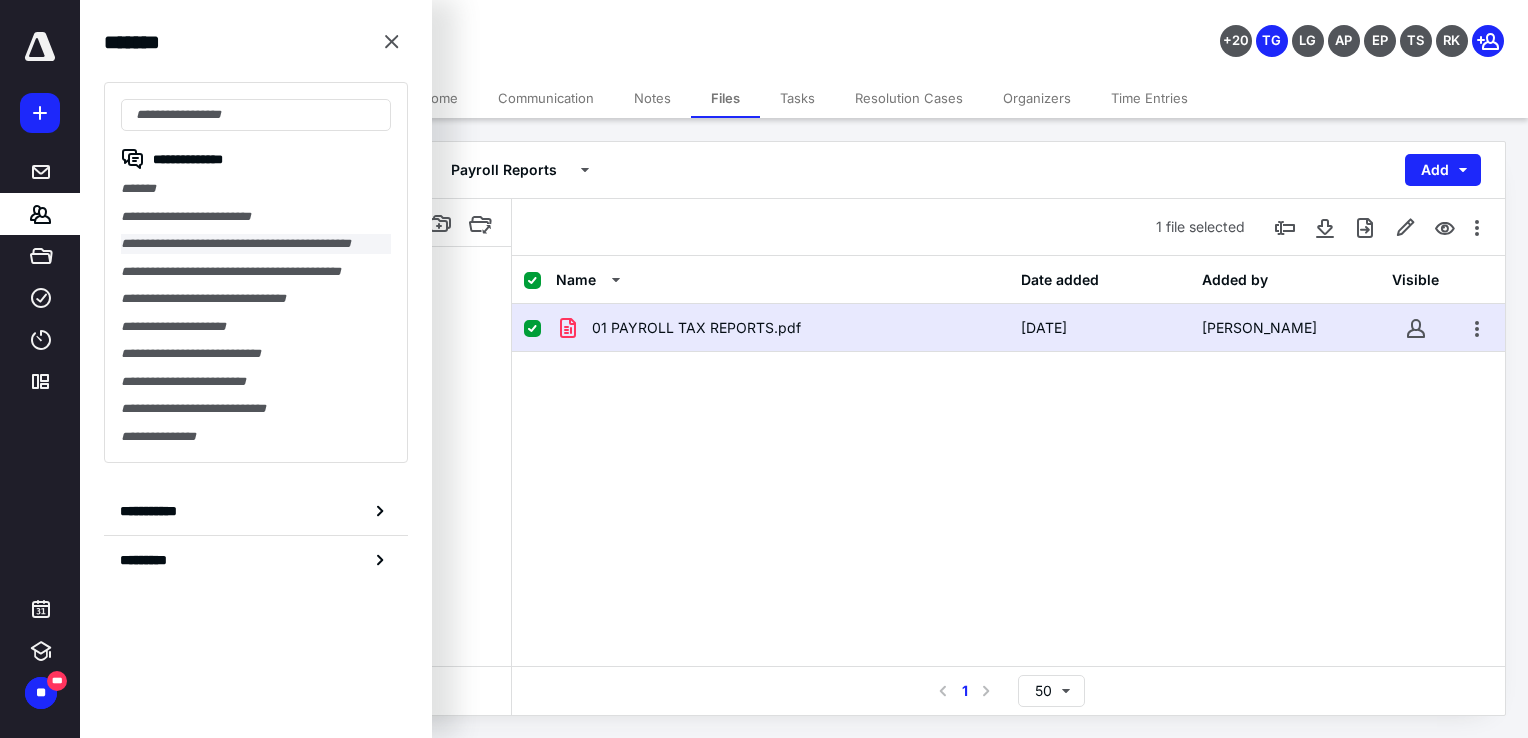 click on "**********" at bounding box center [256, 244] 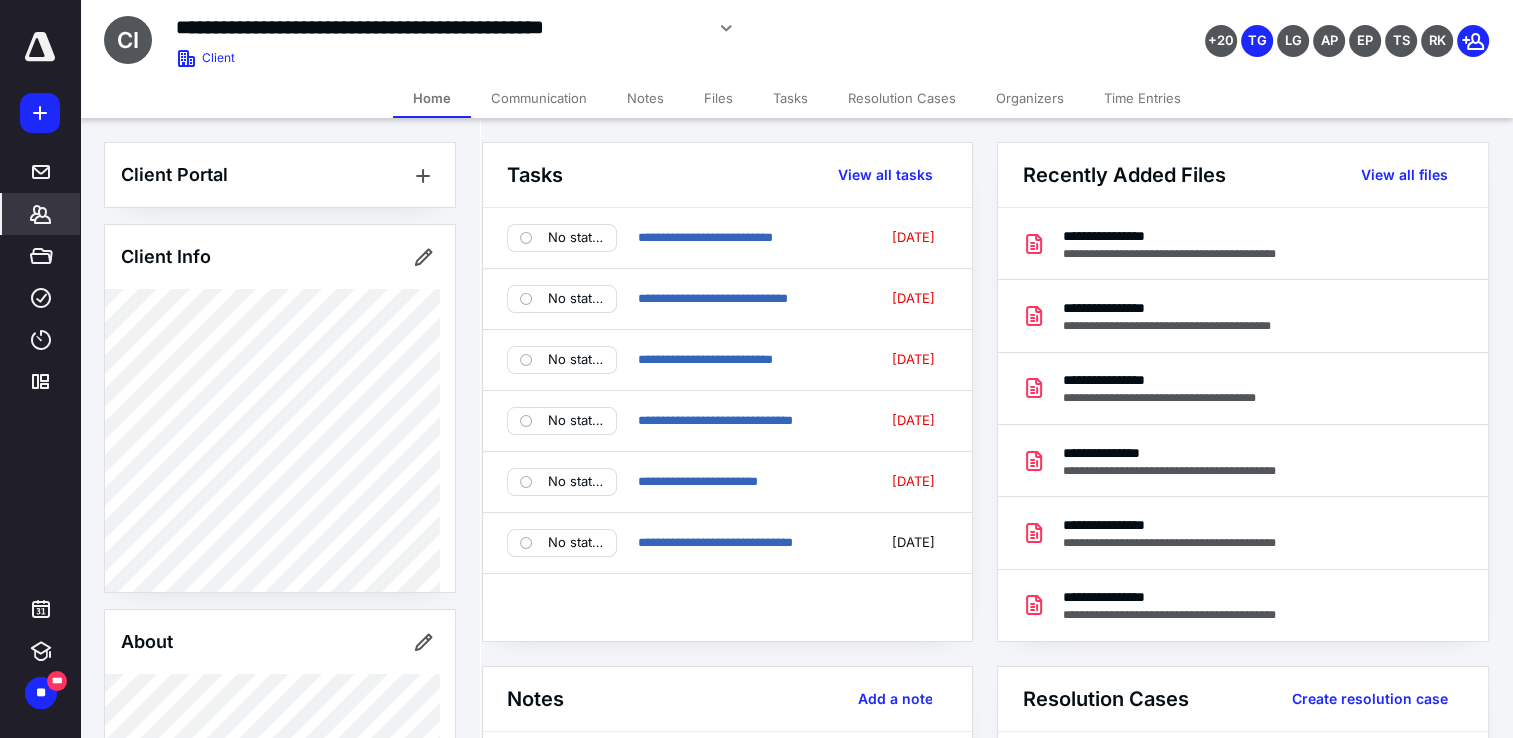 click on "Tasks" at bounding box center [790, 98] 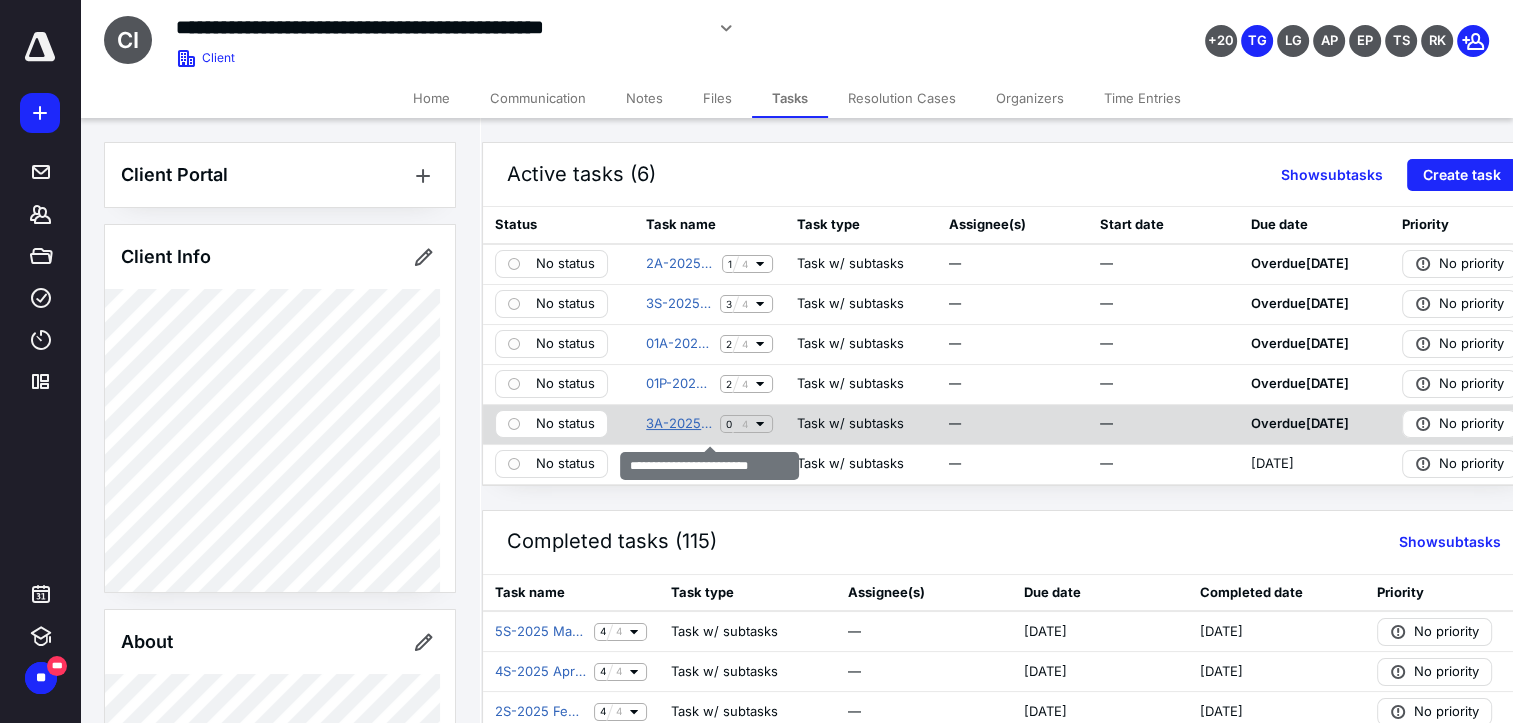 click on "3A-2025 March Accounting" at bounding box center [679, 424] 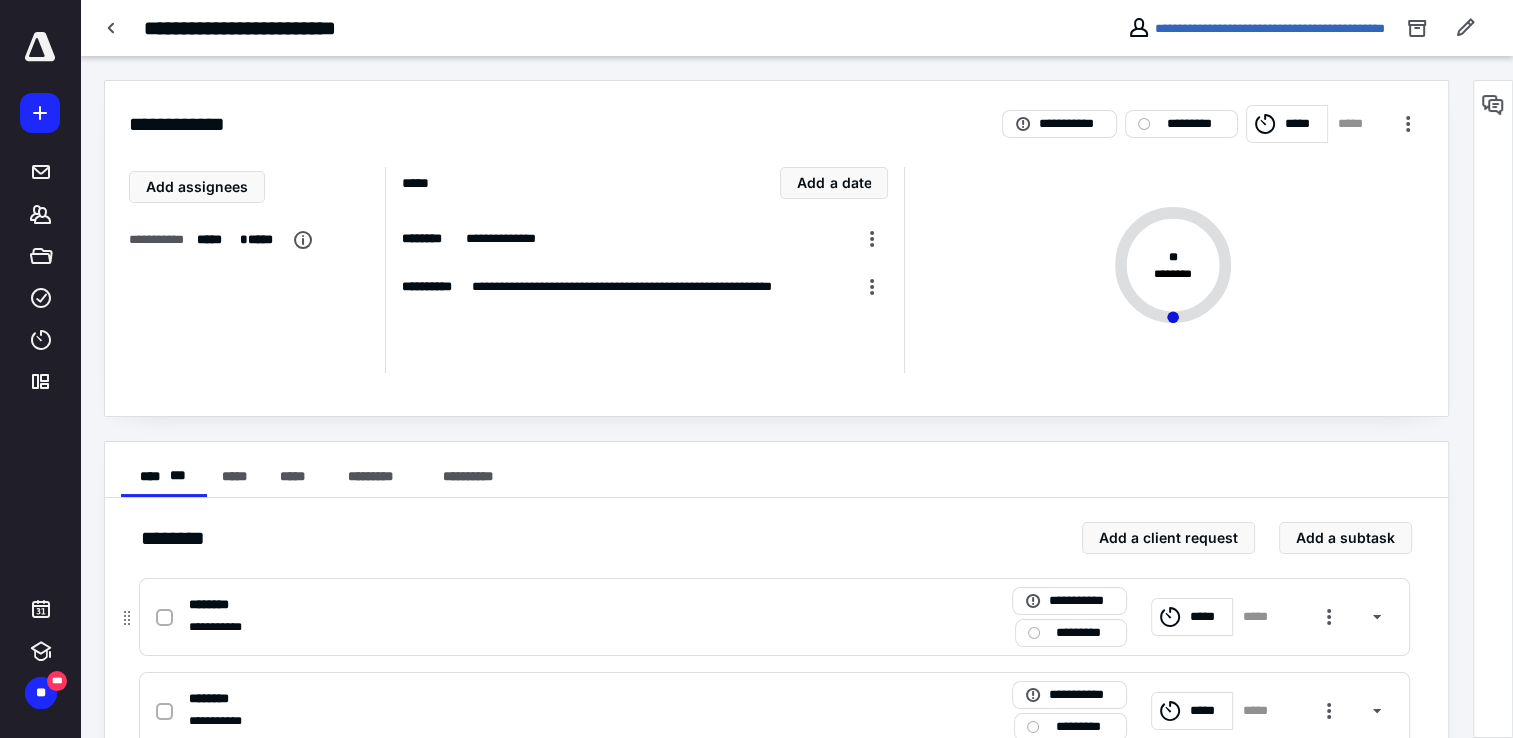 click on "*****" at bounding box center (1208, 617) 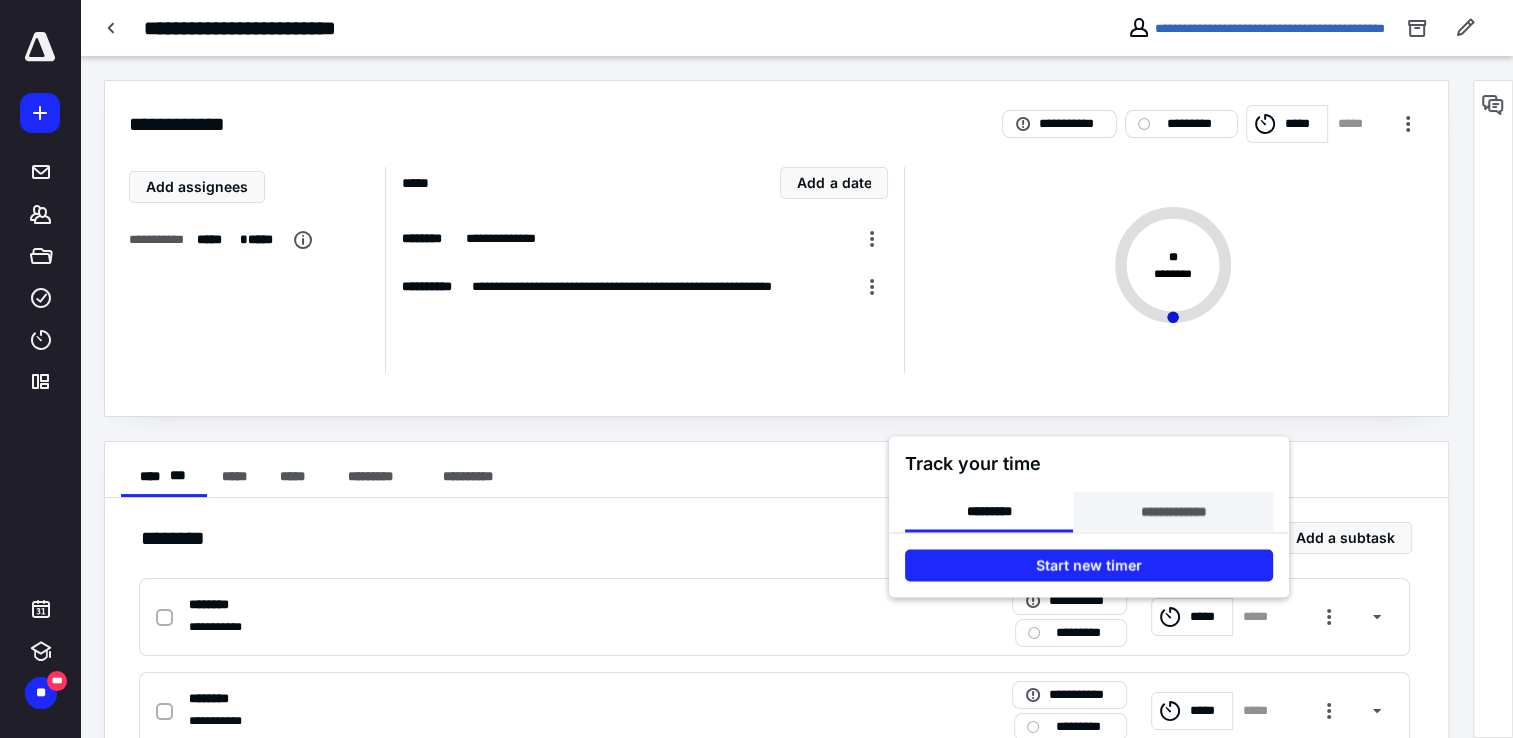 click on "**********" at bounding box center (1172, 512) 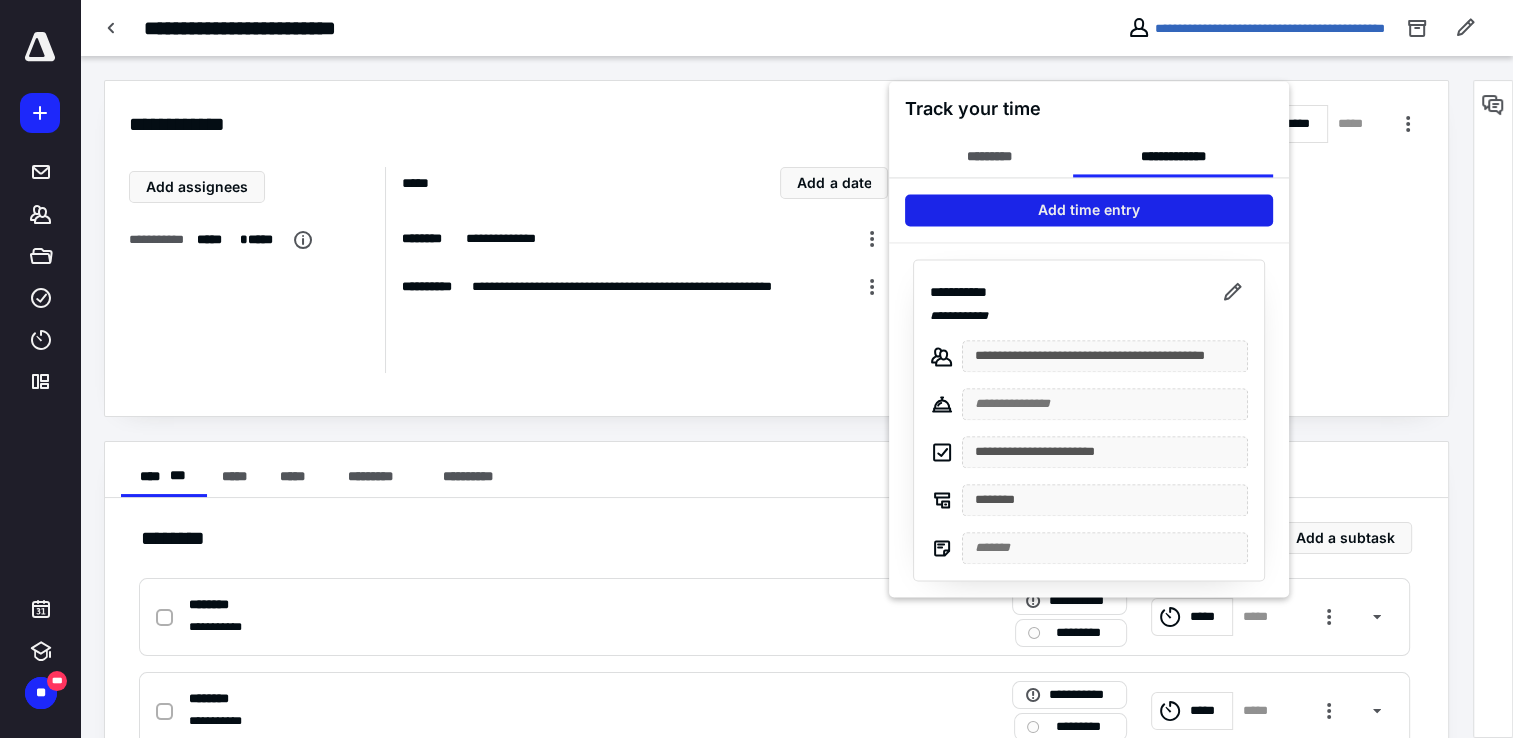 click on "Add time entry" at bounding box center (1089, 210) 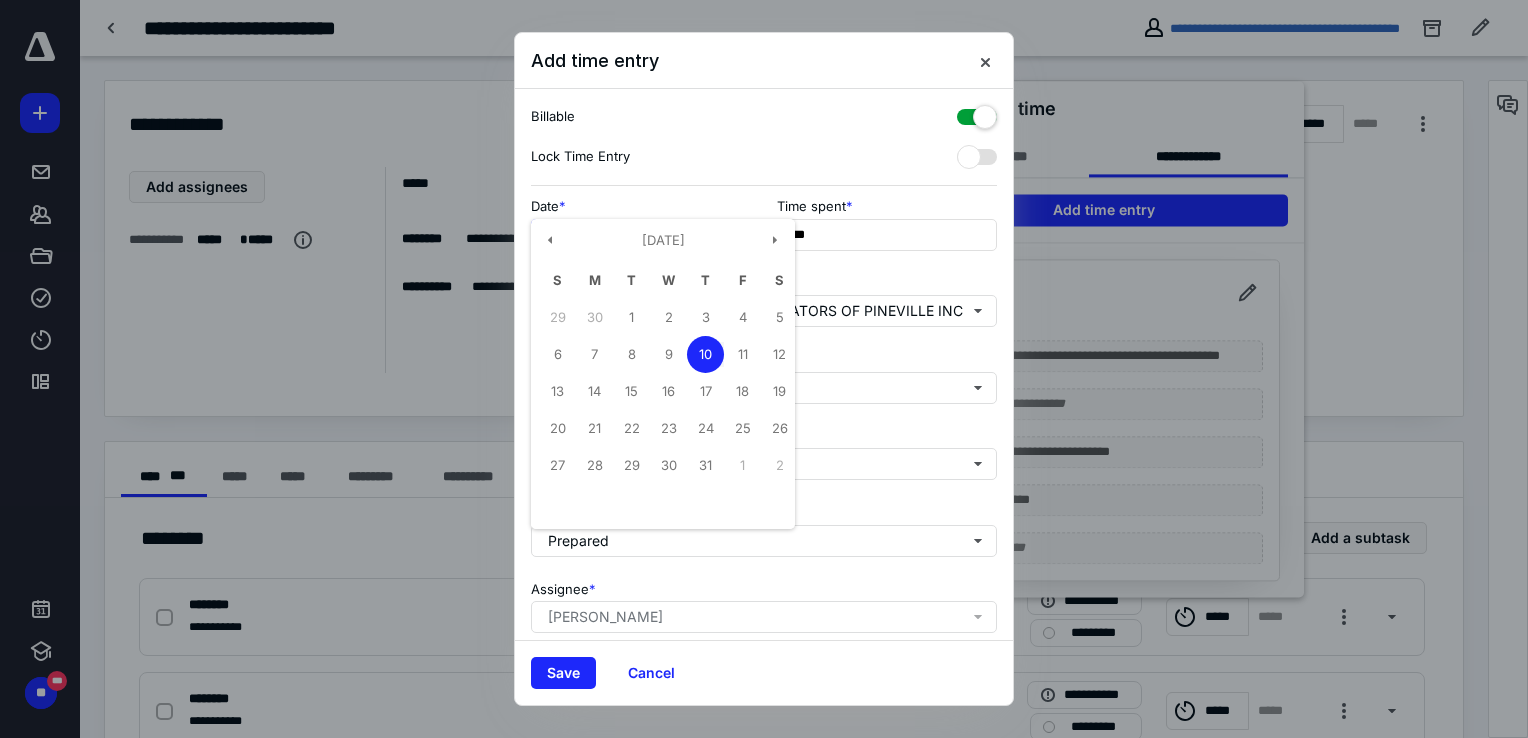 click on "**********" at bounding box center [641, 235] 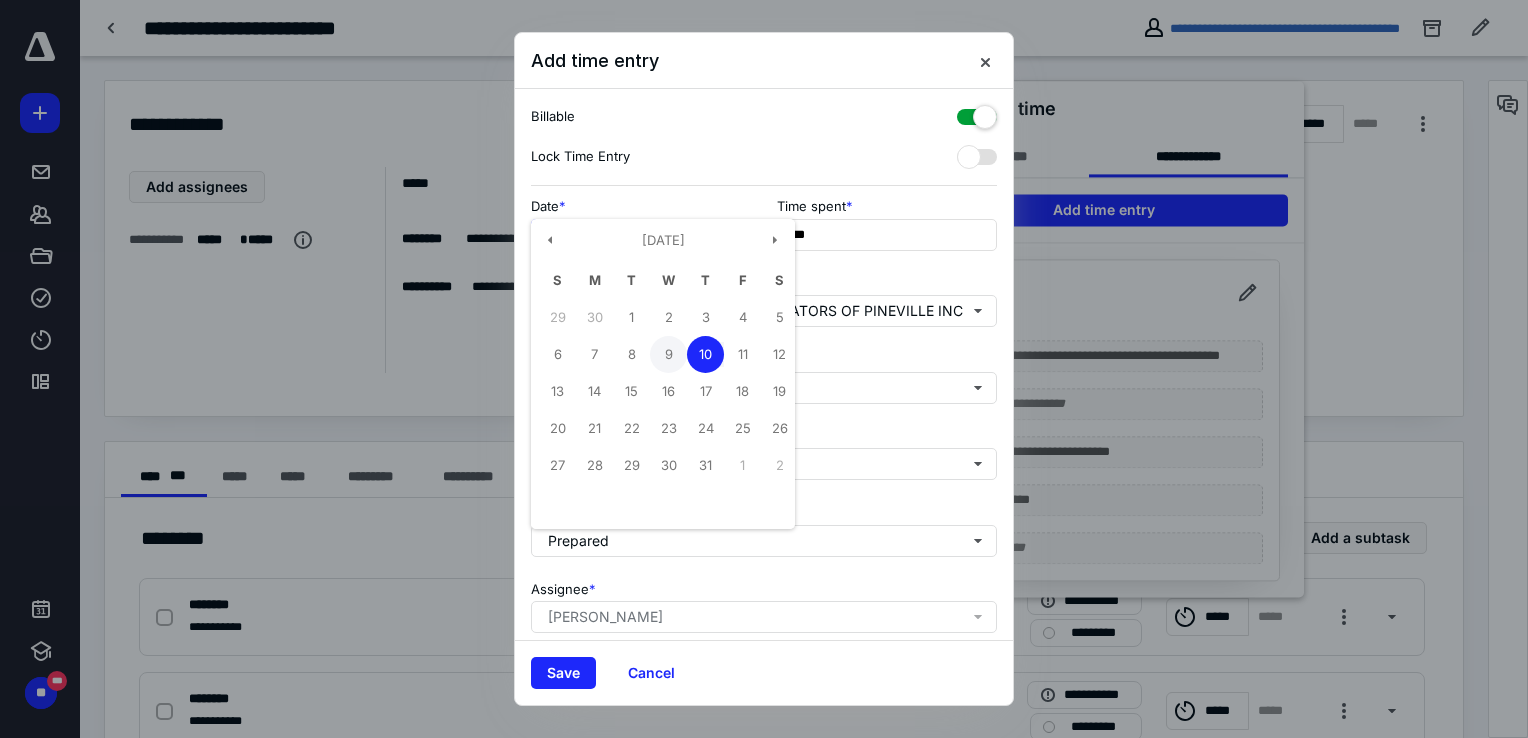 click on "9" at bounding box center (668, 354) 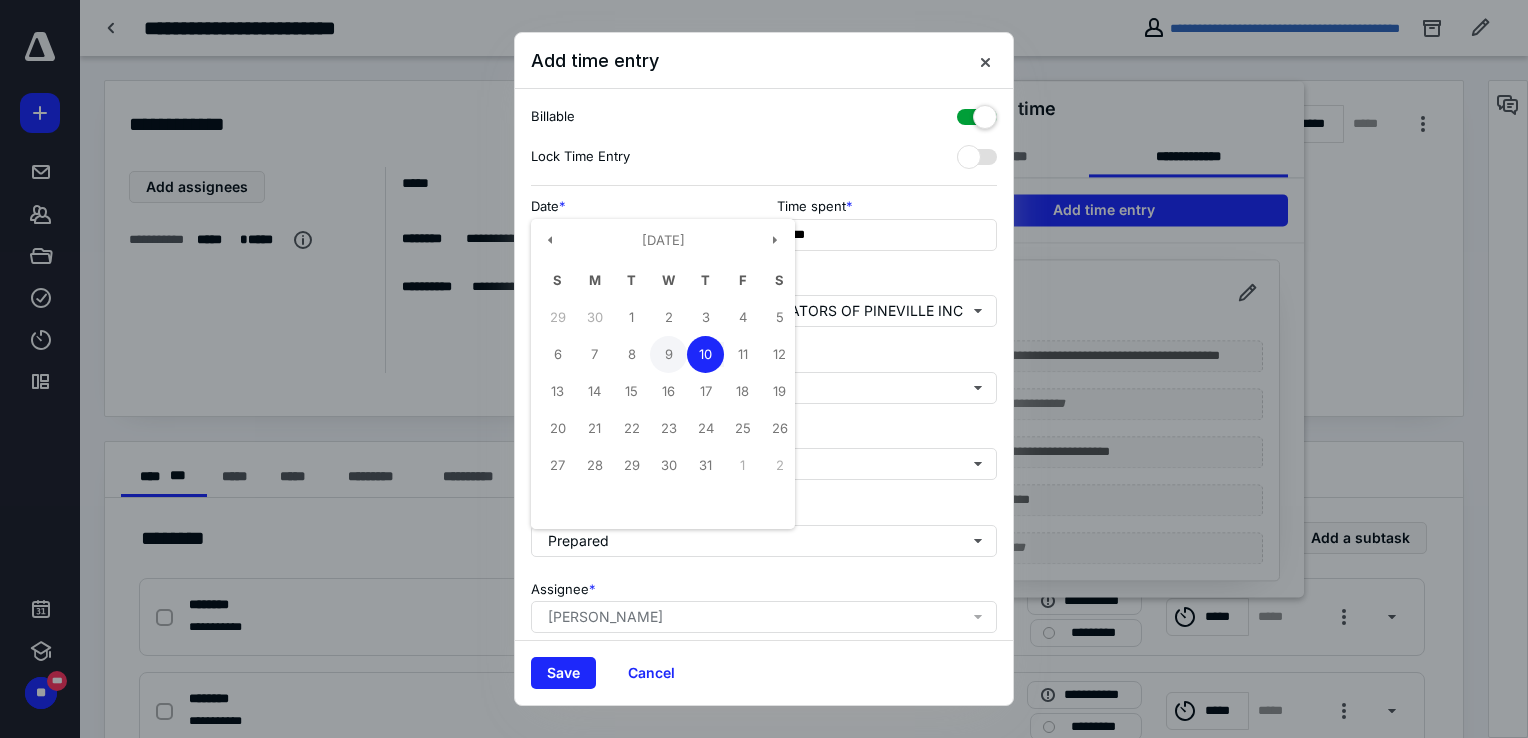 type on "**********" 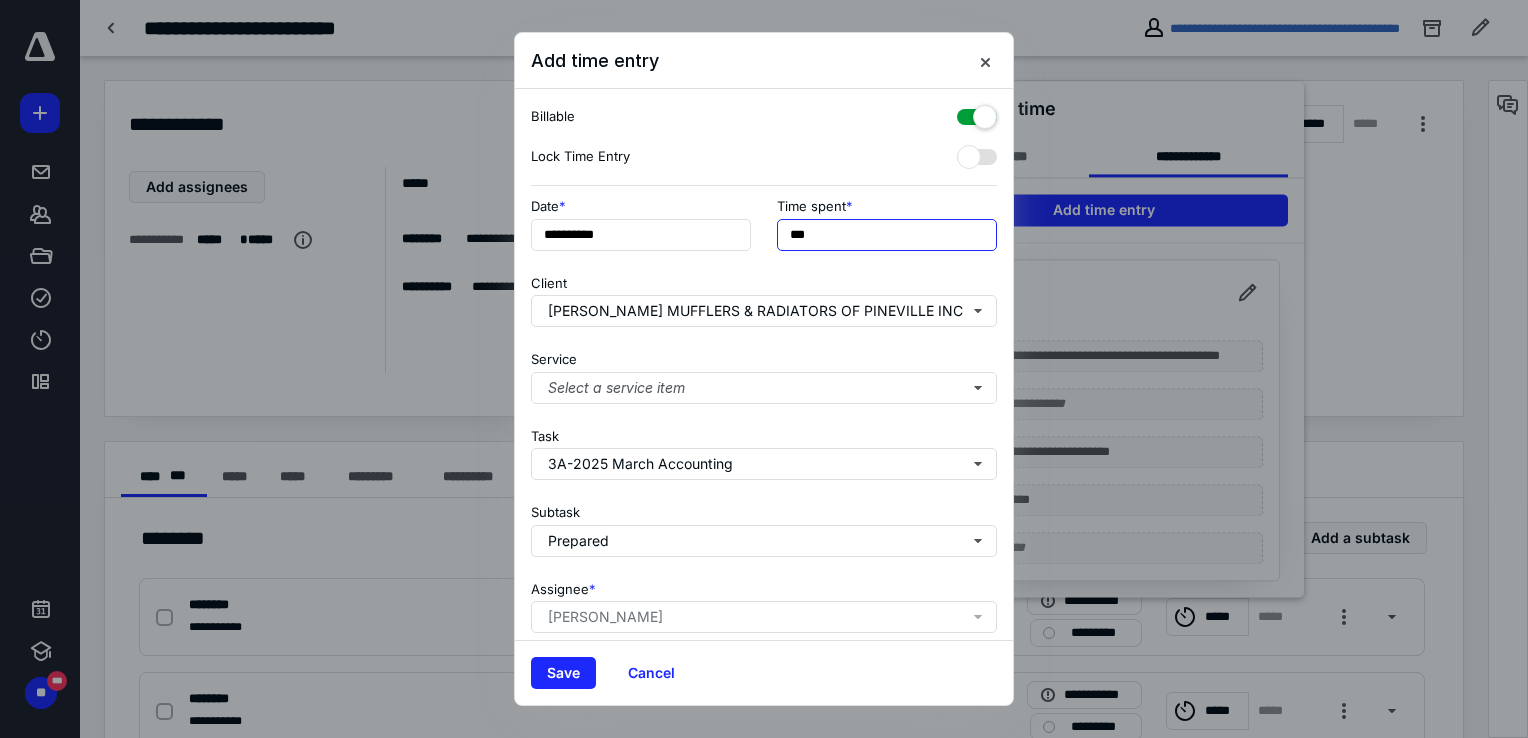 click on "***" at bounding box center [887, 235] 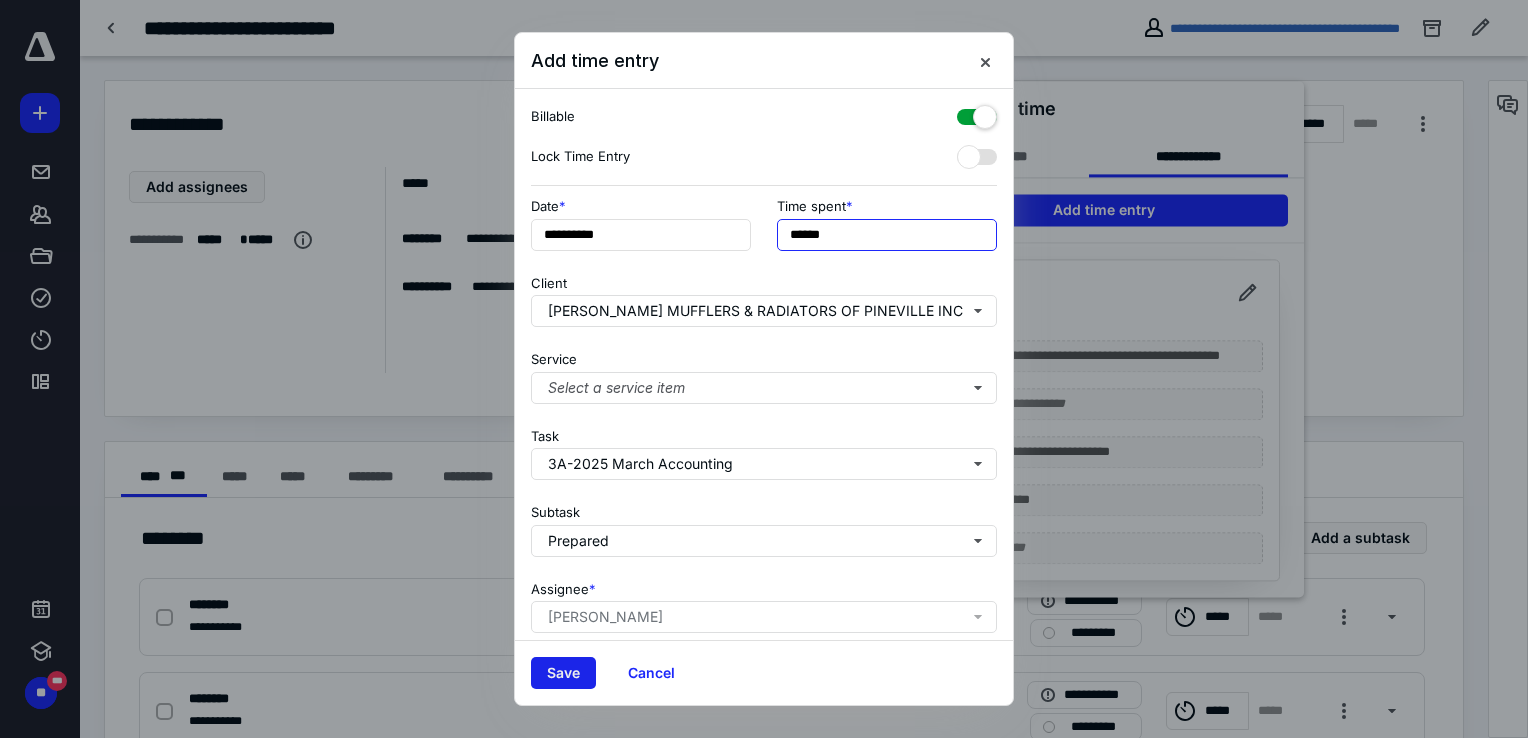 type on "******" 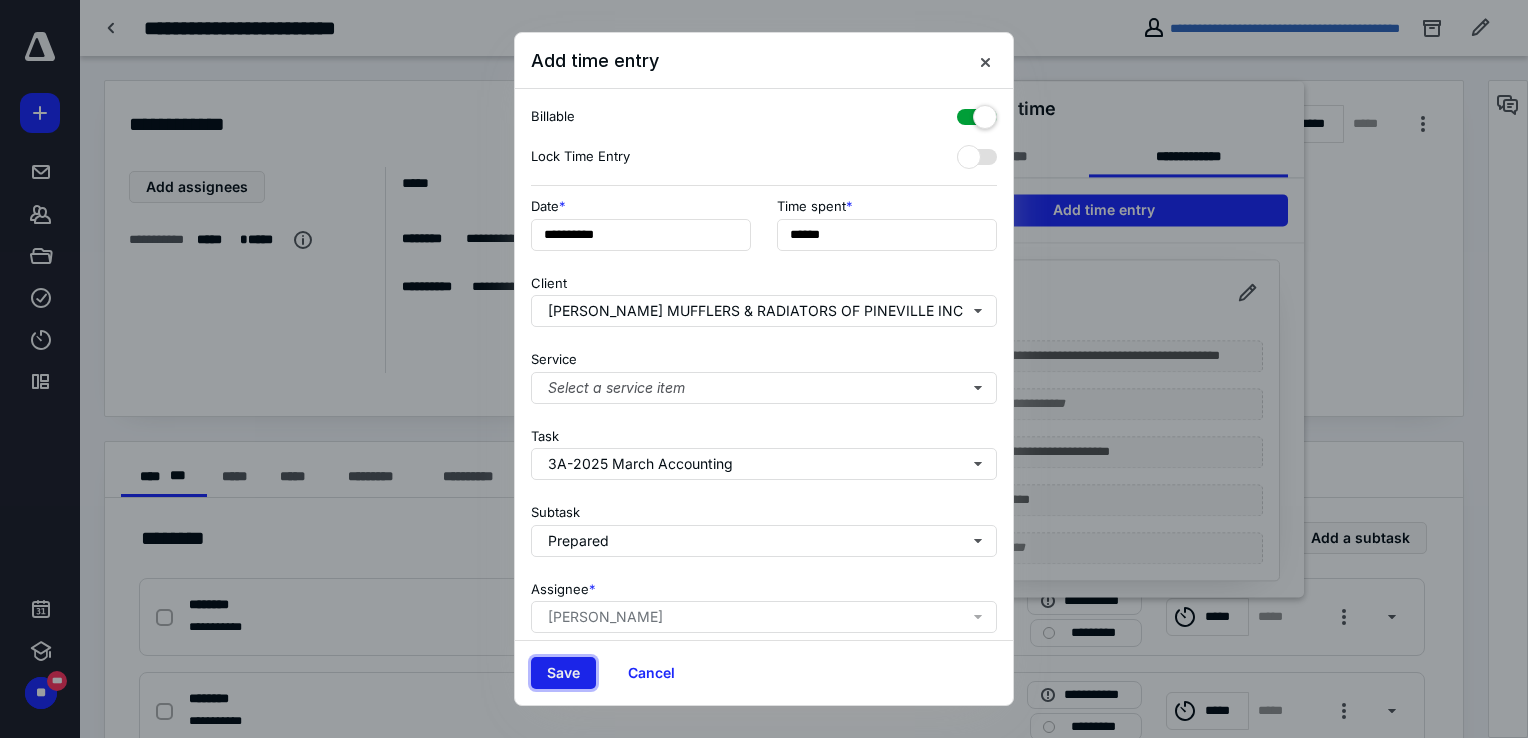 click on "Save" at bounding box center [563, 673] 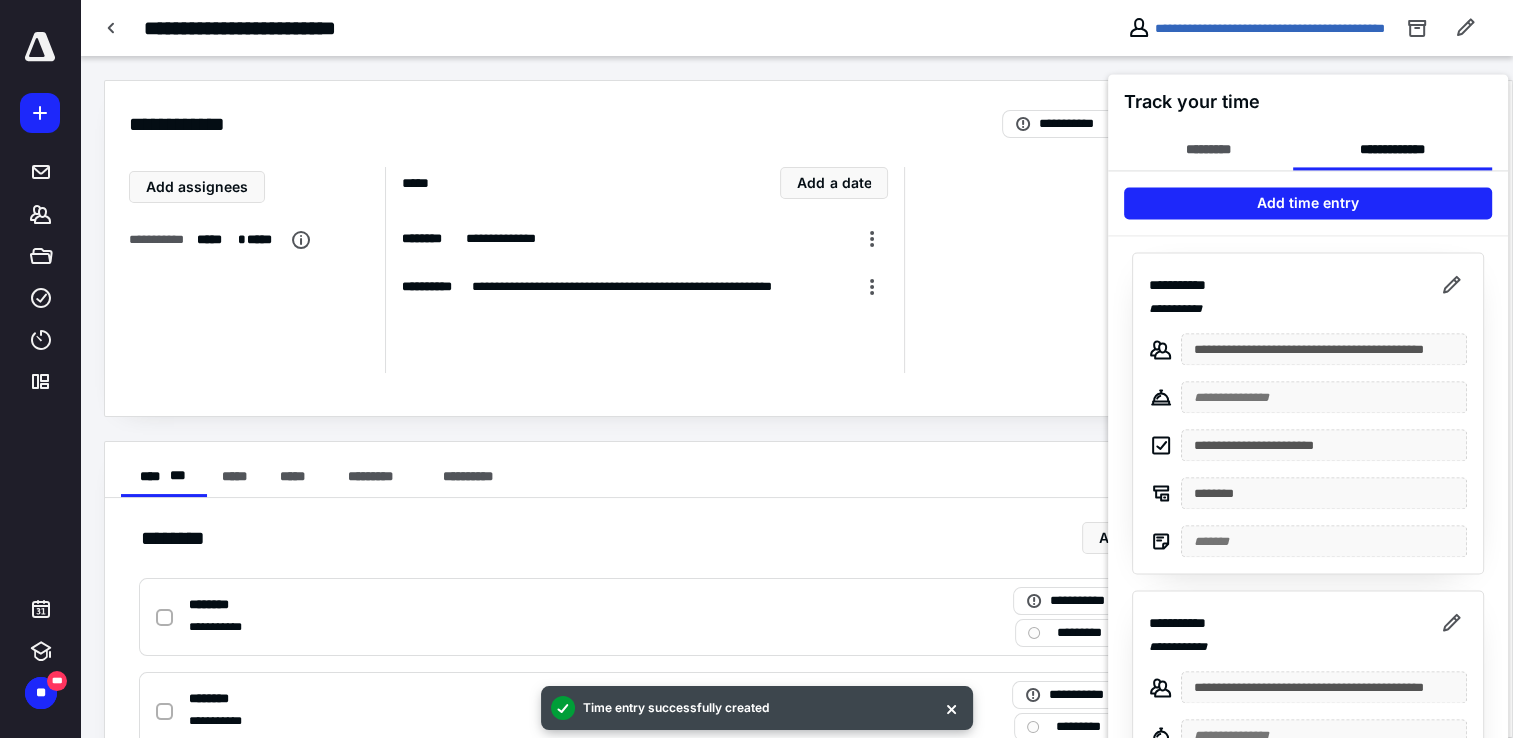 scroll, scrollTop: 100, scrollLeft: 0, axis: vertical 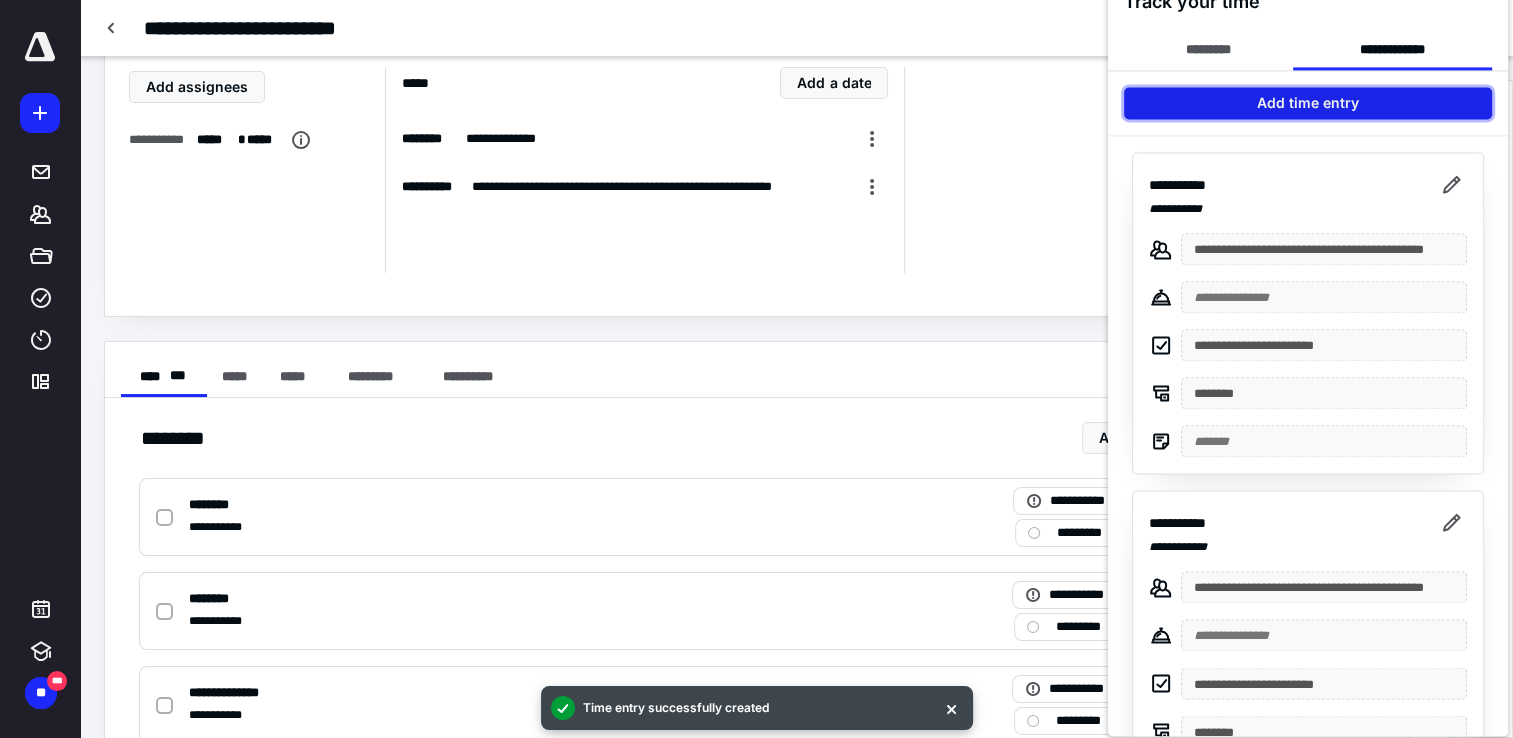 click on "Add time entry" at bounding box center [1308, 103] 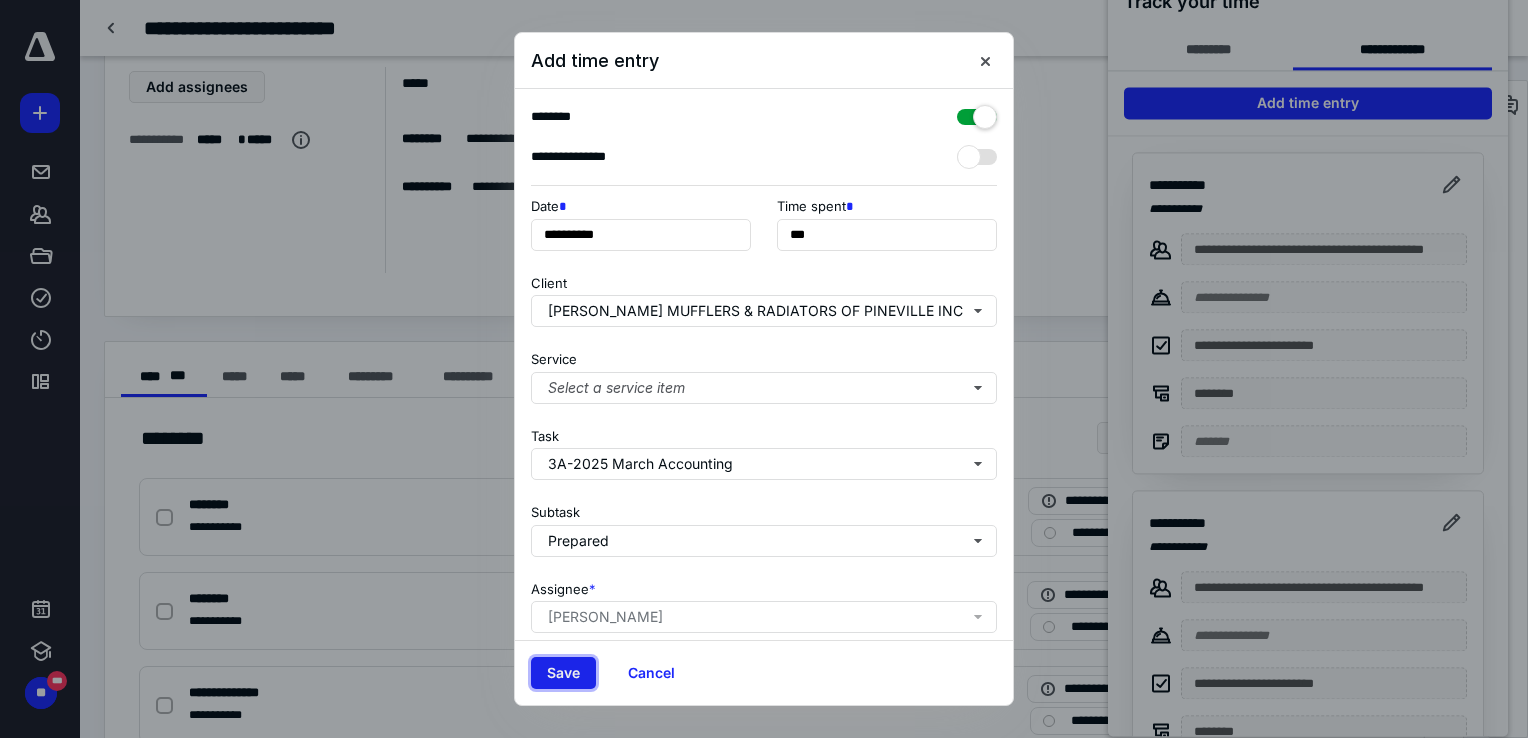 click on "Save" at bounding box center (563, 673) 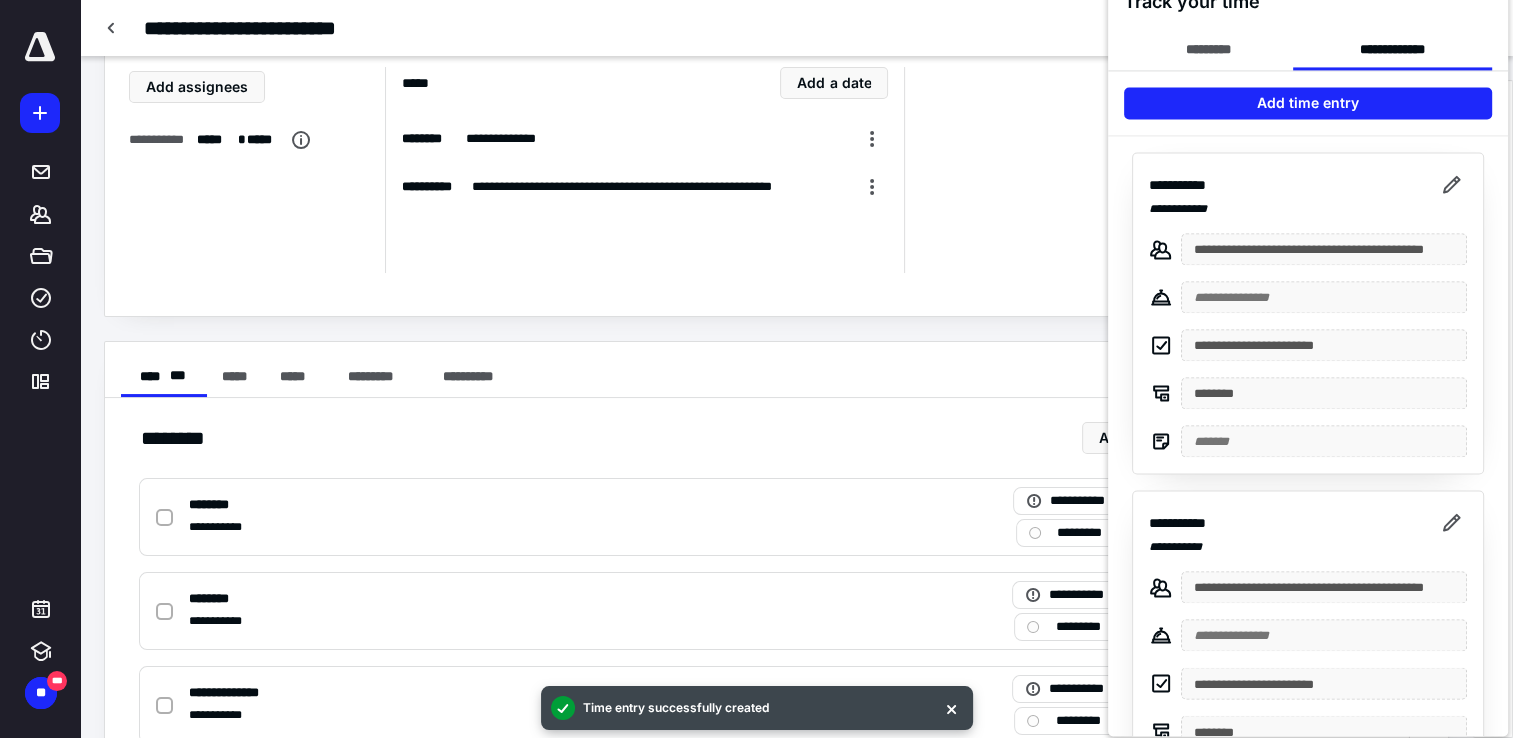 click at bounding box center (756, 369) 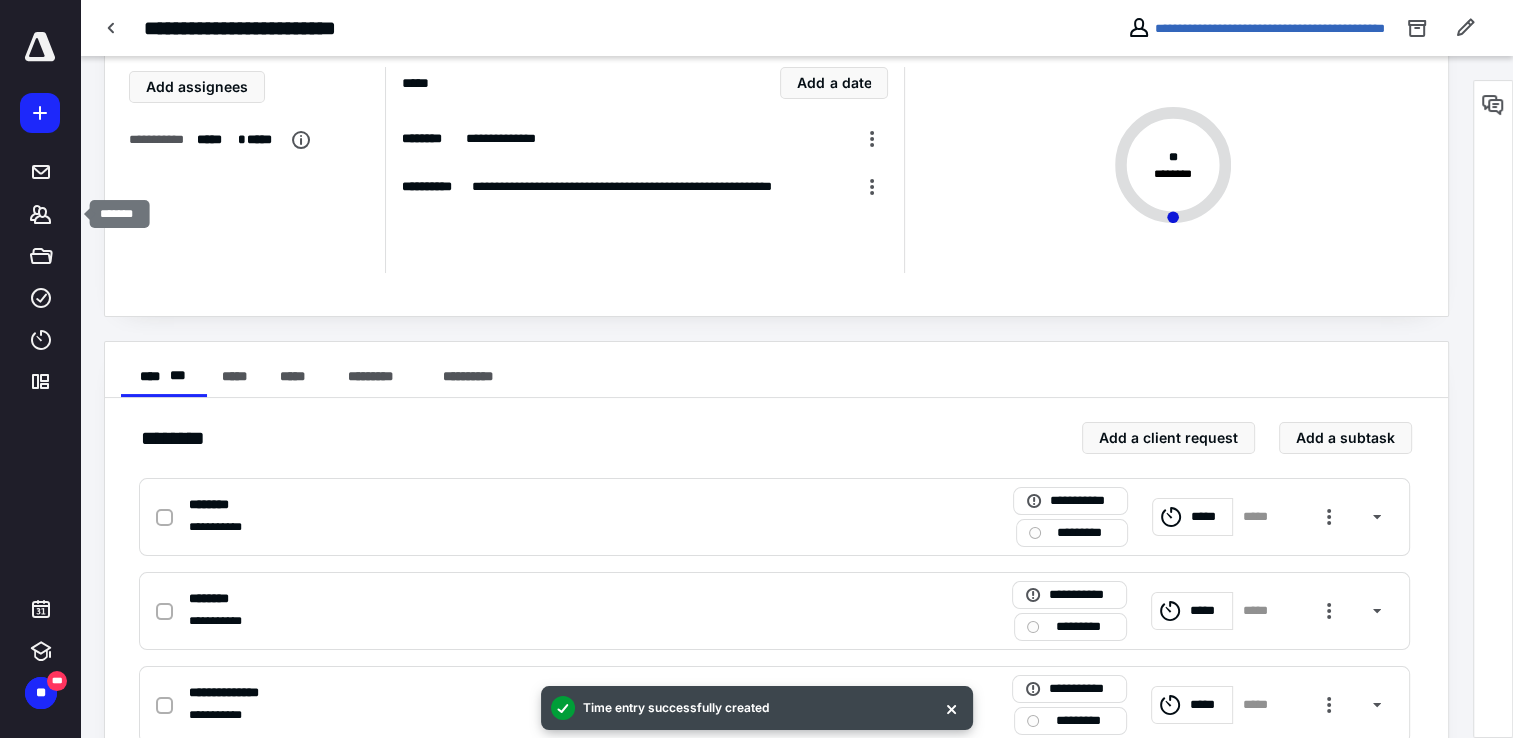 click 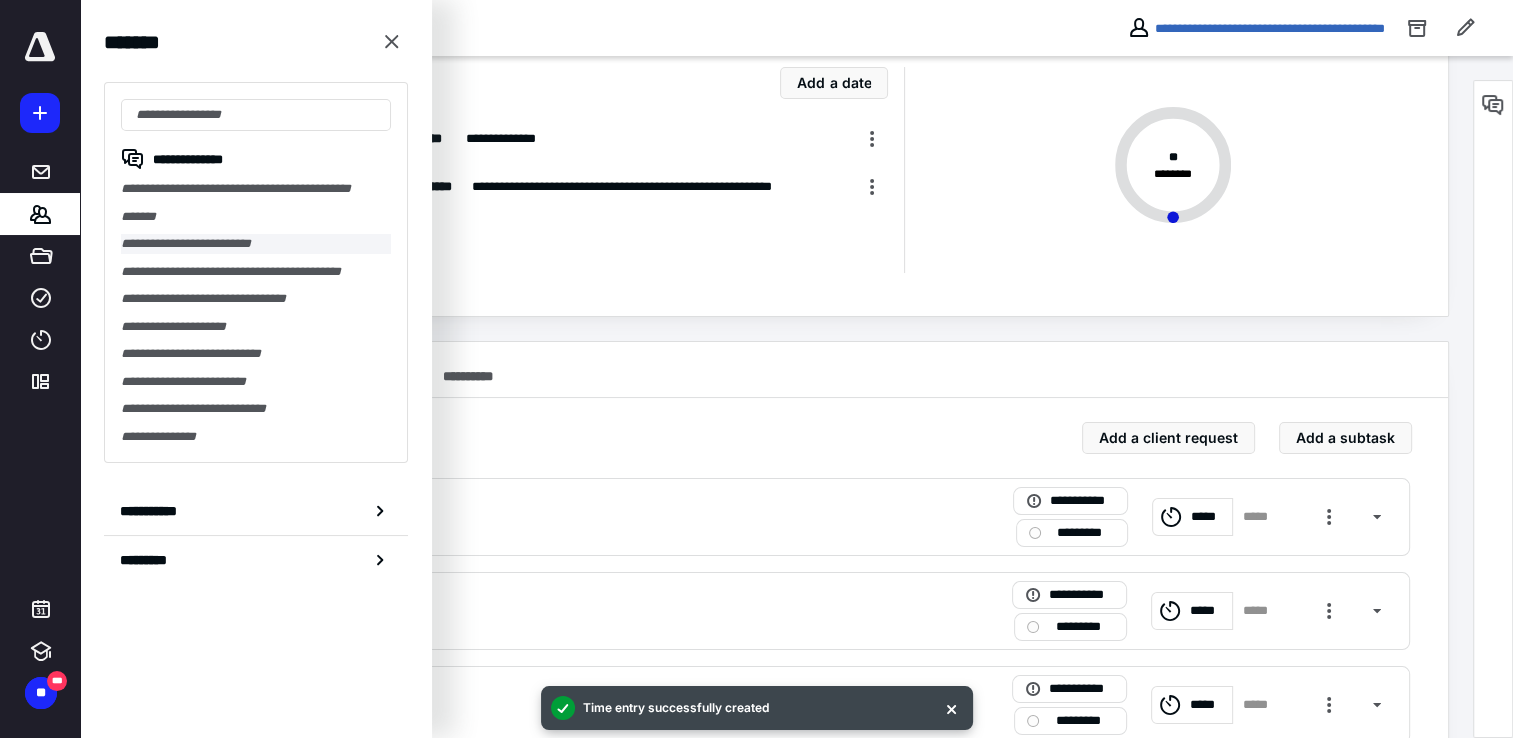 click on "**********" at bounding box center [256, 244] 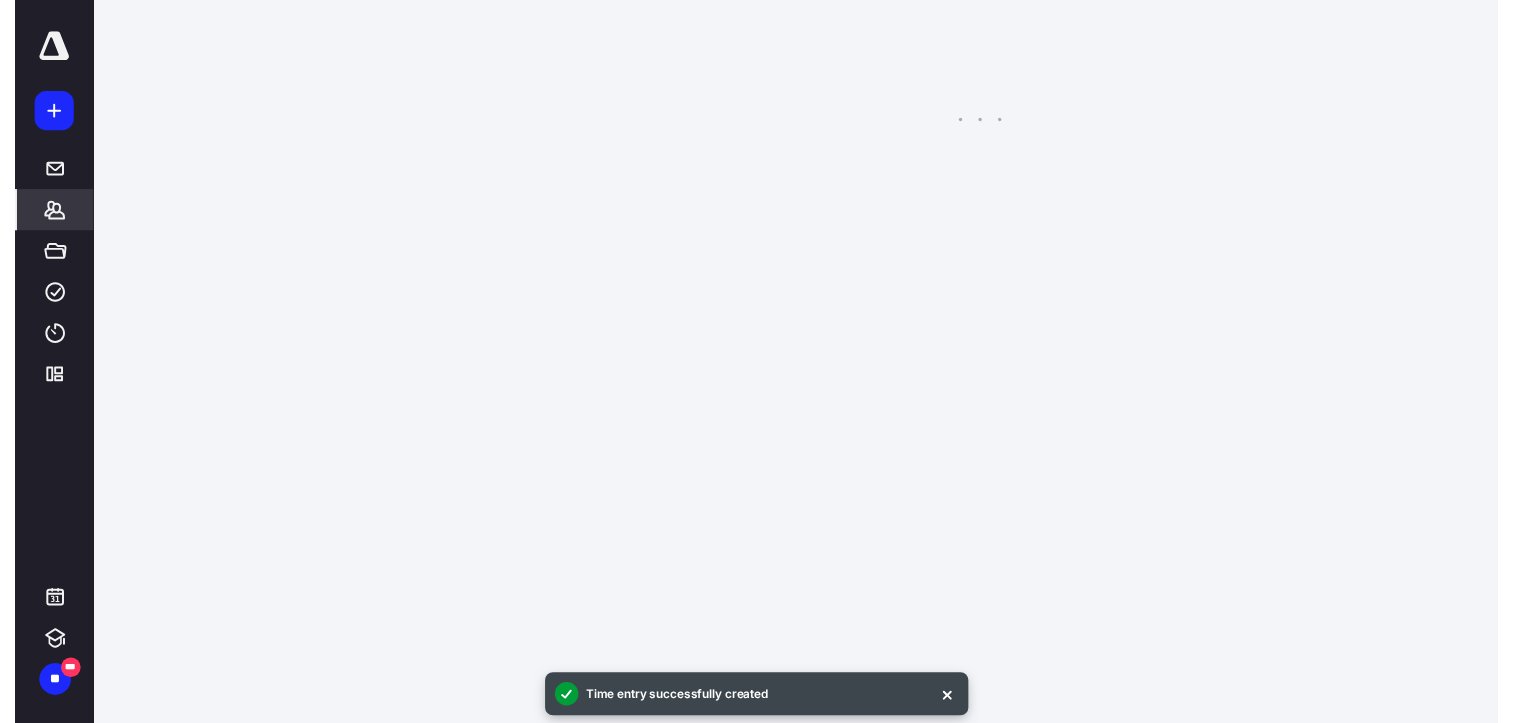 scroll, scrollTop: 0, scrollLeft: 0, axis: both 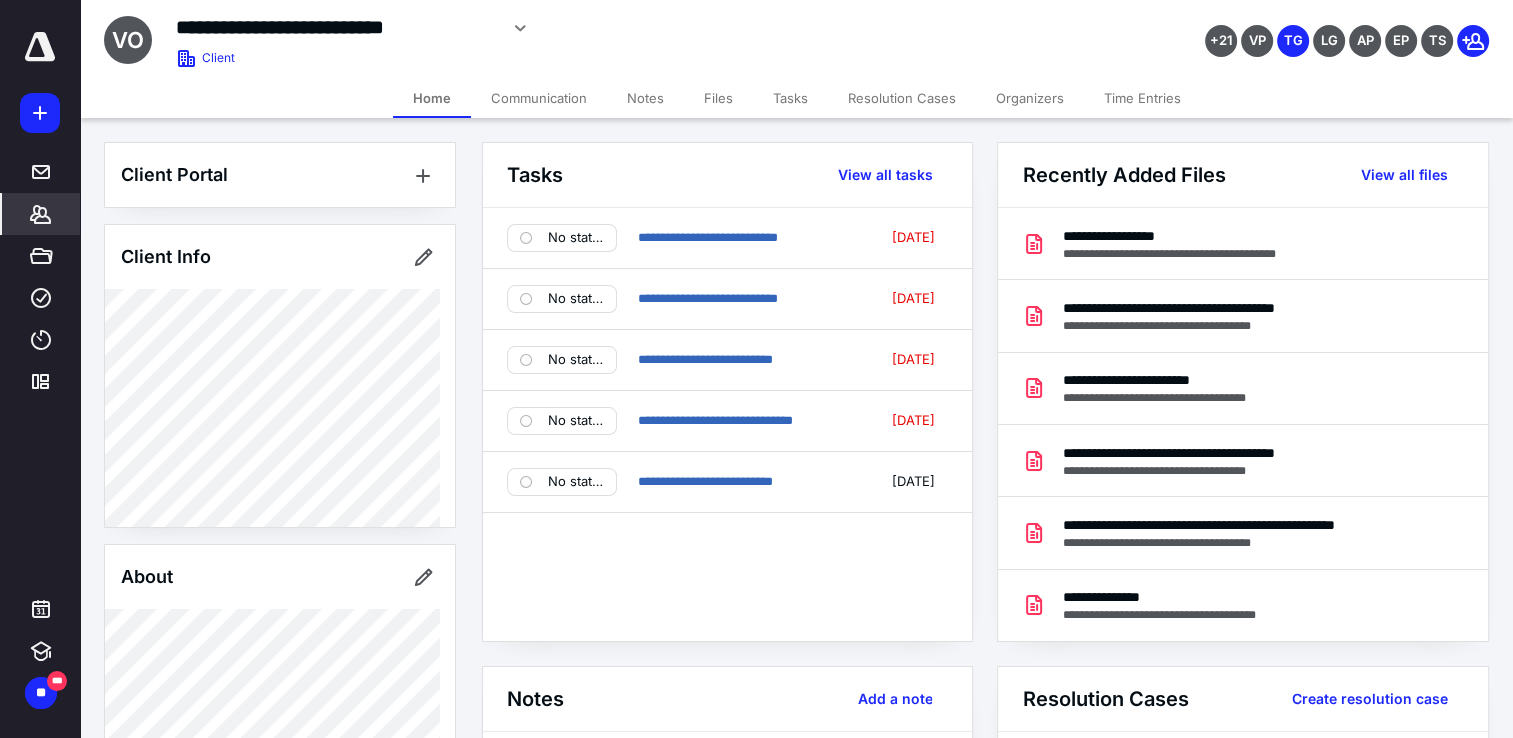click on "Tasks" at bounding box center [790, 98] 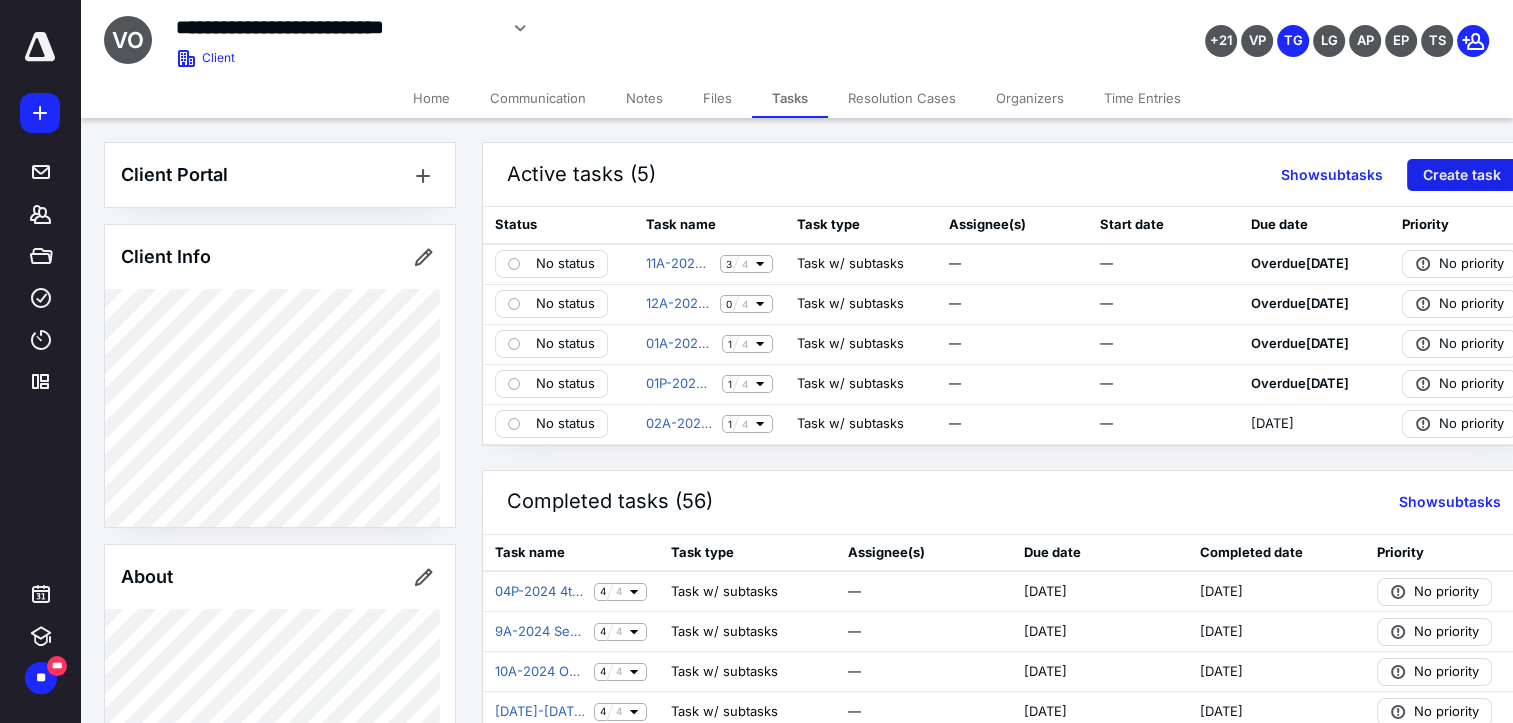 click on "Create task" at bounding box center (1462, 175) 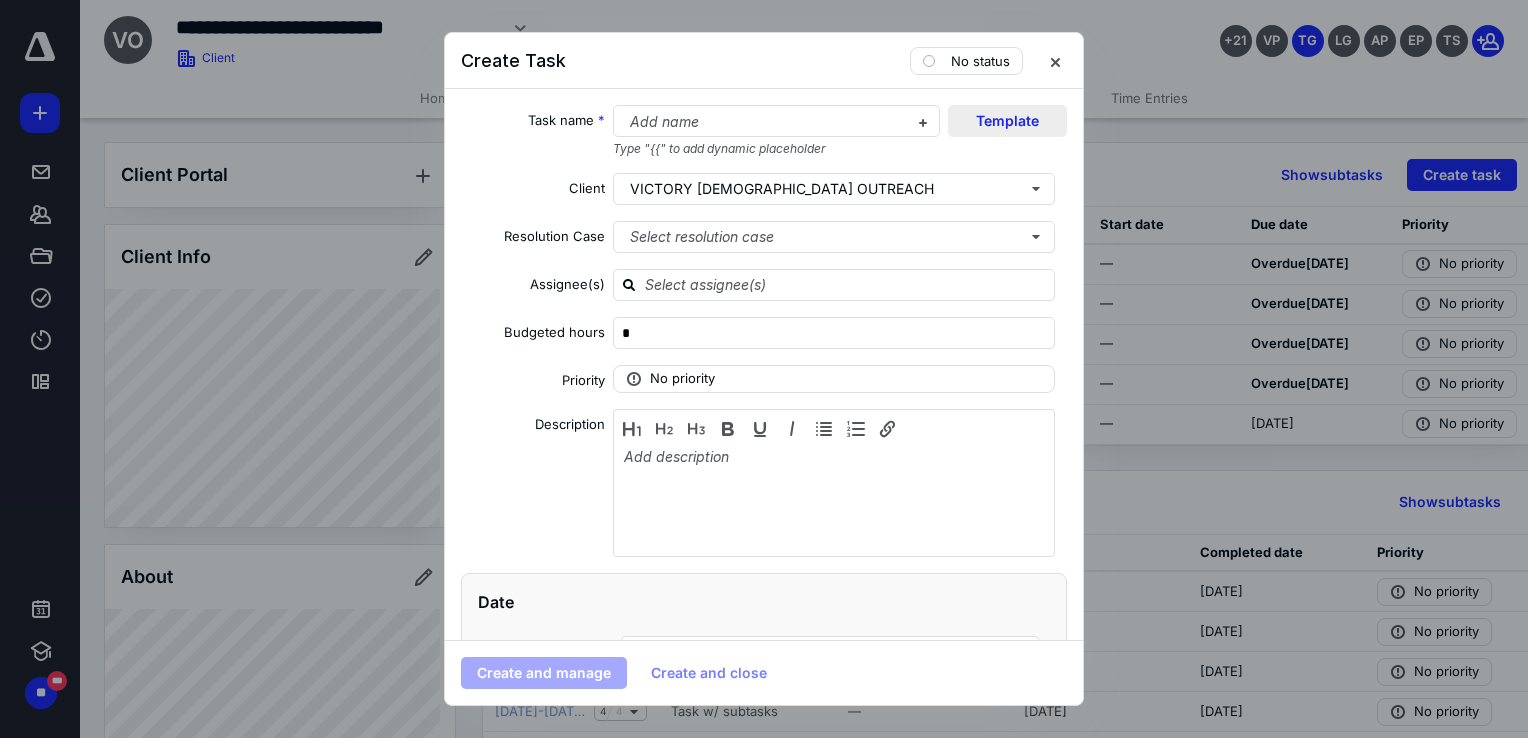 click on "Template" at bounding box center [1007, 121] 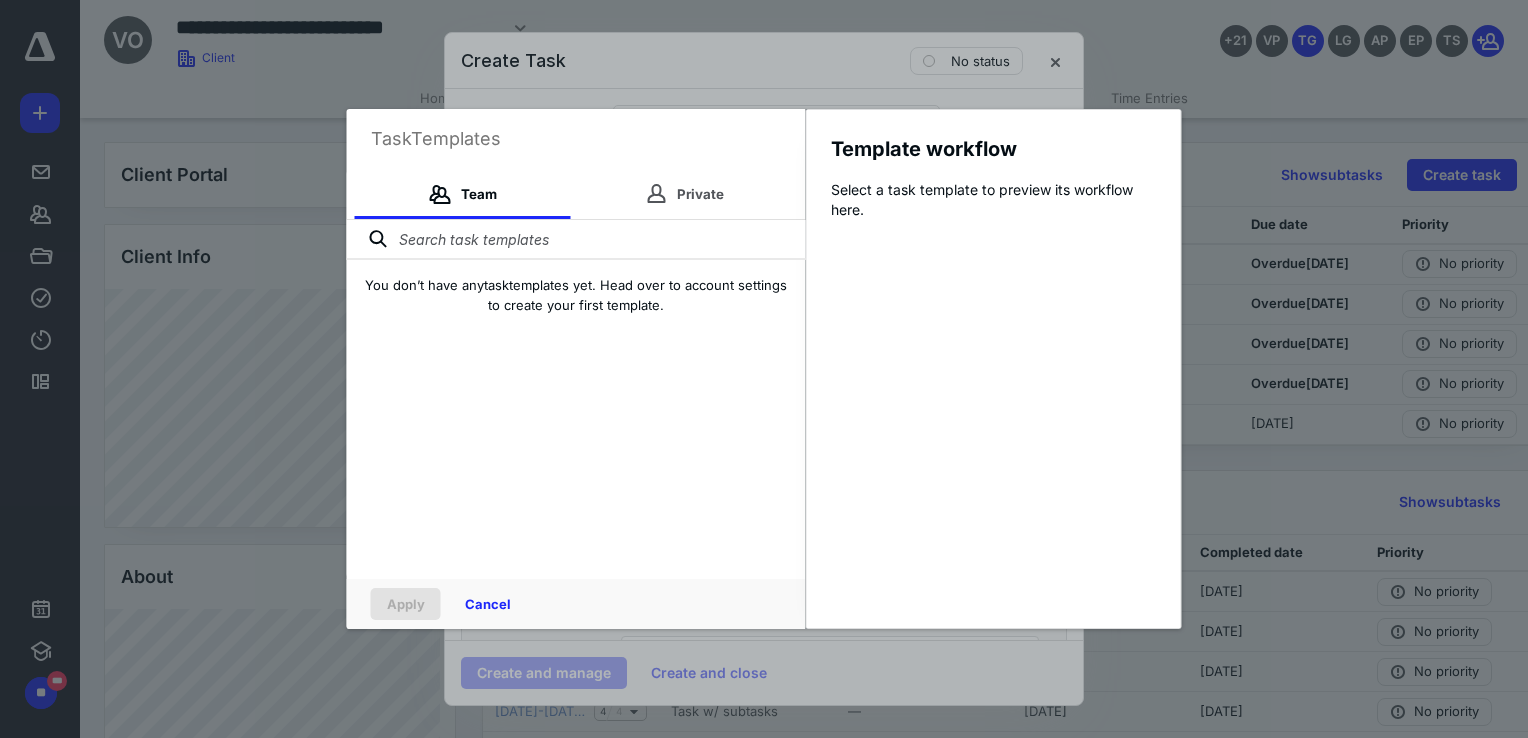 click at bounding box center [576, 240] 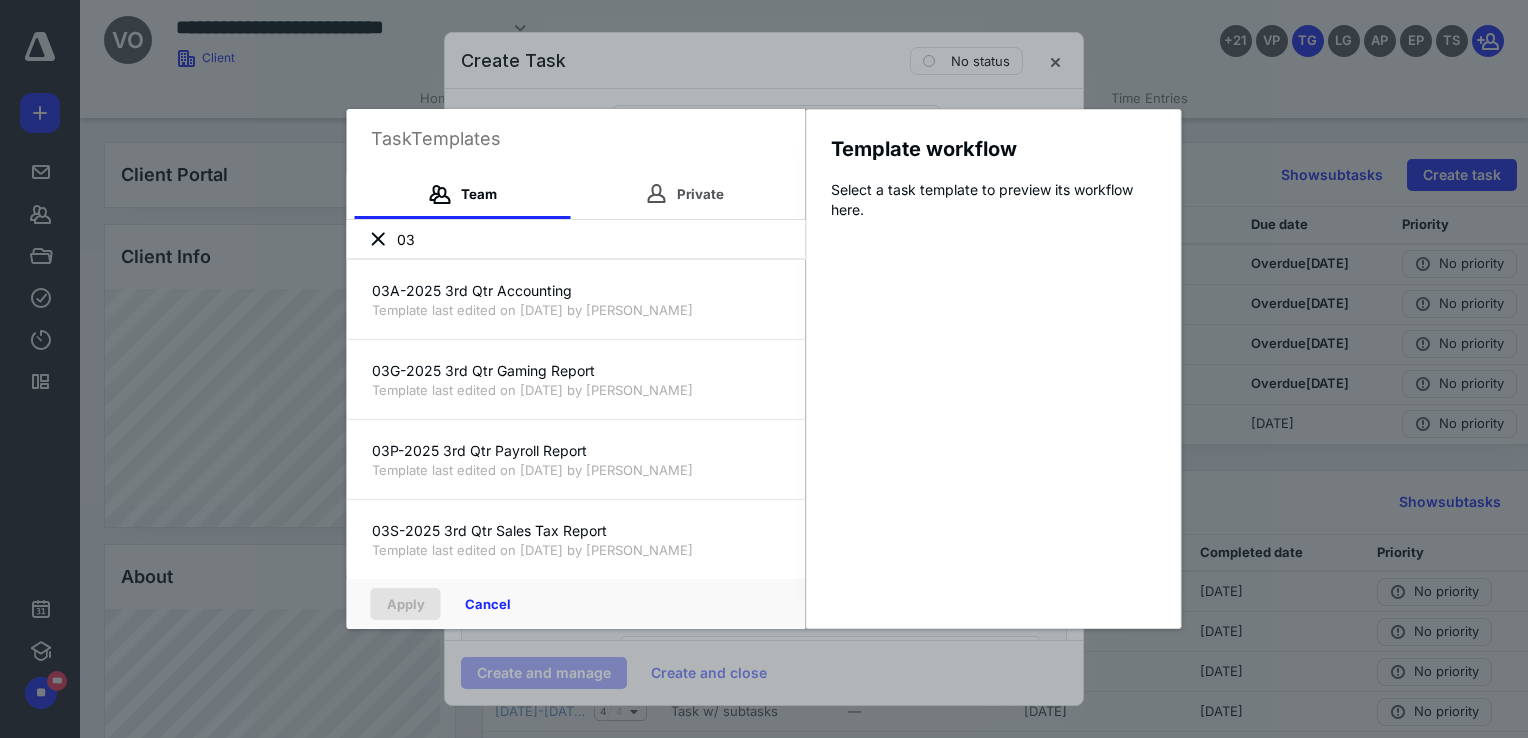 type on "0" 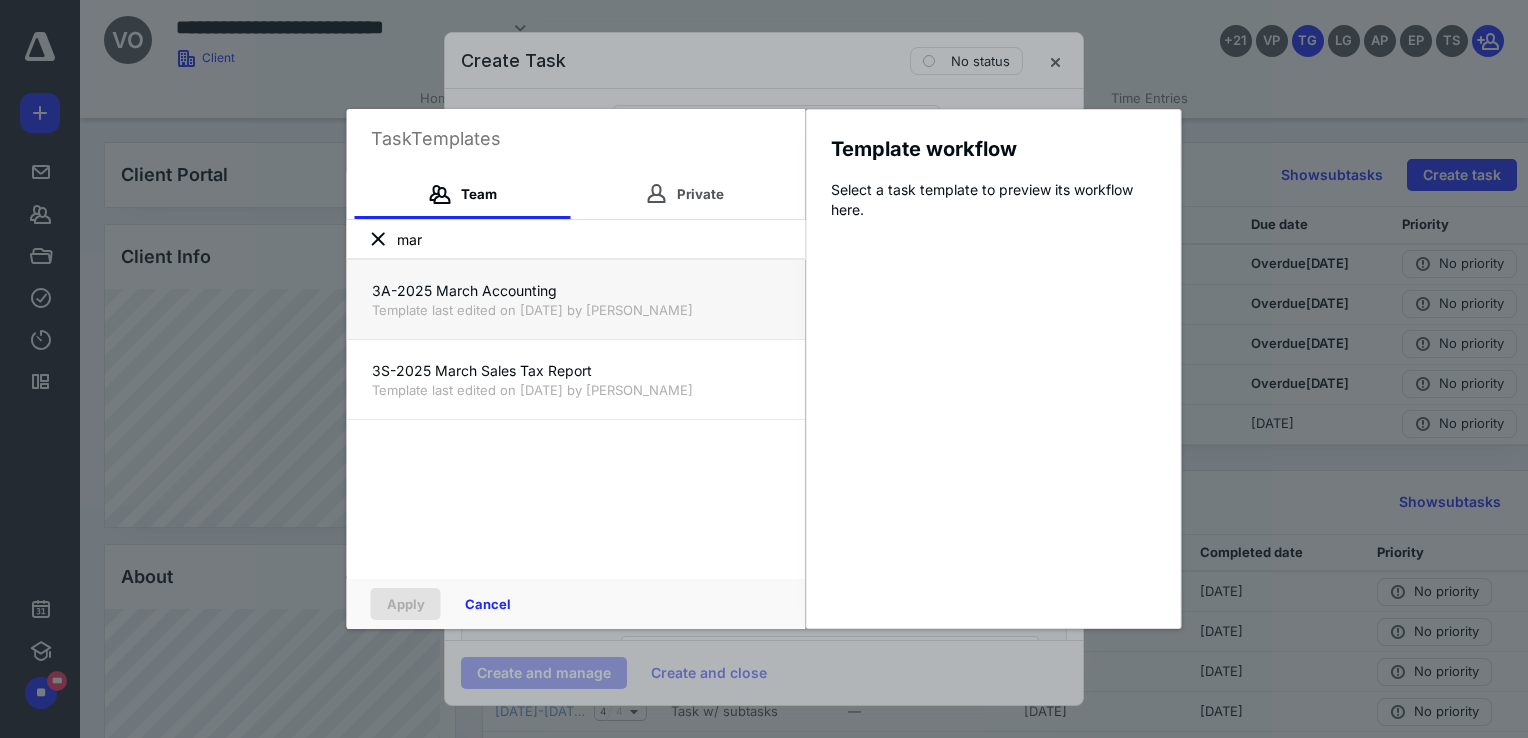 type on "mar" 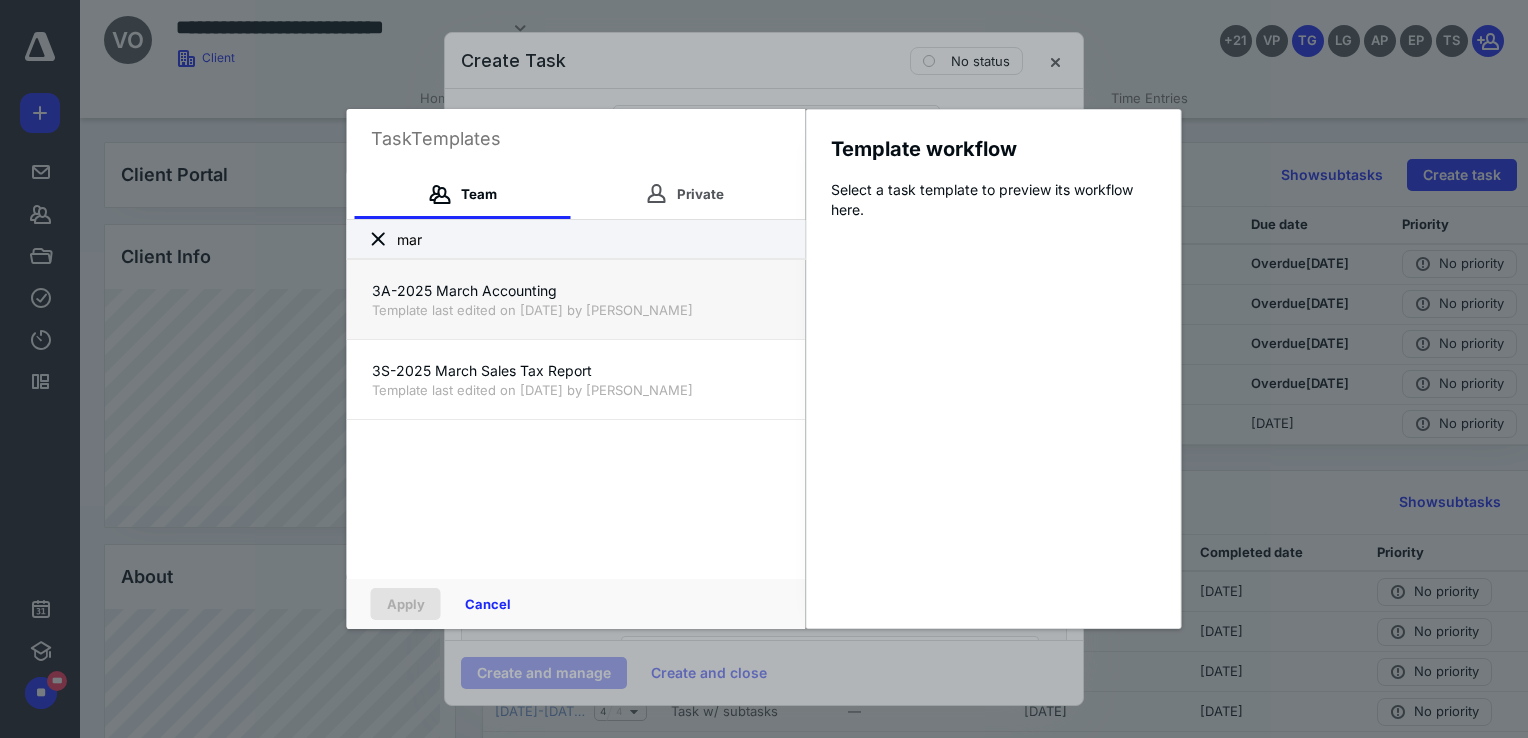 click on "Template last edited on [DATE] by [PERSON_NAME]" at bounding box center [576, 310] 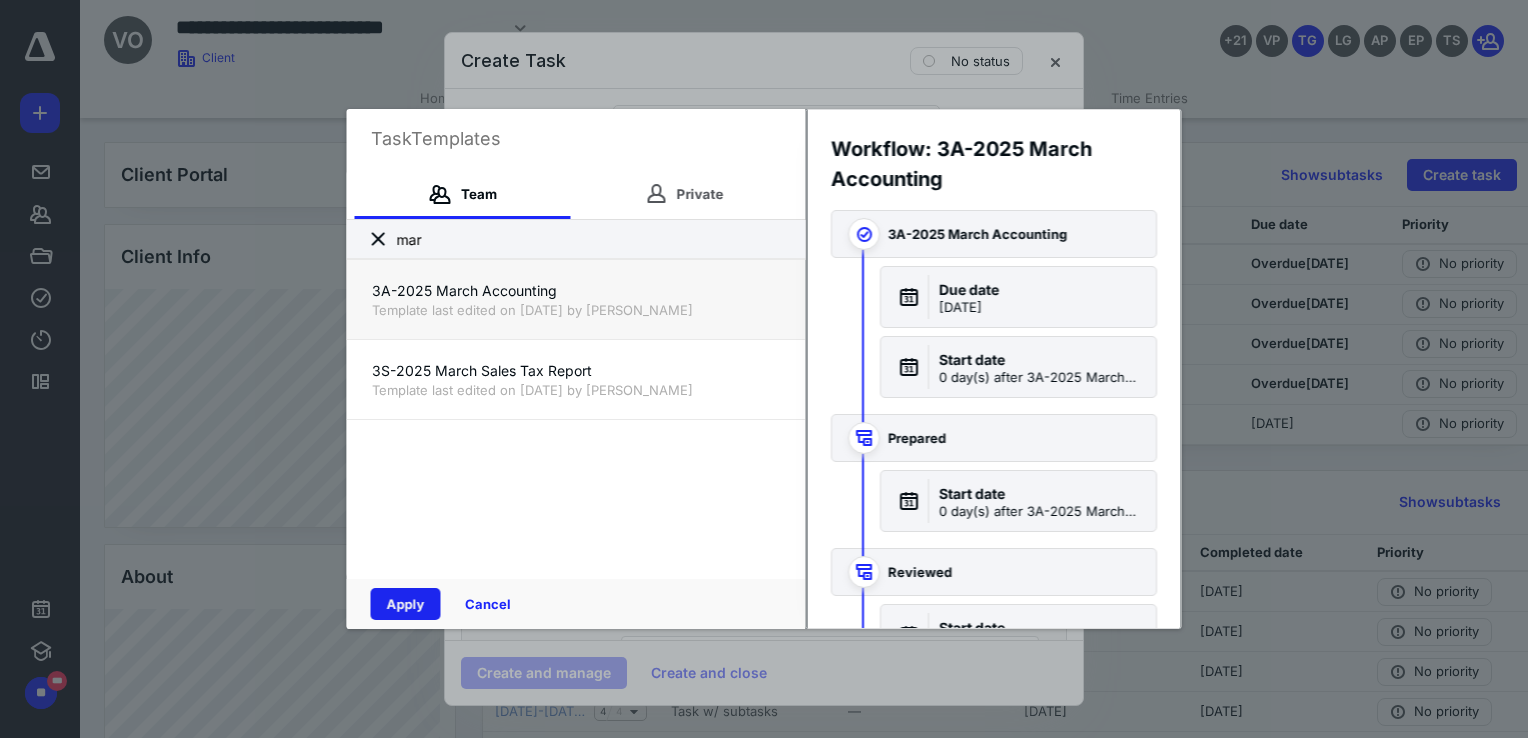 click on "Apply" at bounding box center (406, 604) 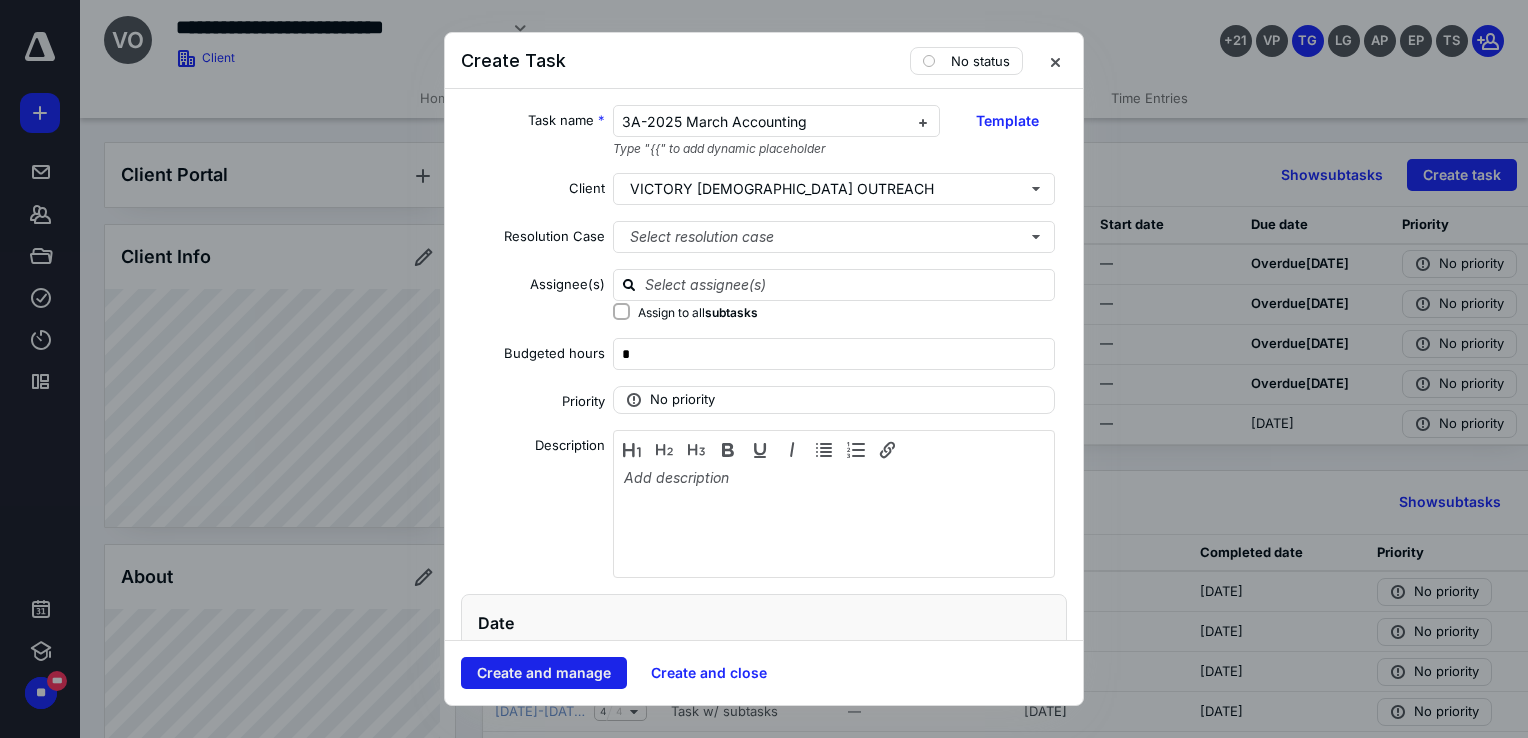 click on "Create and manage" at bounding box center (544, 673) 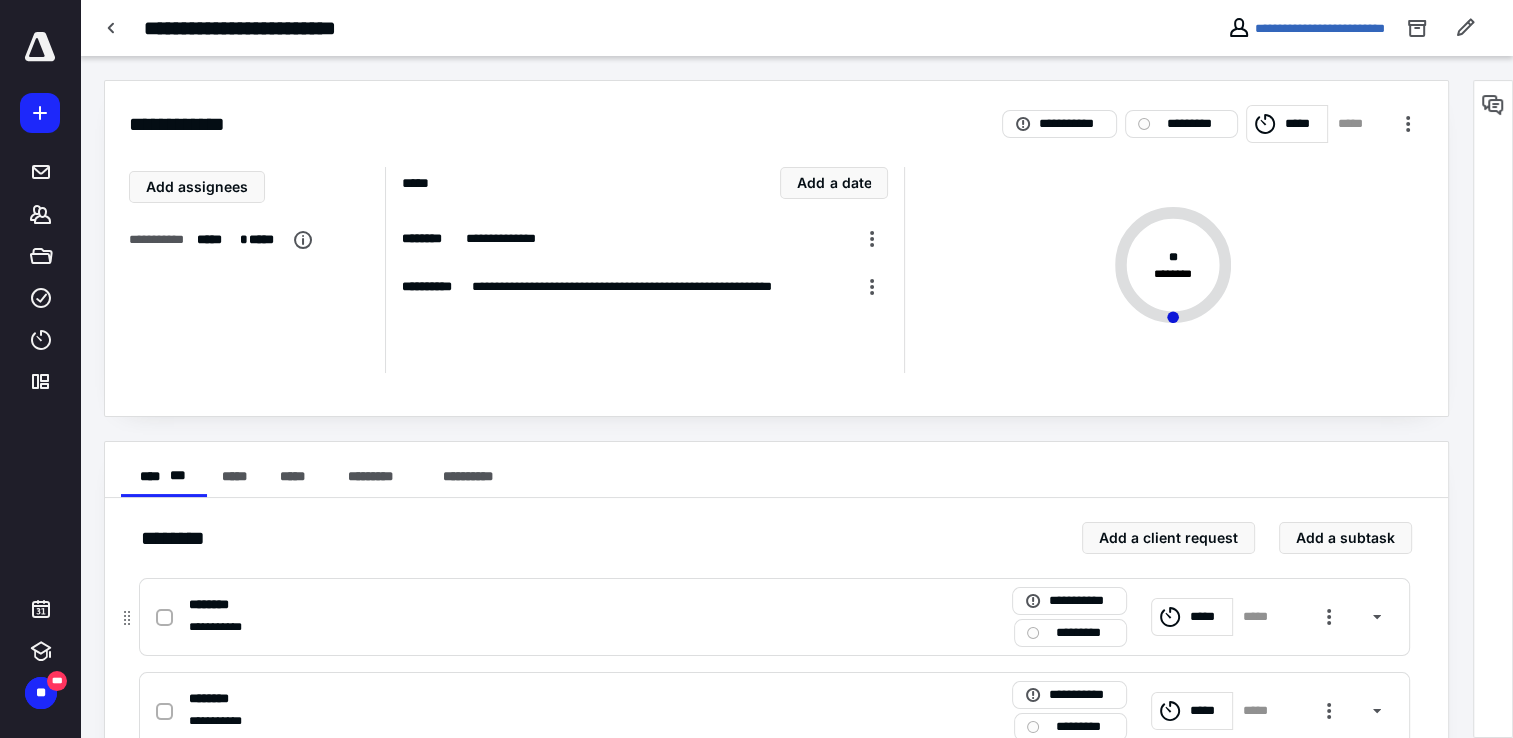 click on "*****" at bounding box center [1192, 617] 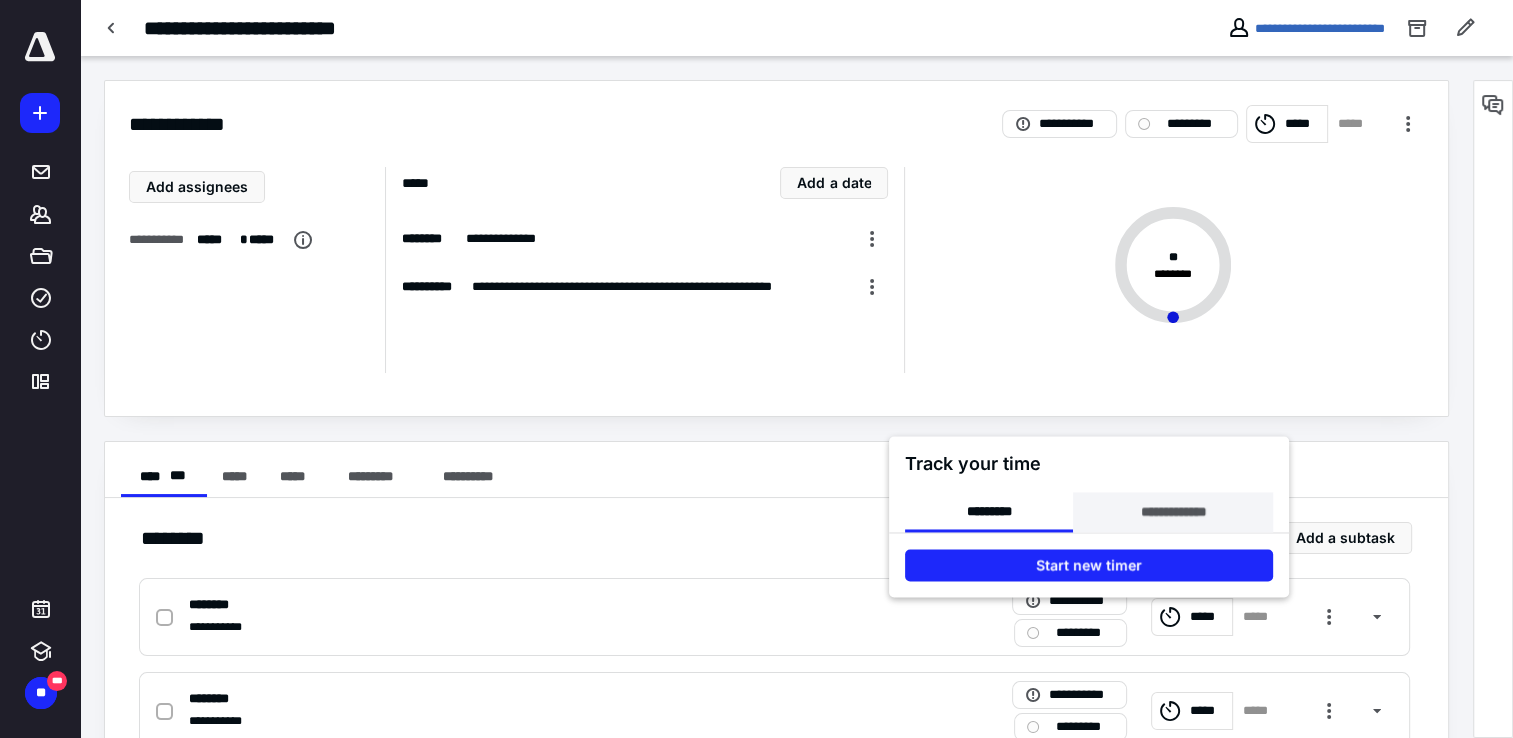 click on "**********" at bounding box center [1172, 512] 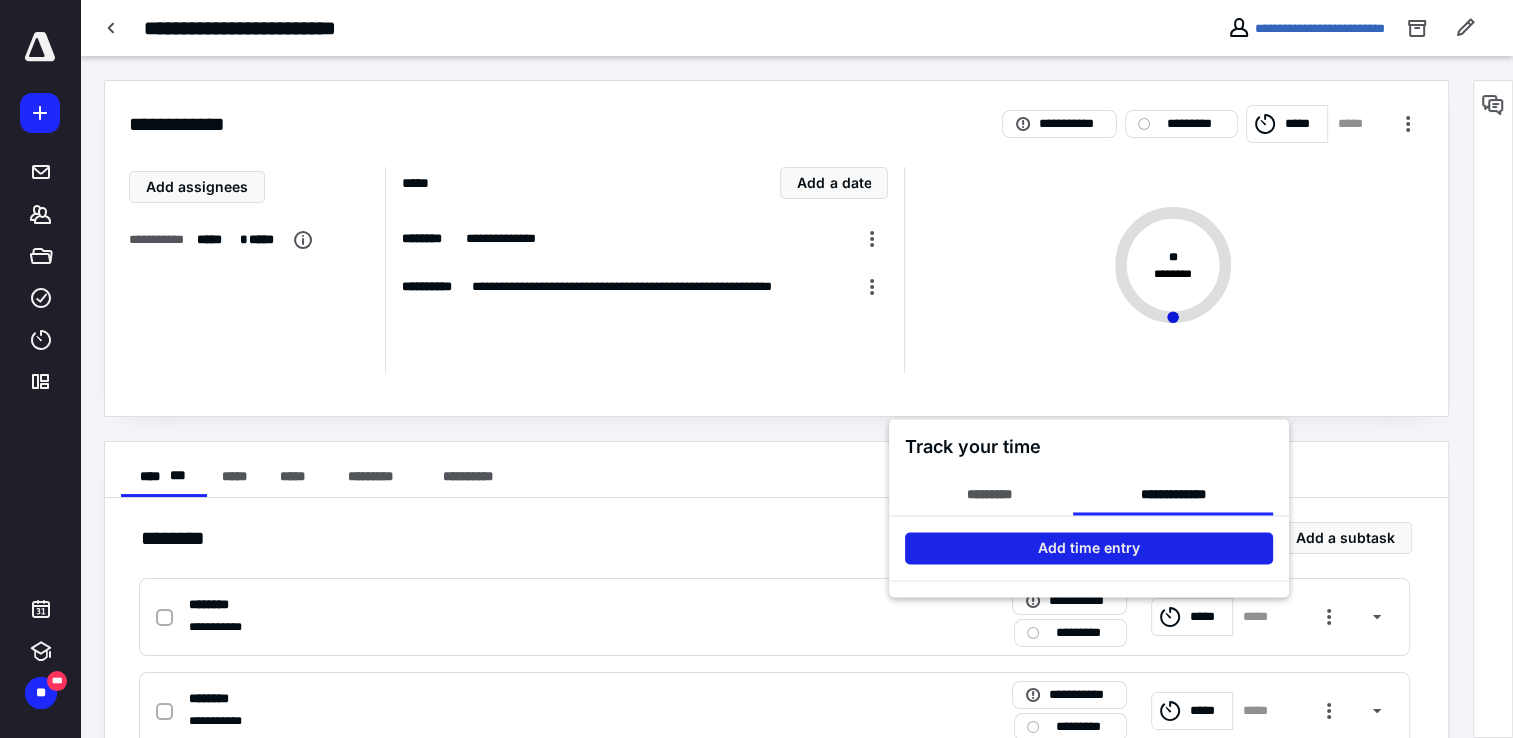 click on "Add time entry" at bounding box center [1089, 548] 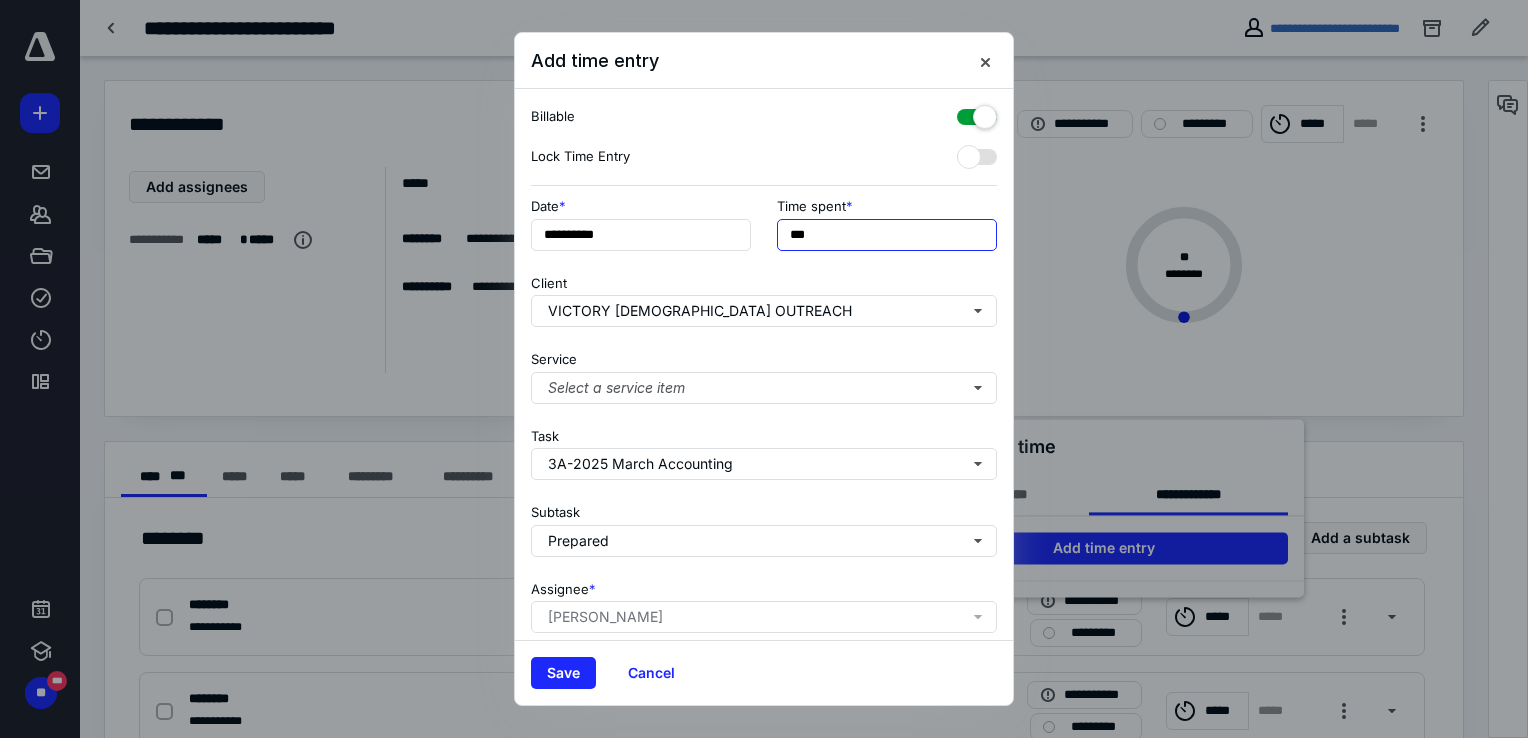 click on "***" at bounding box center (887, 235) 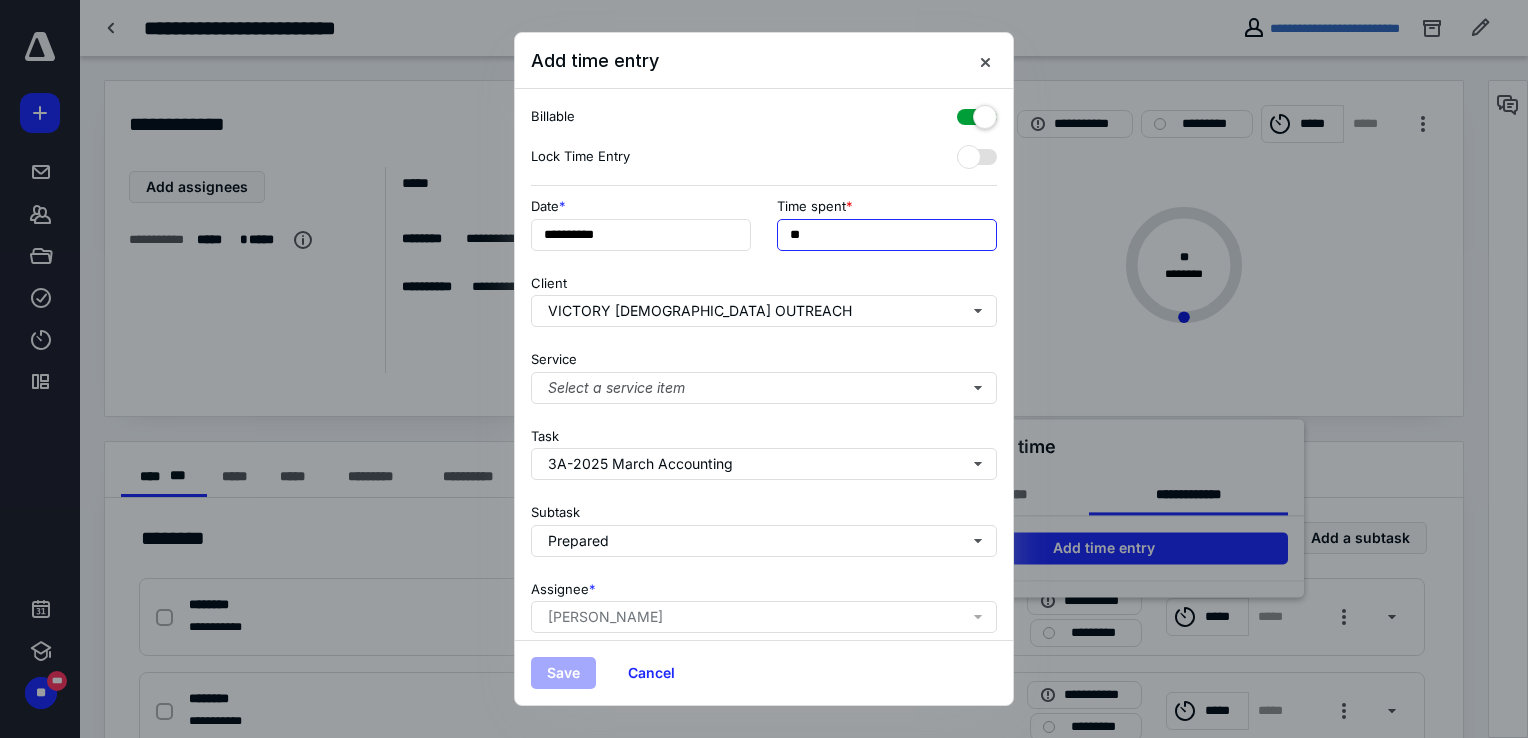 type on "*" 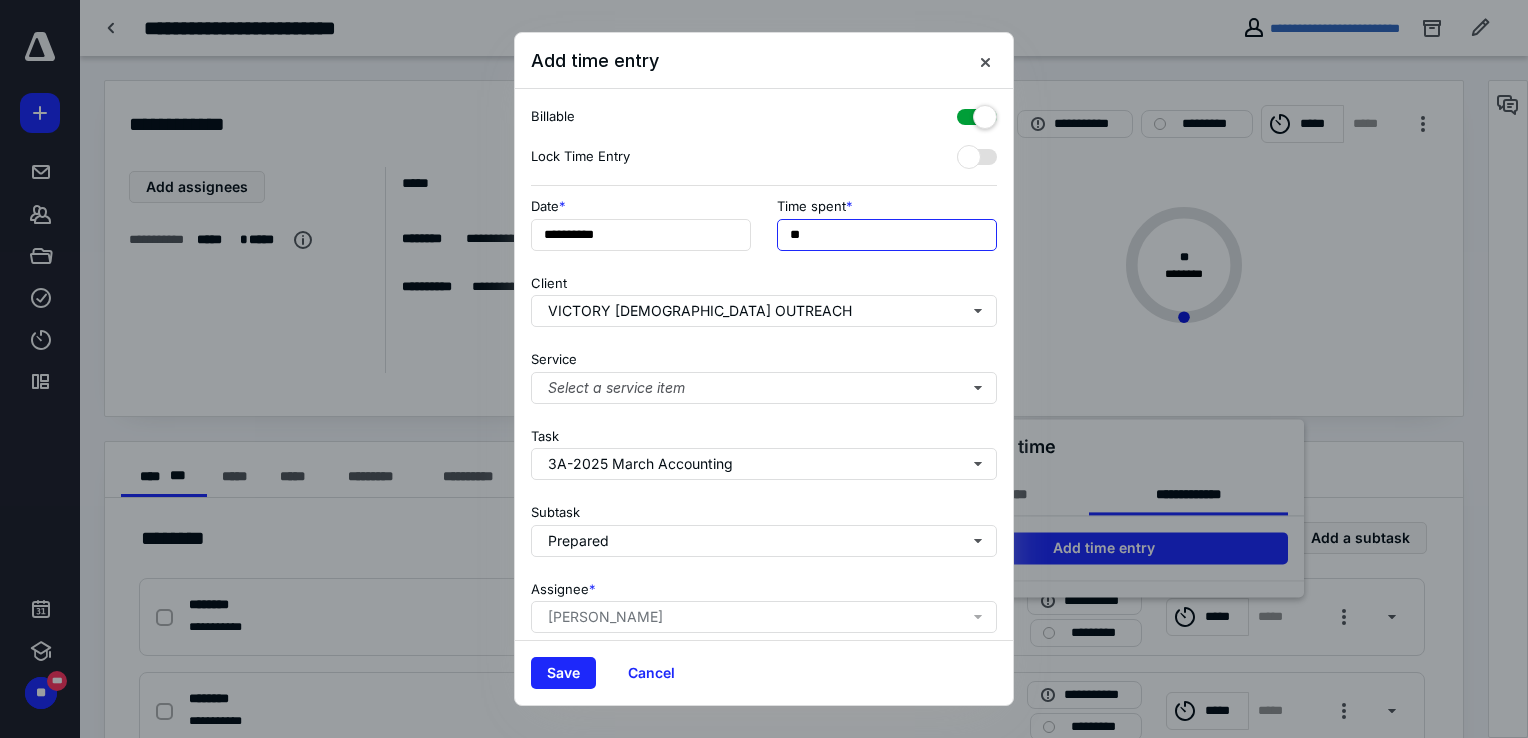 type on "**" 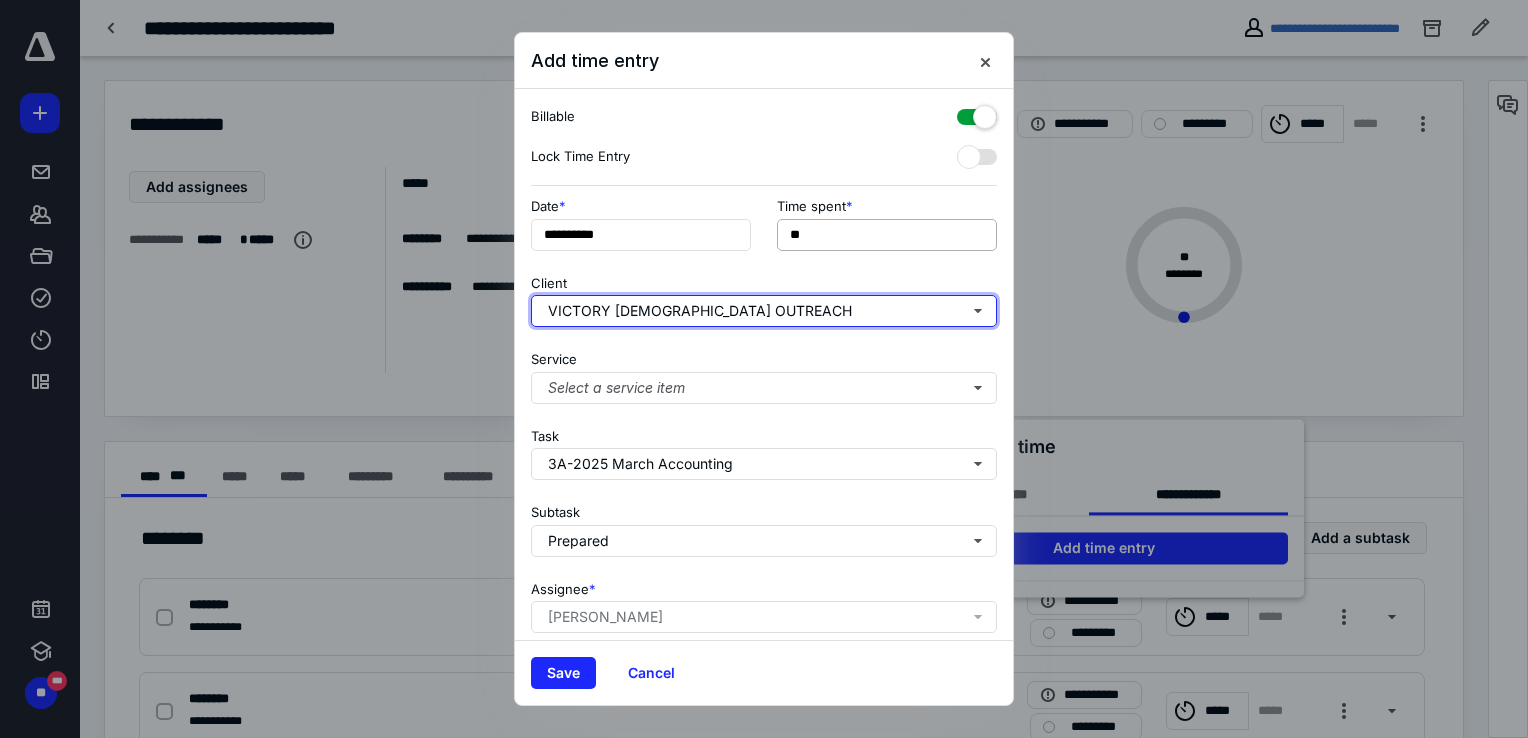 type 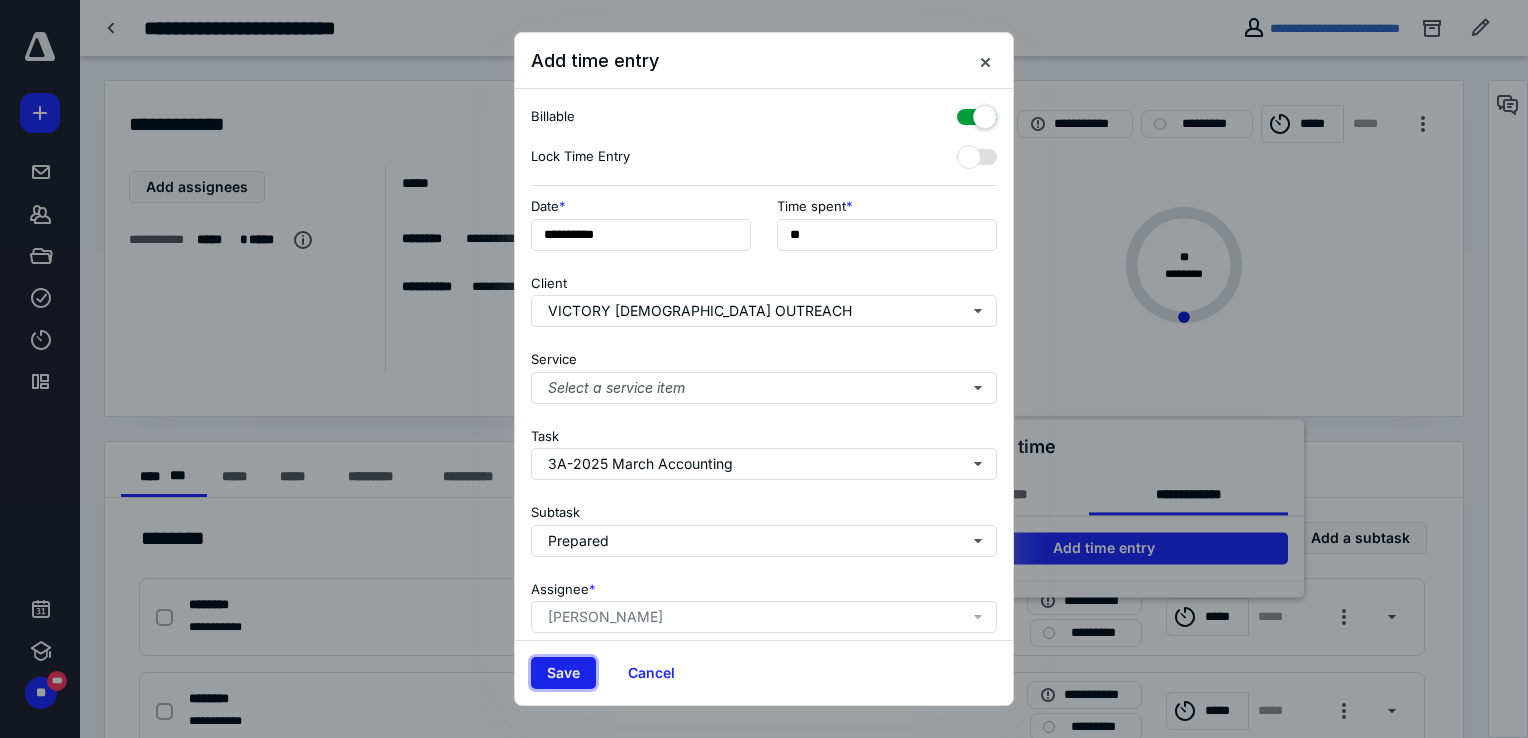 click on "Save" at bounding box center [563, 673] 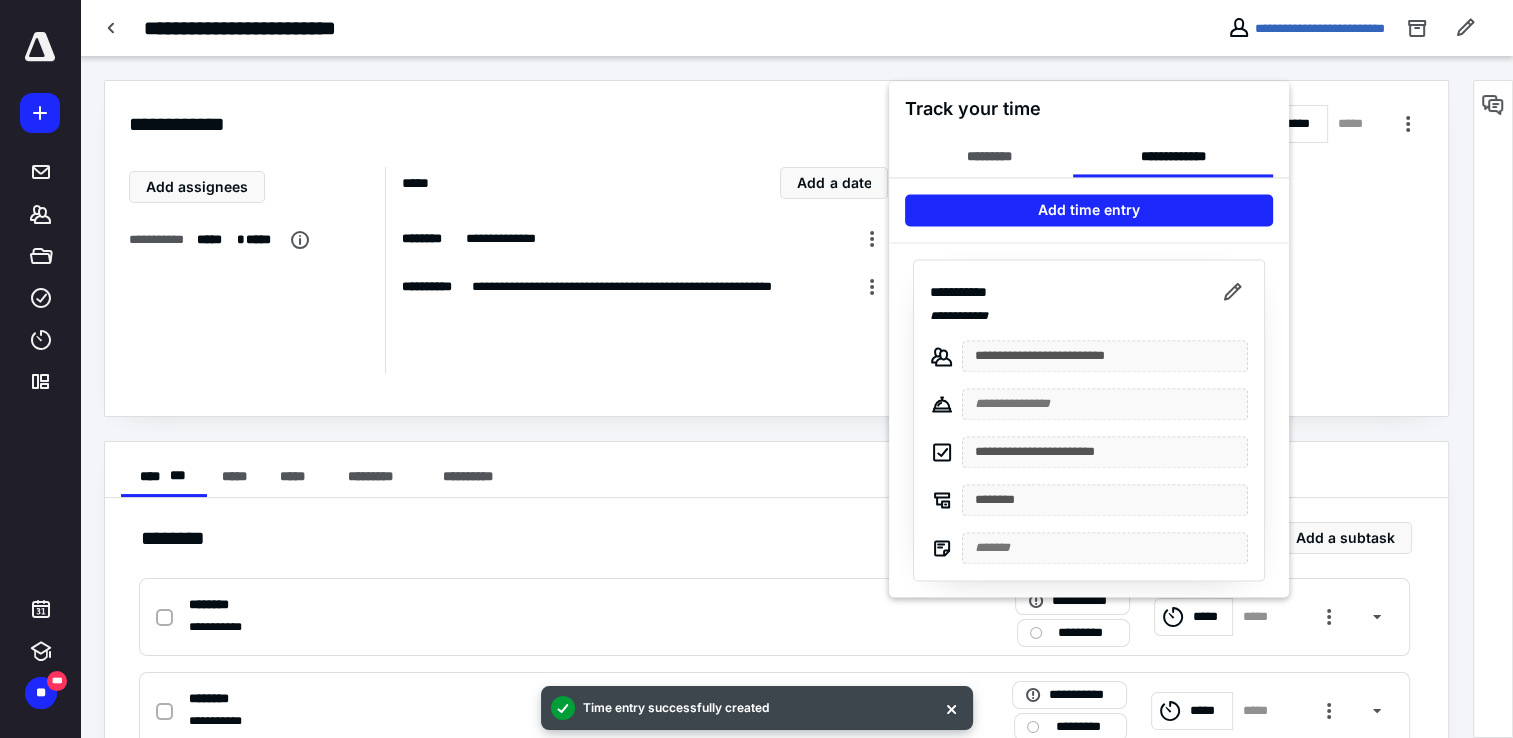 click at bounding box center [756, 369] 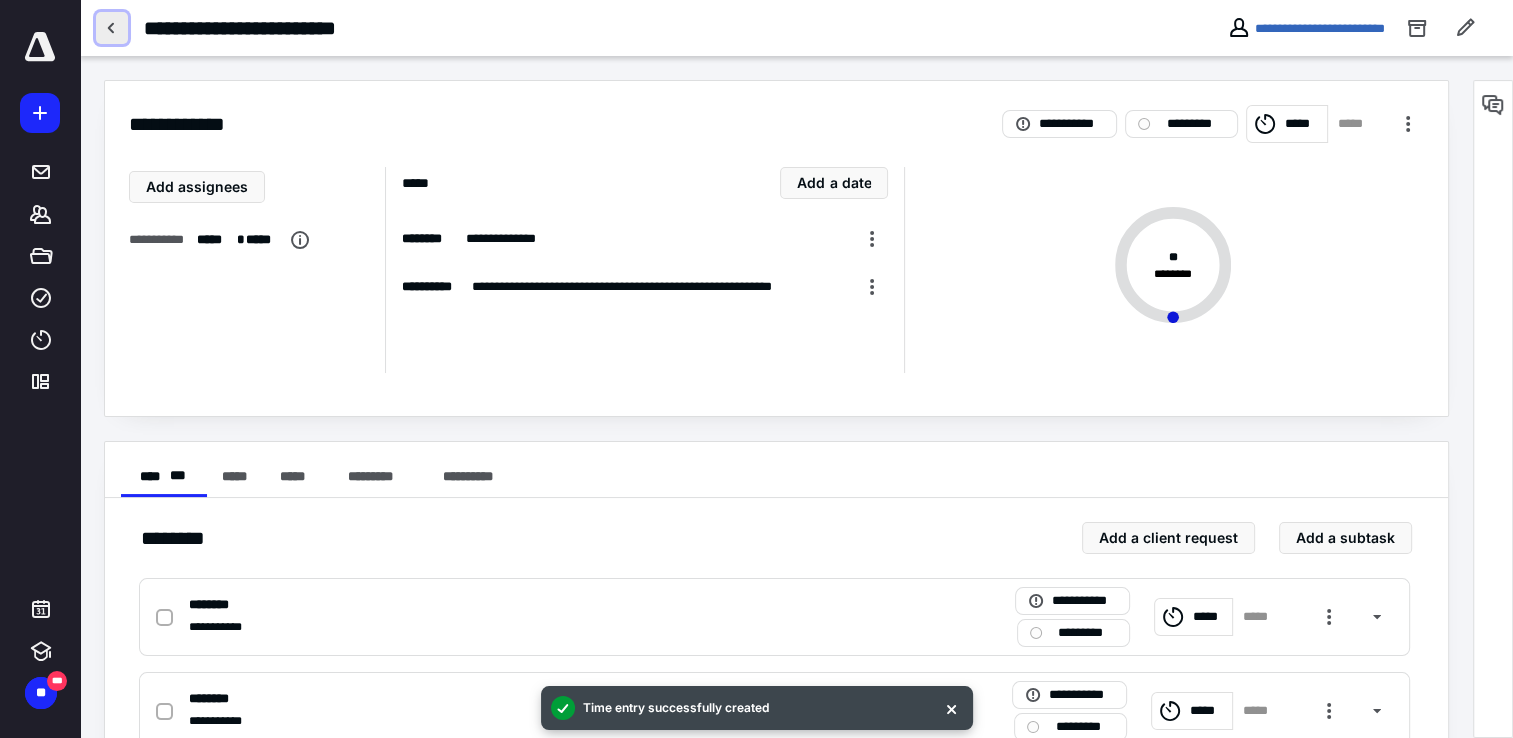 click at bounding box center [112, 28] 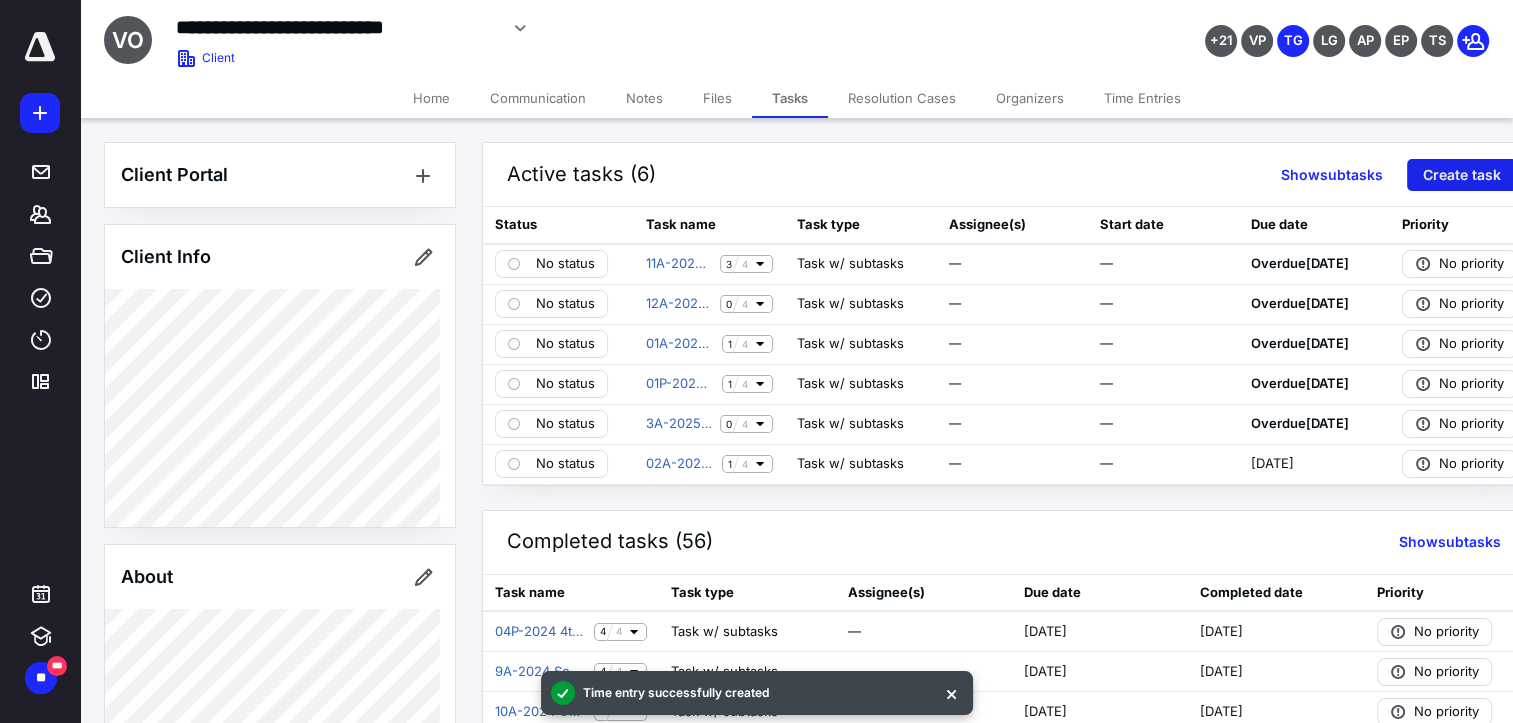 click on "Create task" at bounding box center [1462, 175] 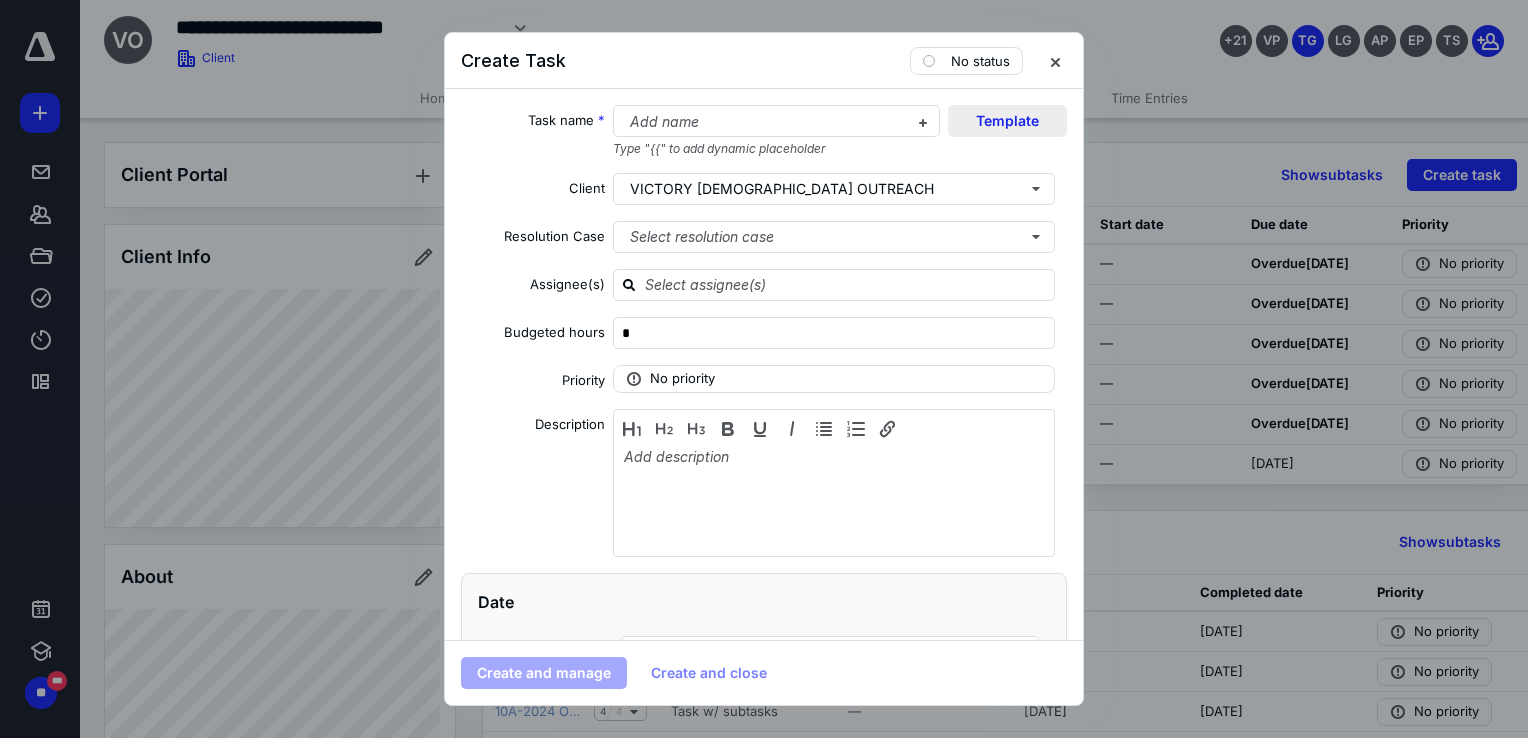 click on "Template" at bounding box center (1007, 121) 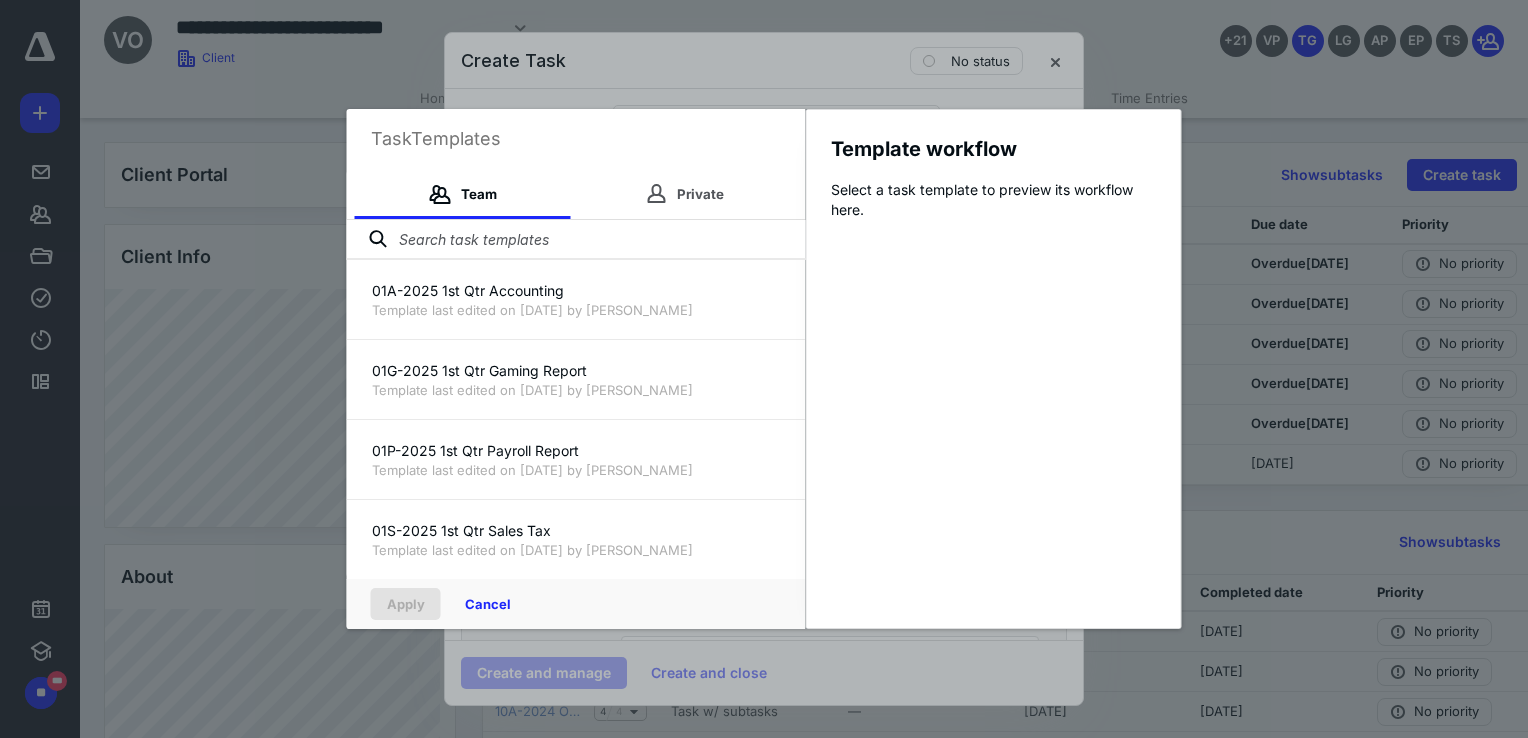 click at bounding box center (576, 240) 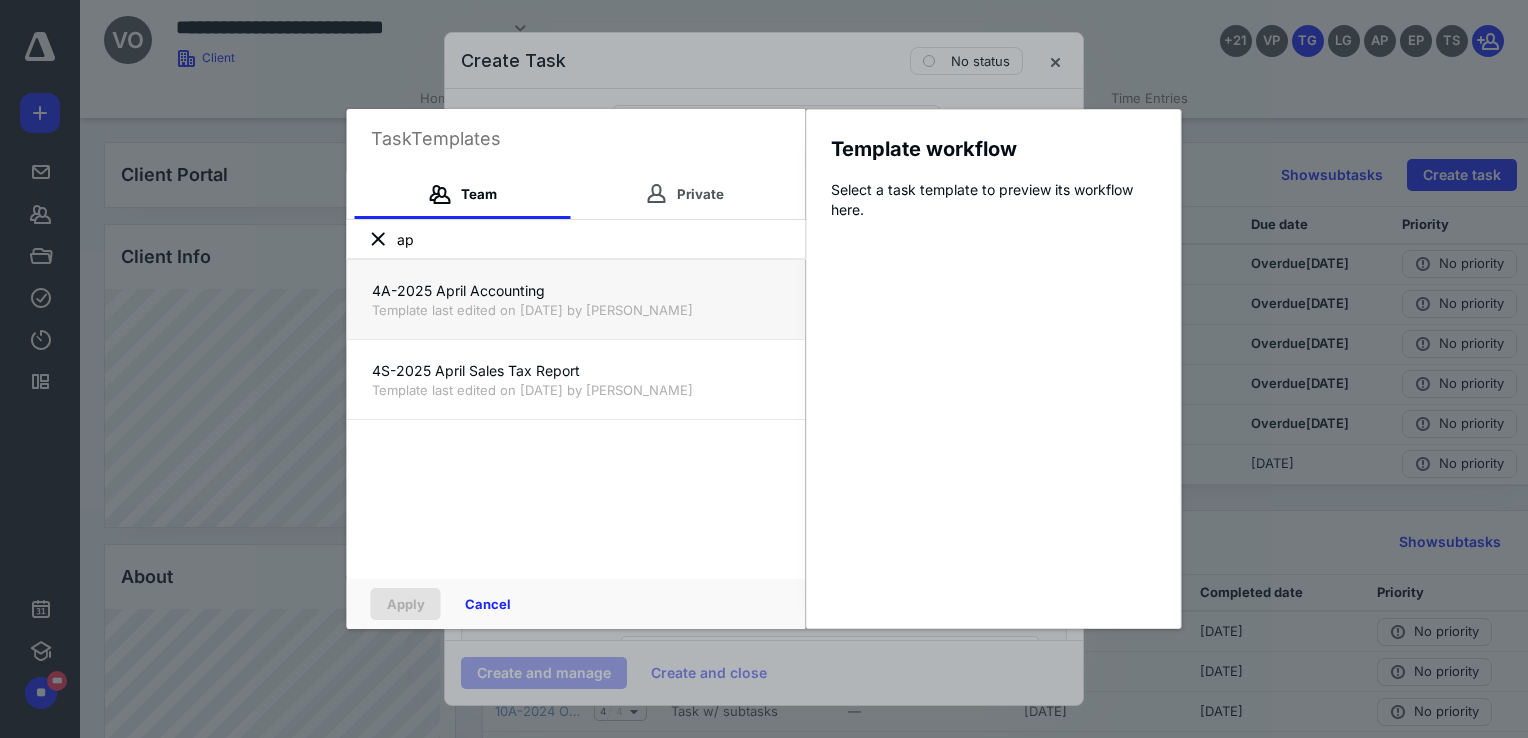 type on "ap" 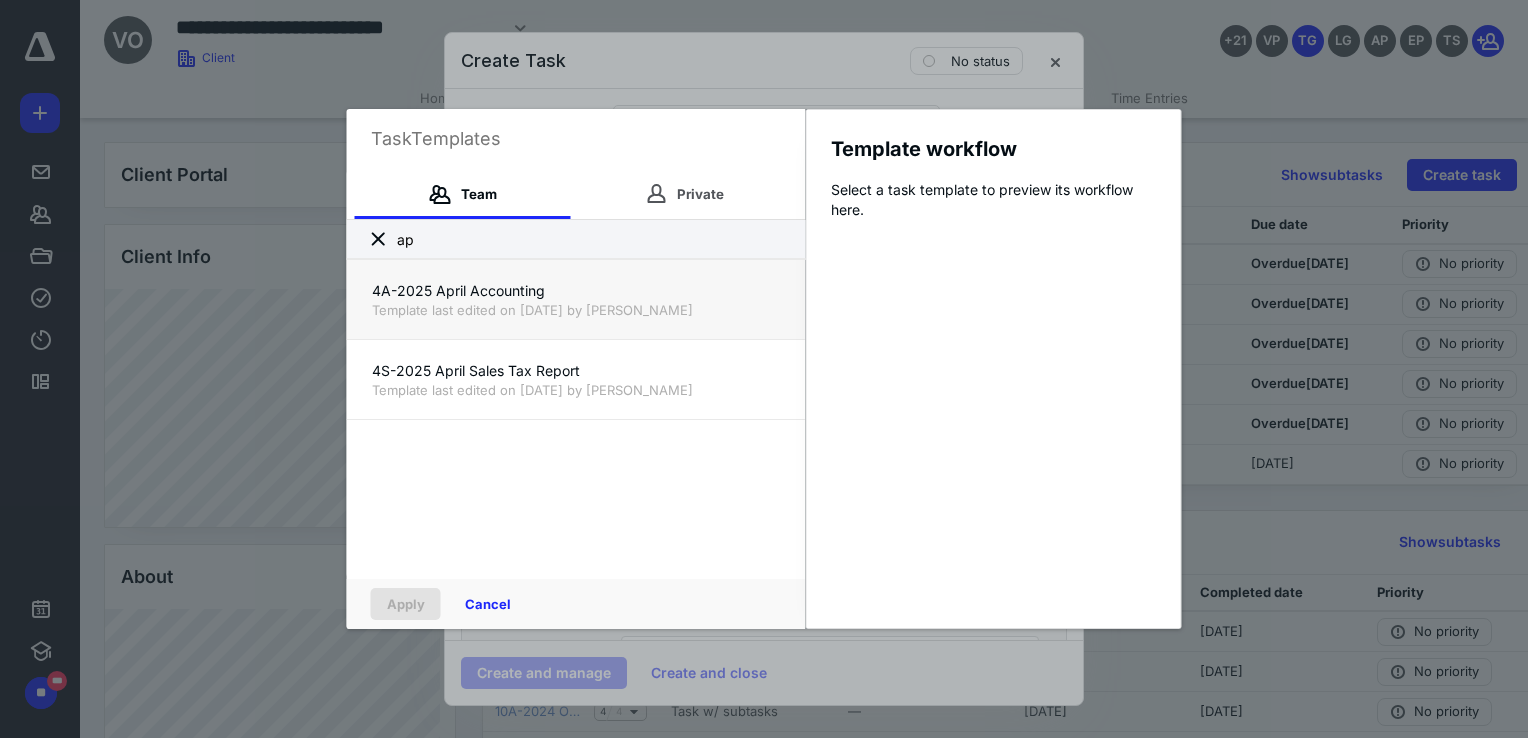 click on "4A-2025 April Accounting" at bounding box center (576, 291) 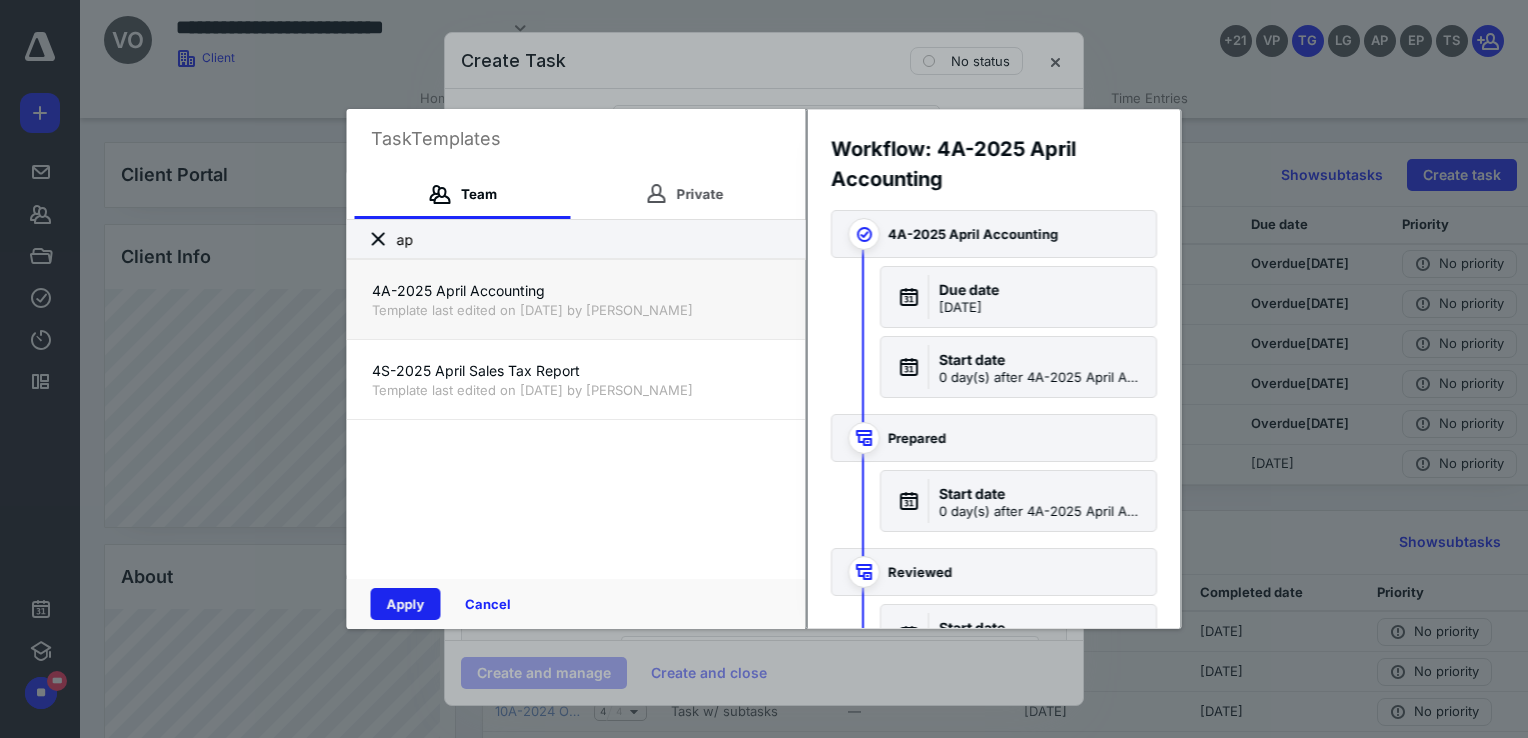 click on "Apply" at bounding box center (406, 604) 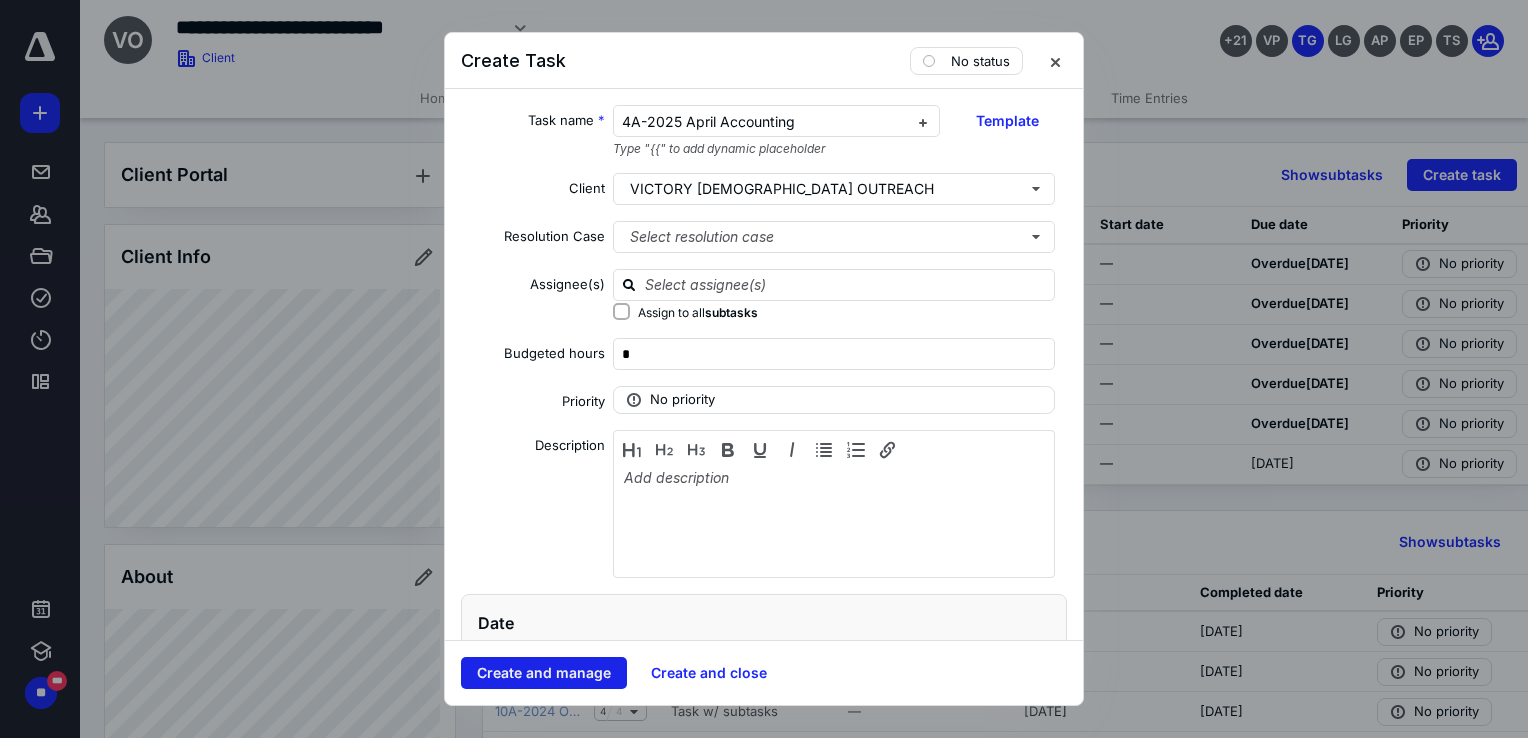 click on "Create and manage" at bounding box center (544, 673) 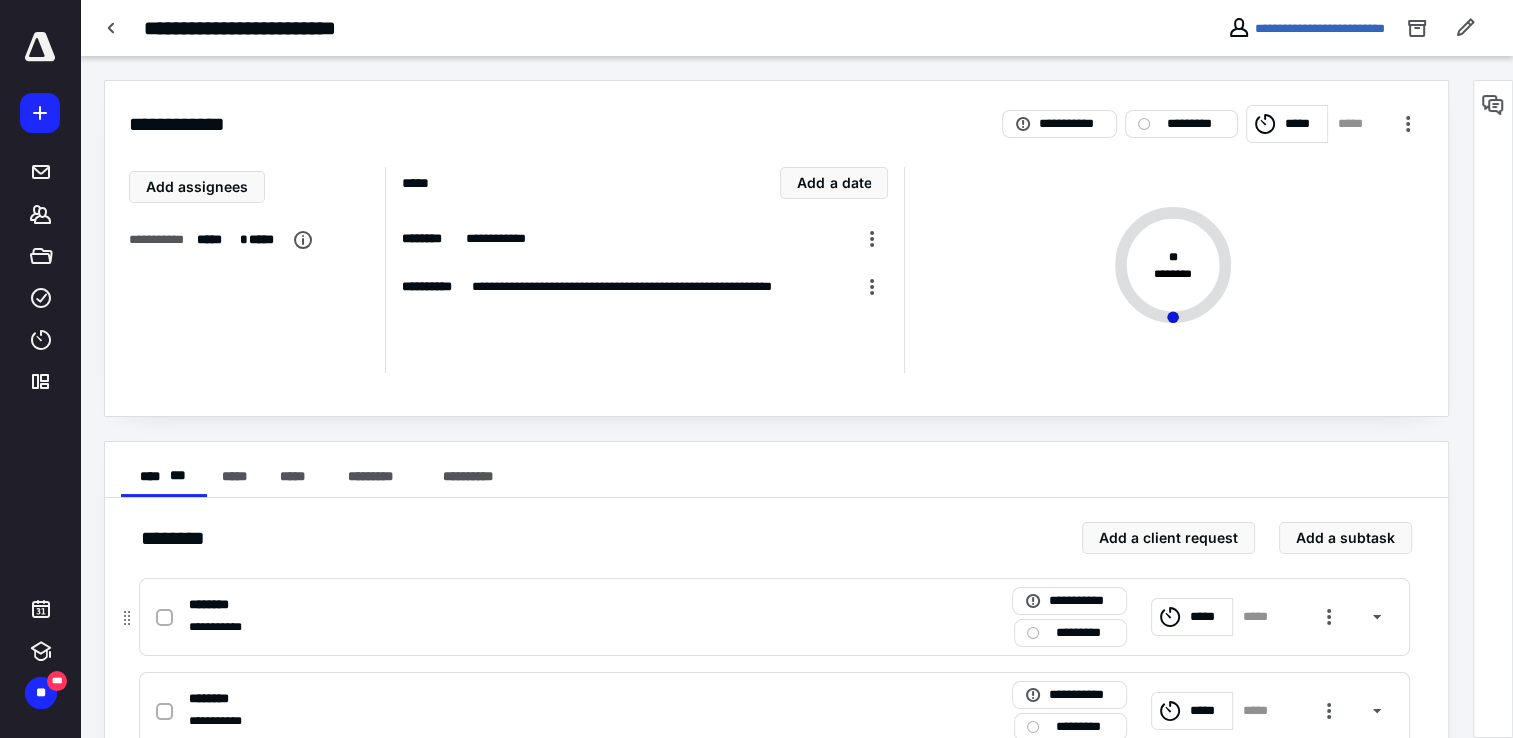 click on "*****" at bounding box center [1208, 617] 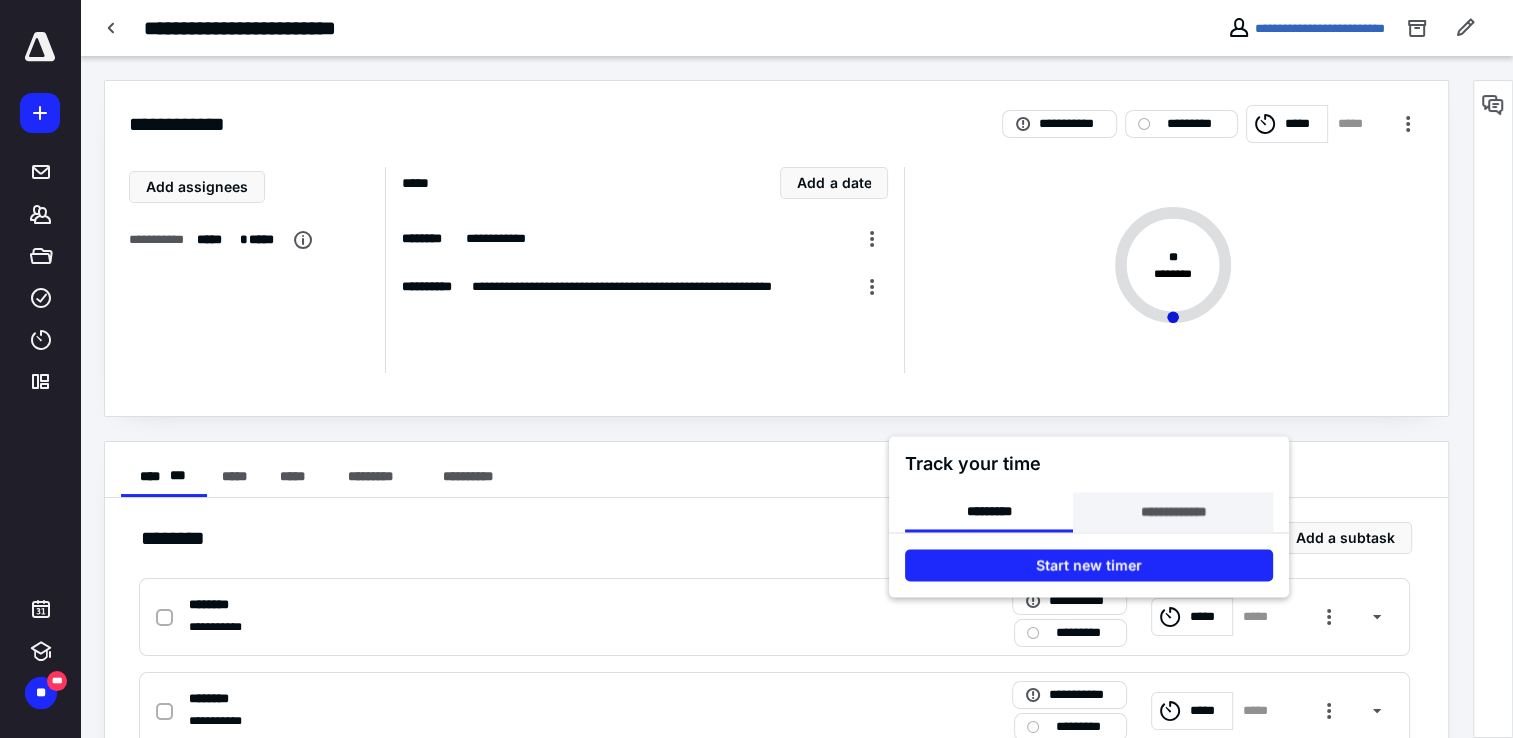 click on "**********" at bounding box center [1172, 512] 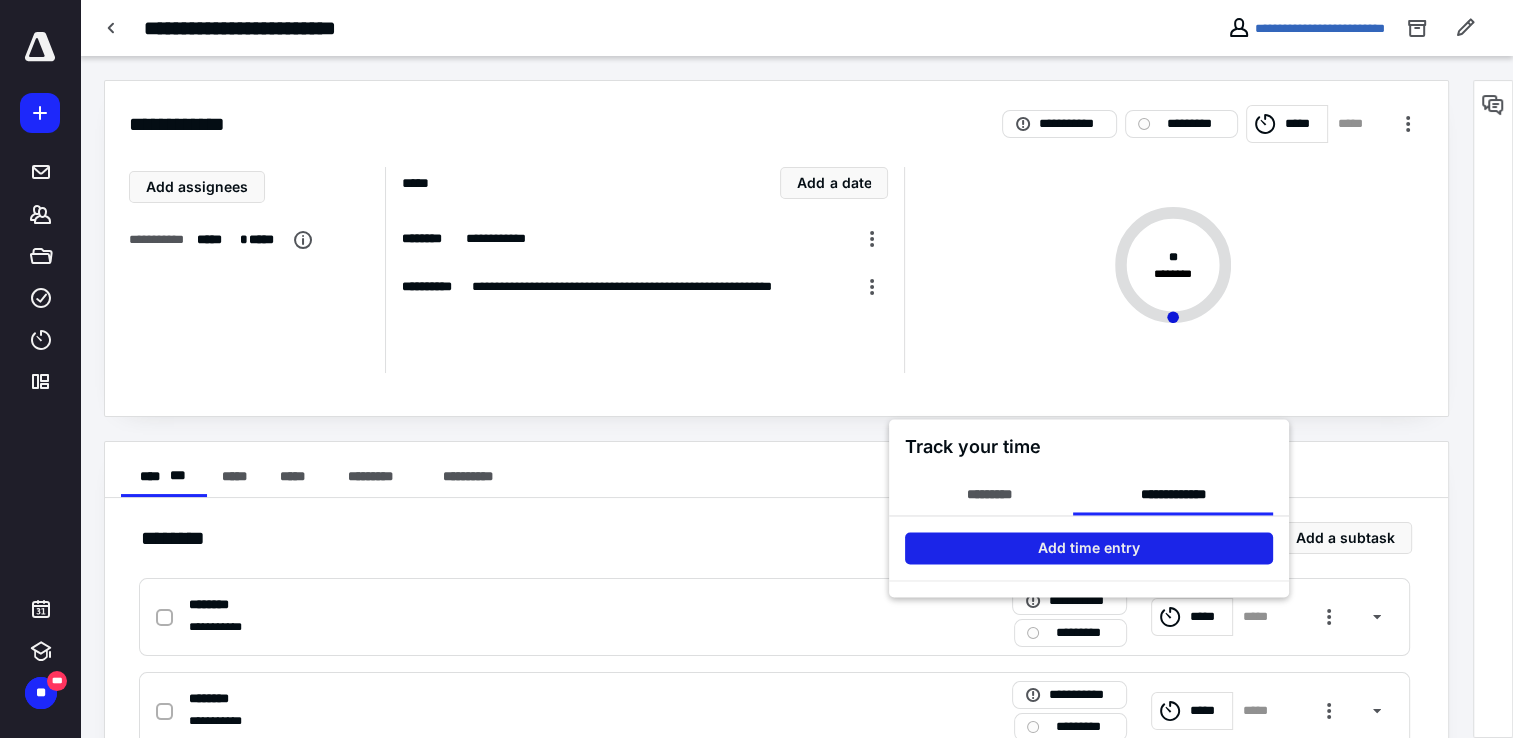 click on "Add time entry" at bounding box center [1089, 548] 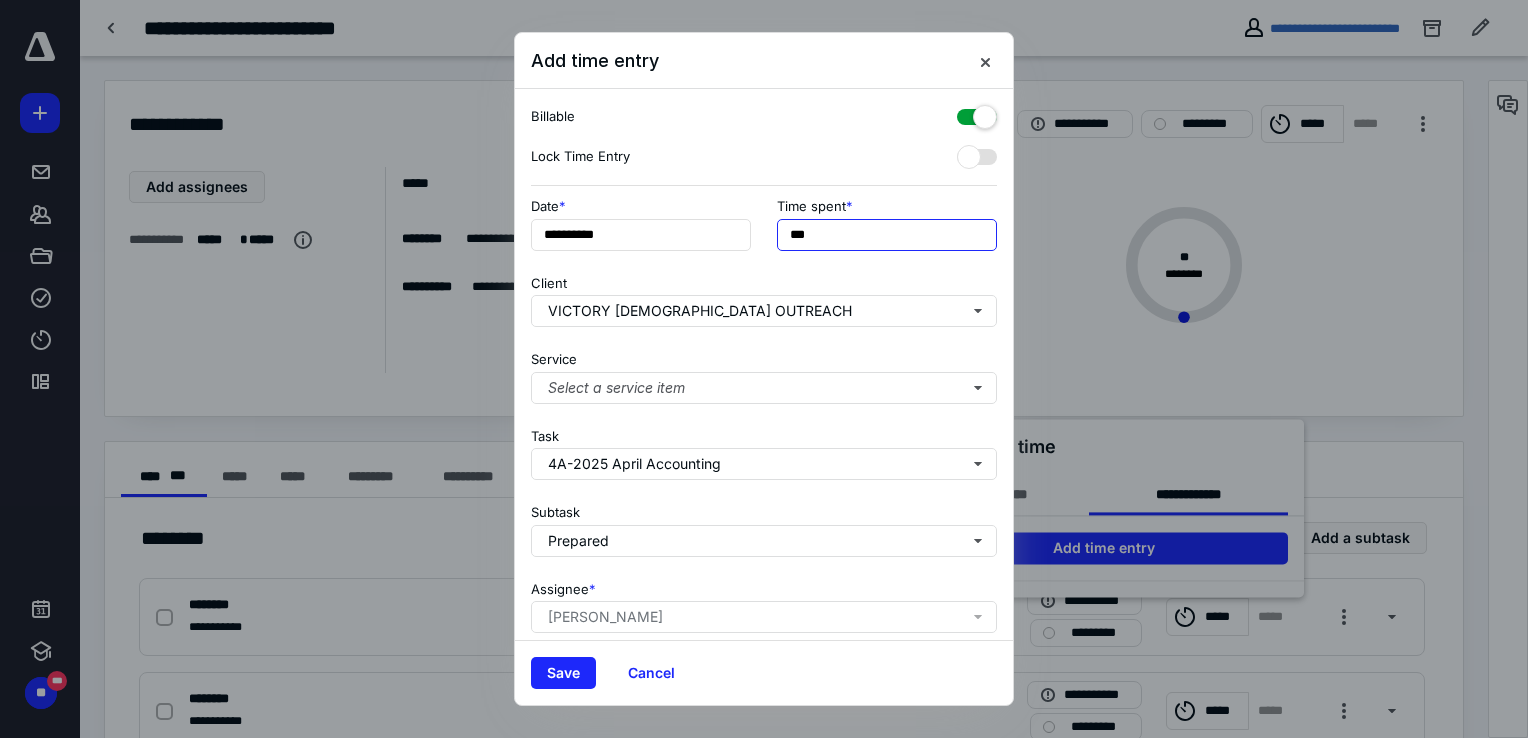 click on "***" at bounding box center [887, 235] 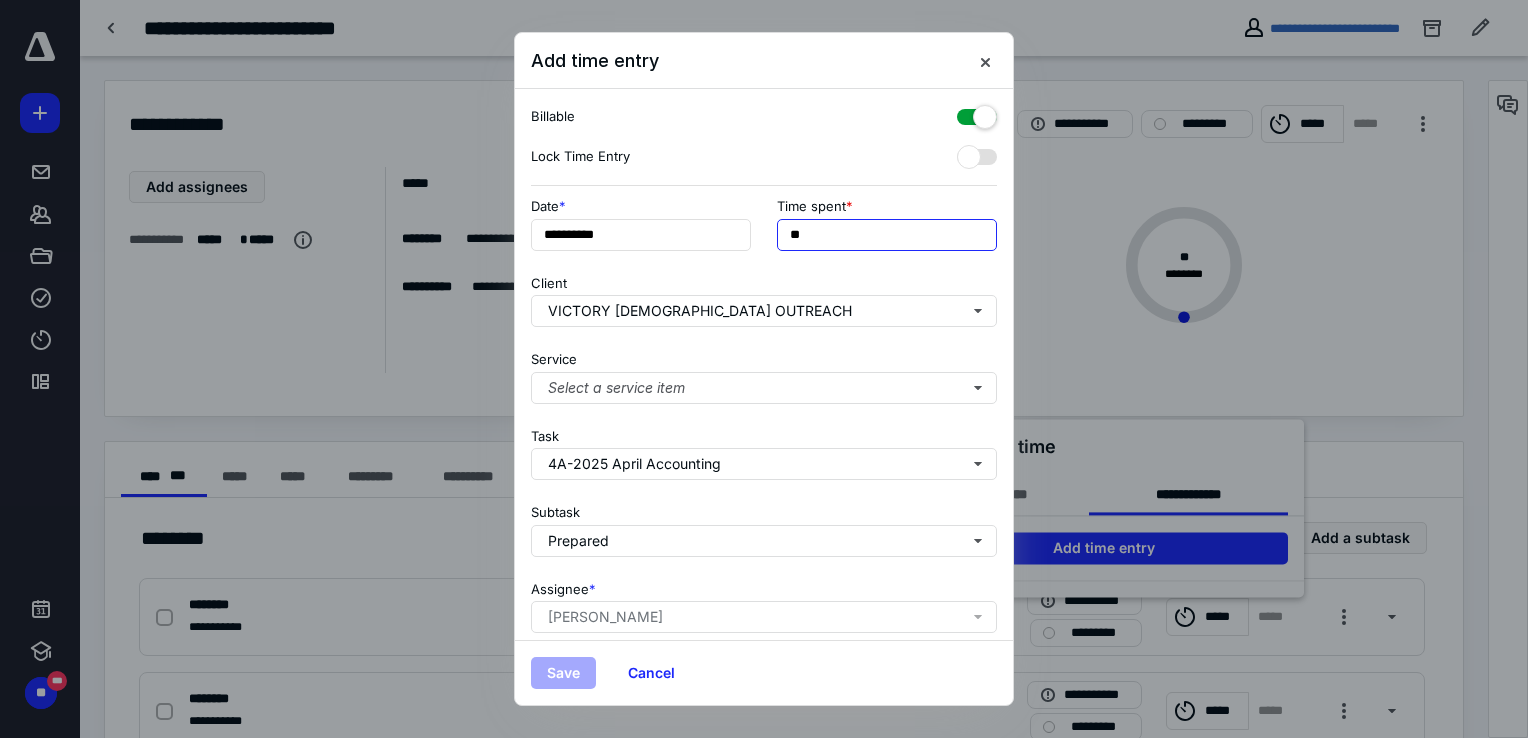 type on "*" 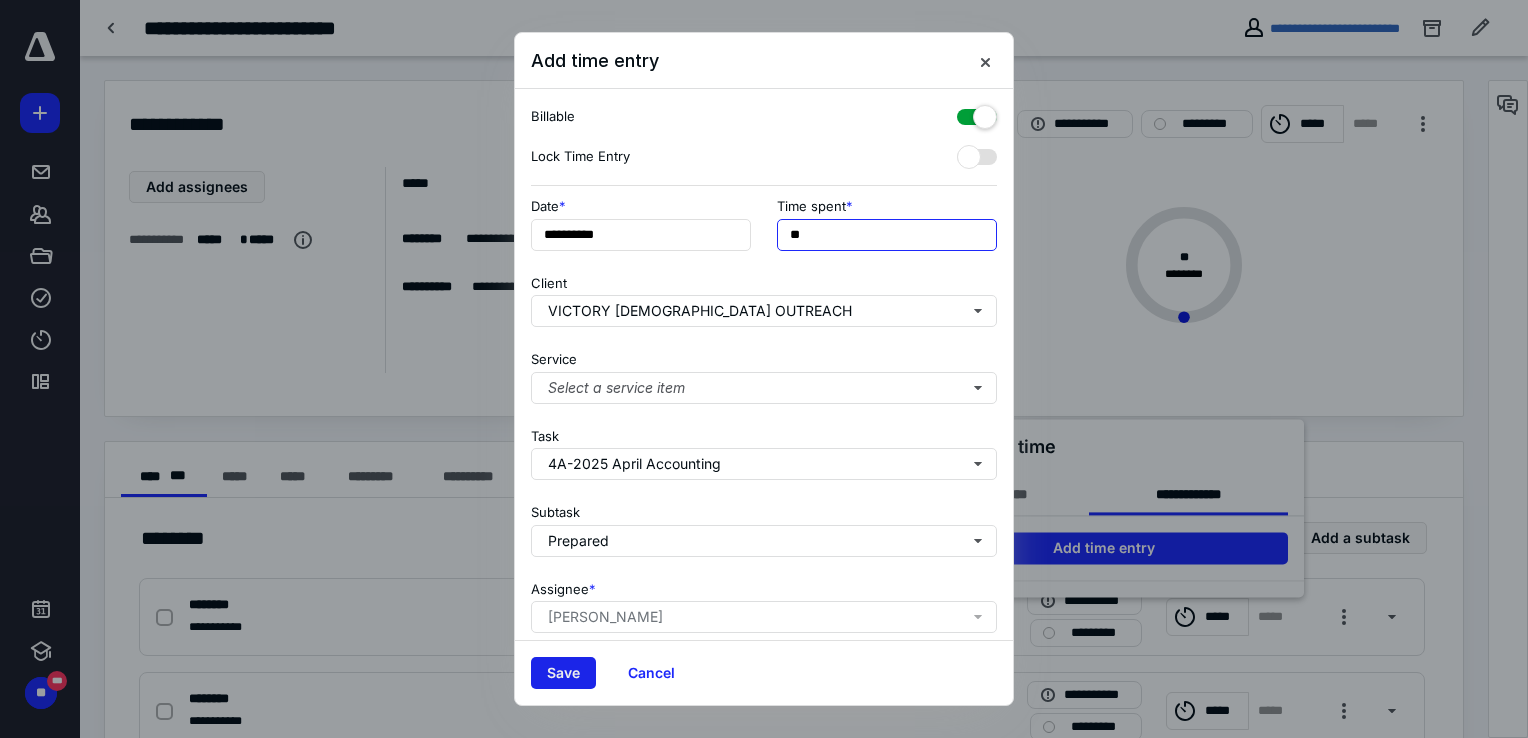 type on "**" 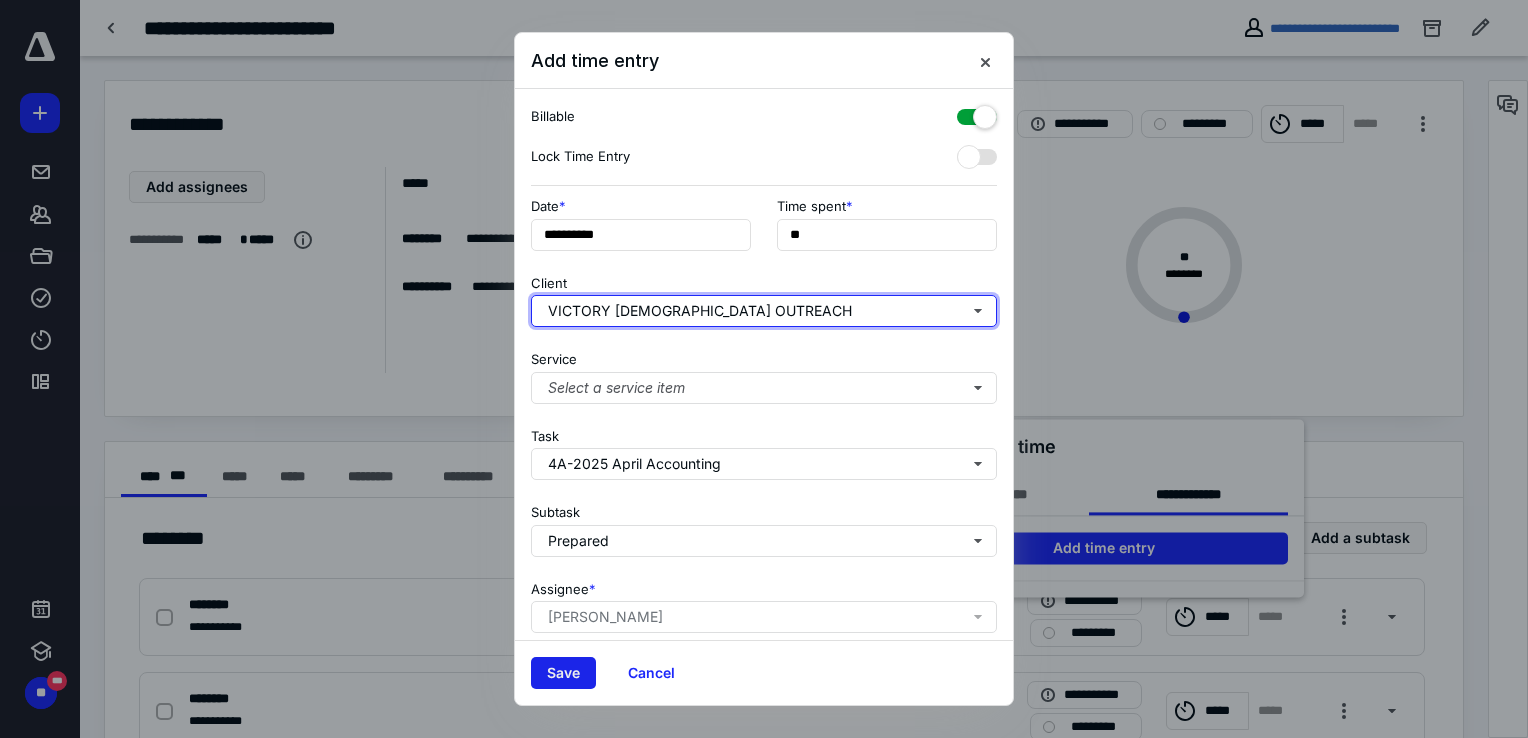 type 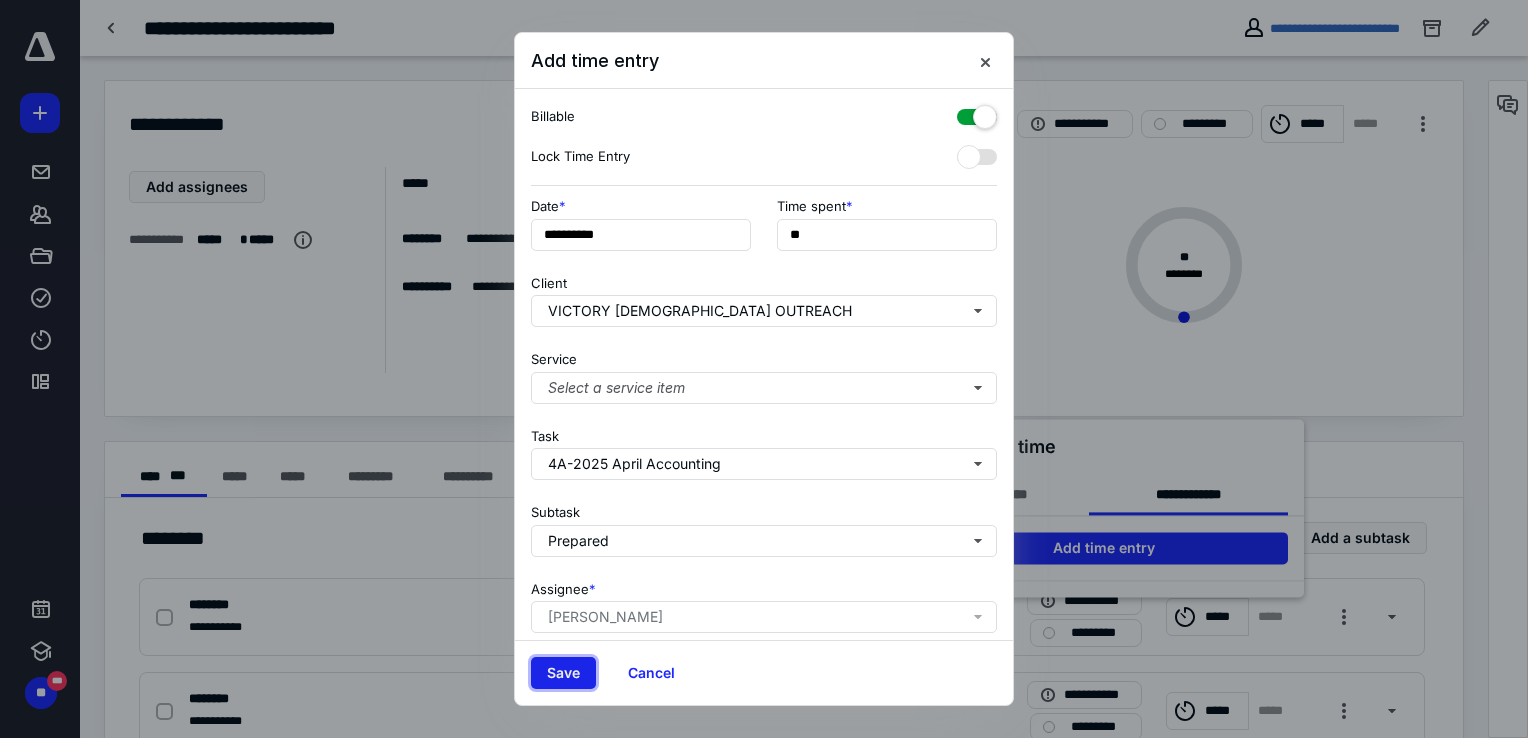 click on "Save" at bounding box center (563, 673) 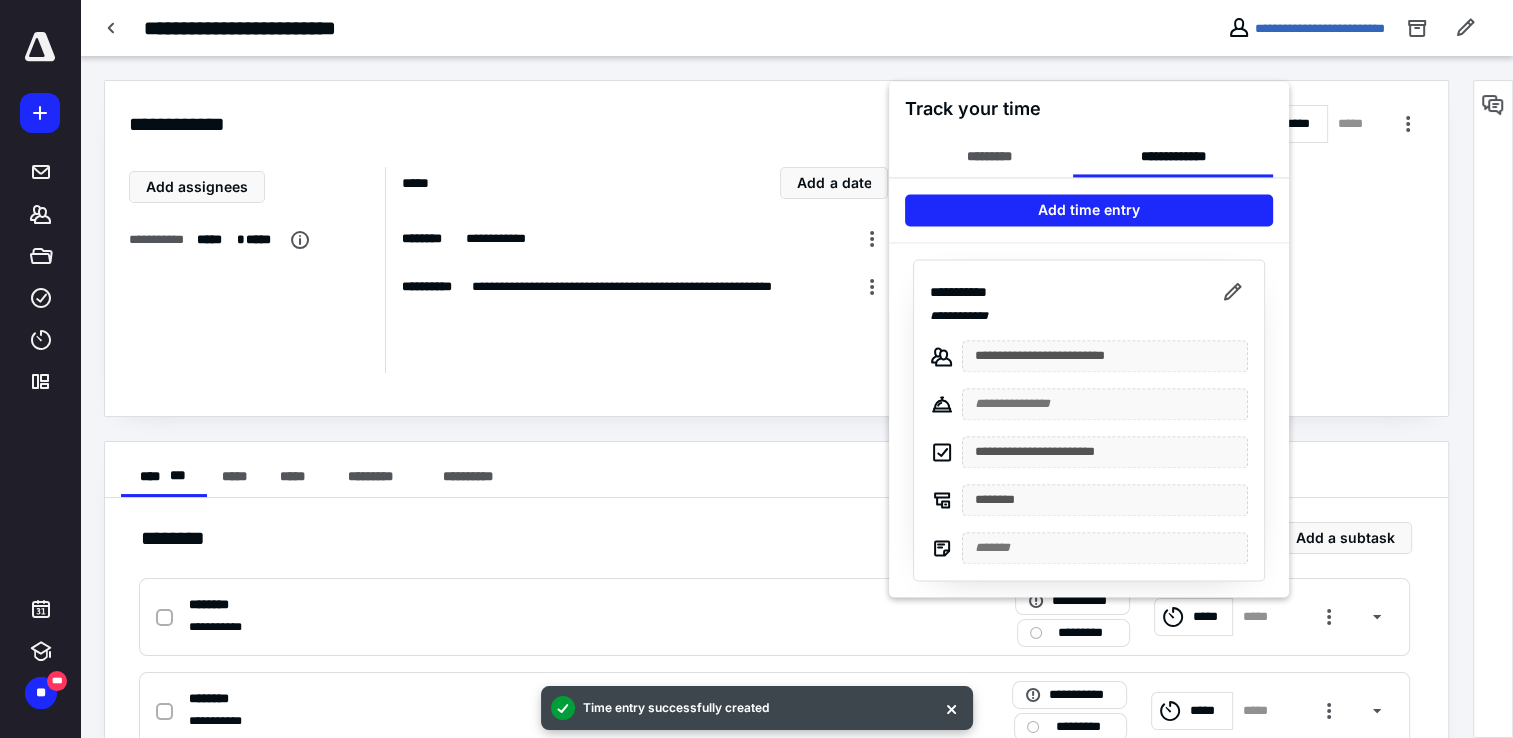 click at bounding box center (756, 369) 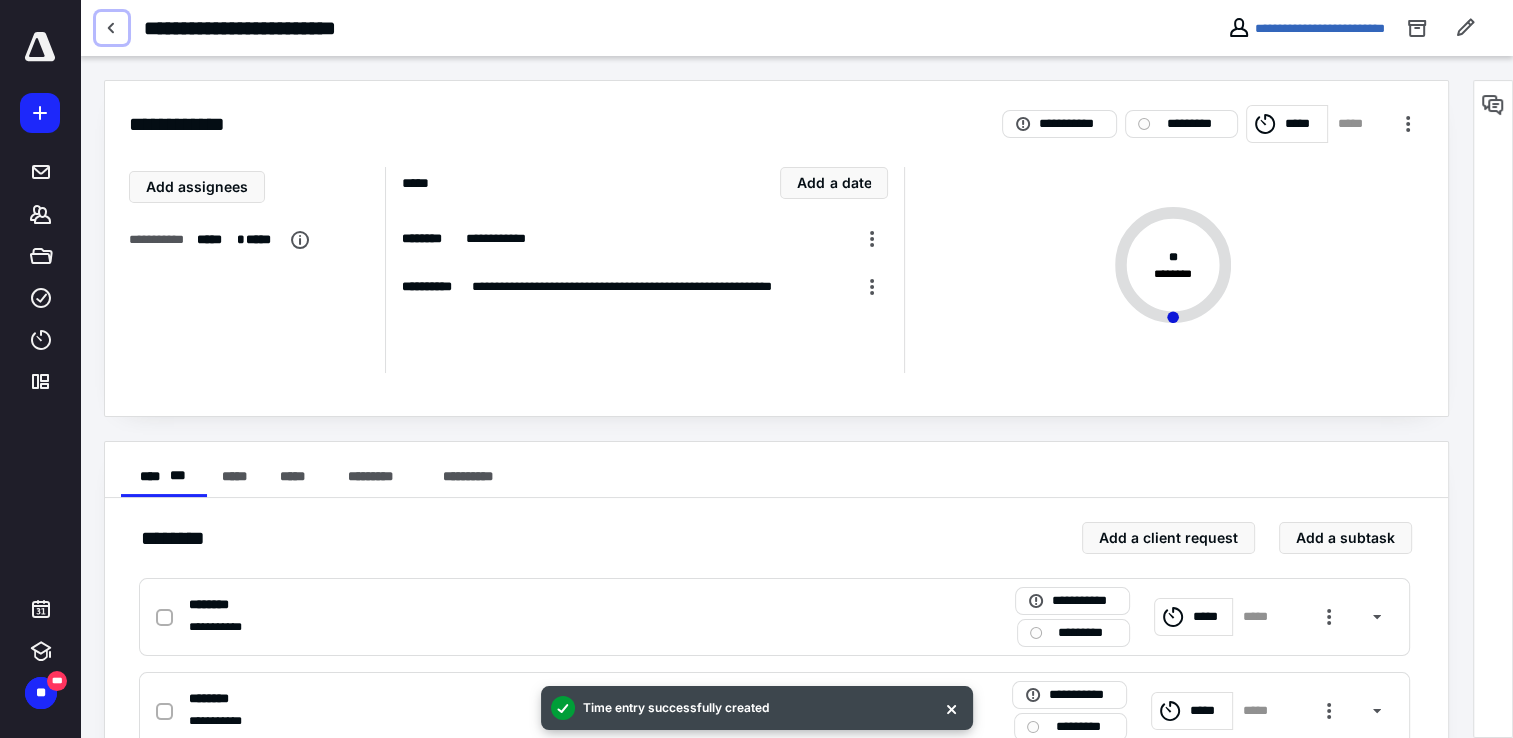 click at bounding box center (112, 28) 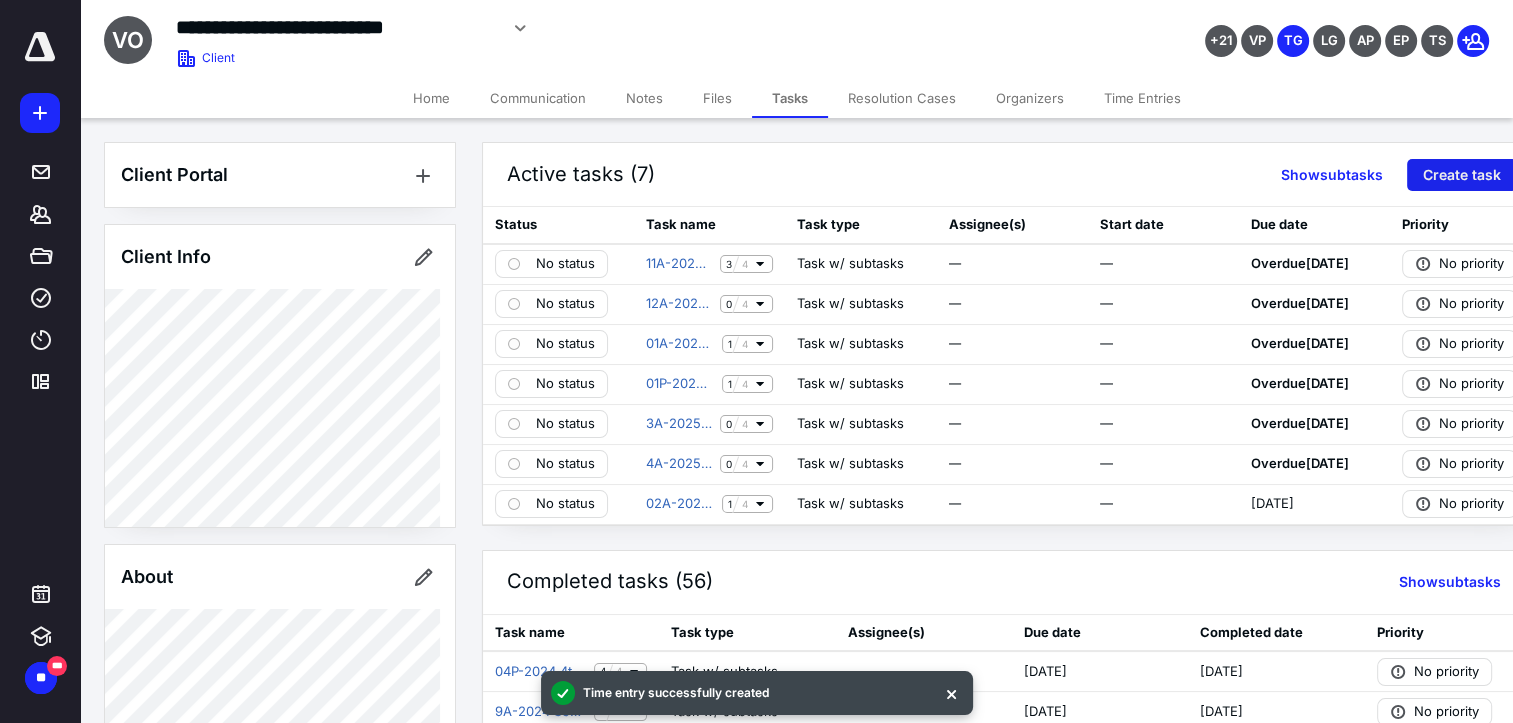 click on "Create task" at bounding box center (1462, 175) 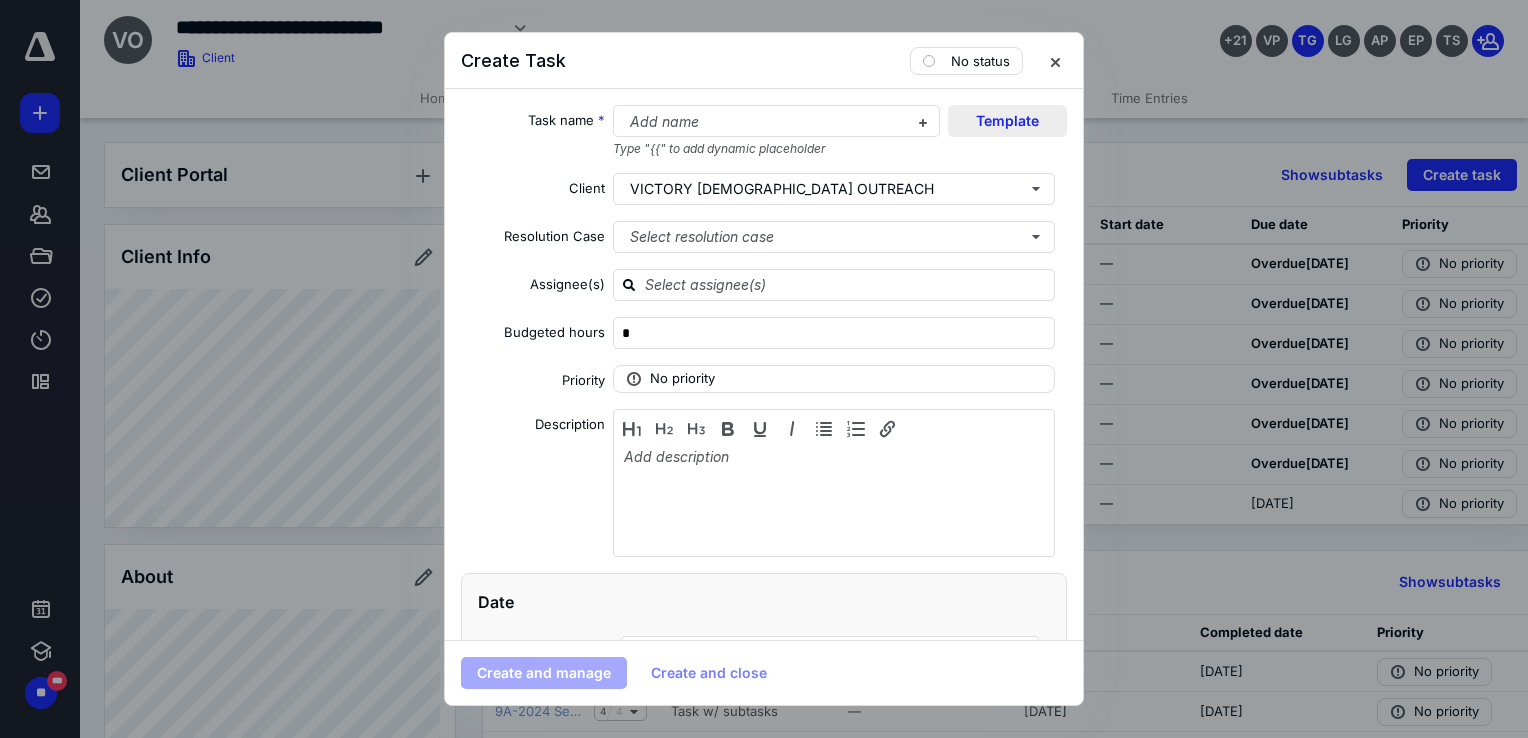 click on "Template" at bounding box center (1007, 121) 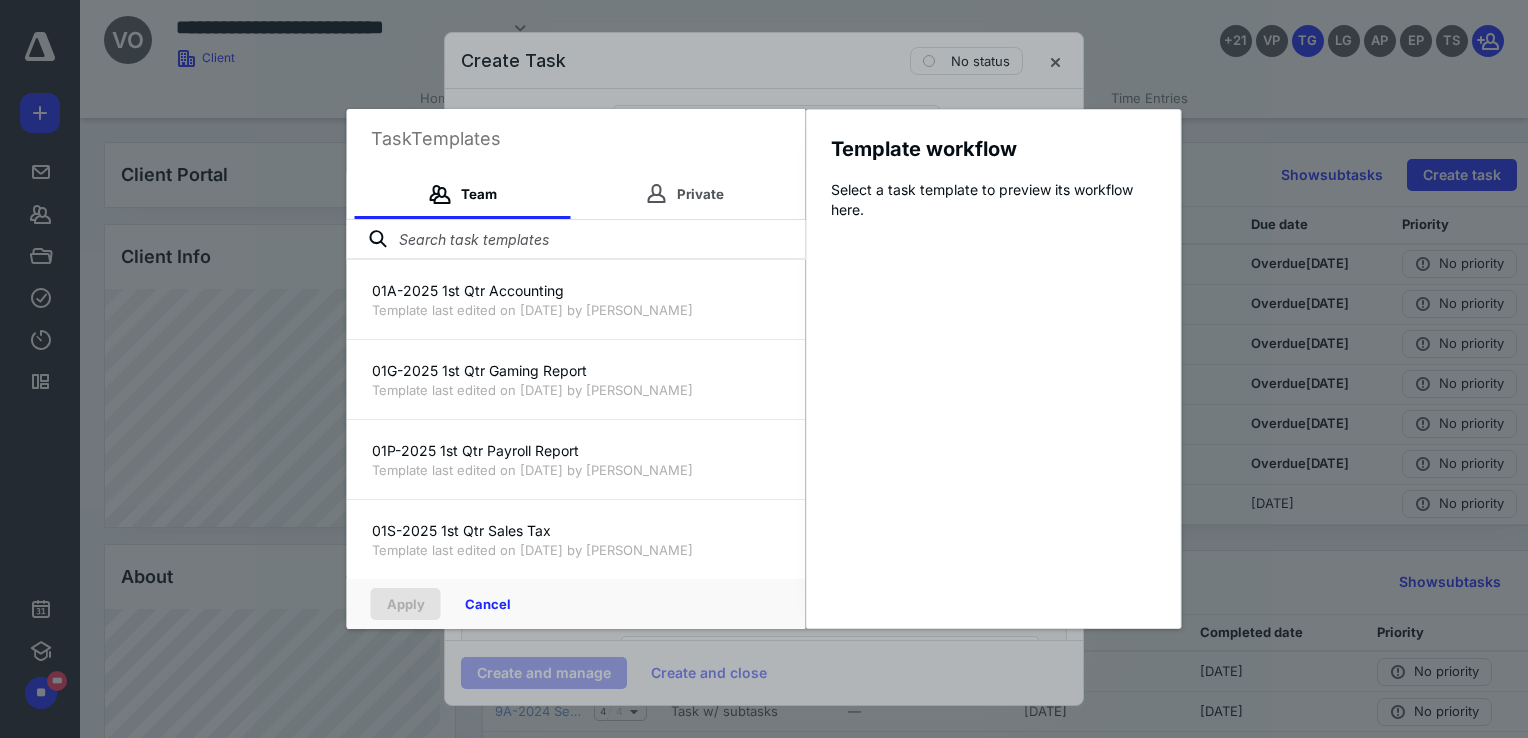 click at bounding box center [576, 240] 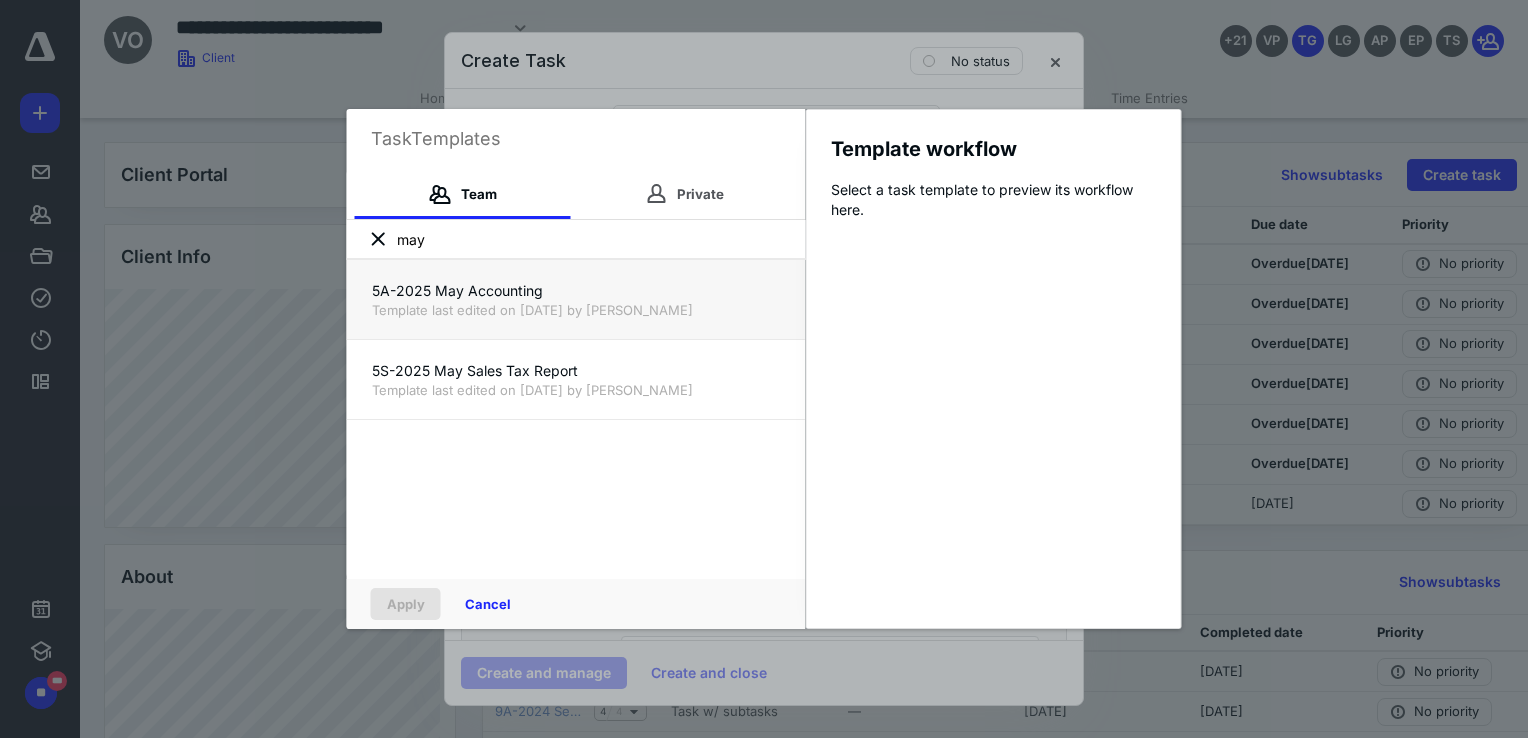 type on "may" 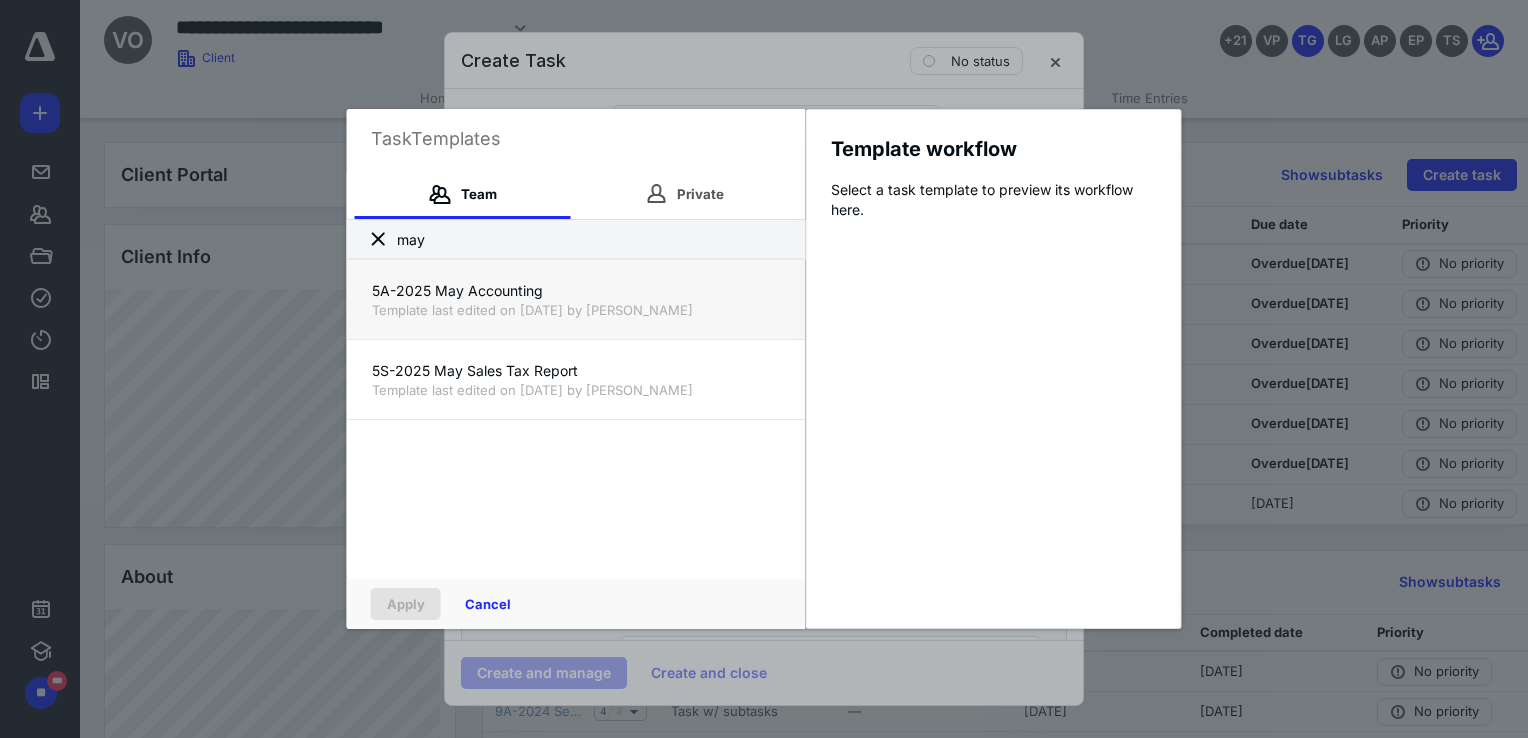 click on "5A-2025 May Accounting" at bounding box center (576, 291) 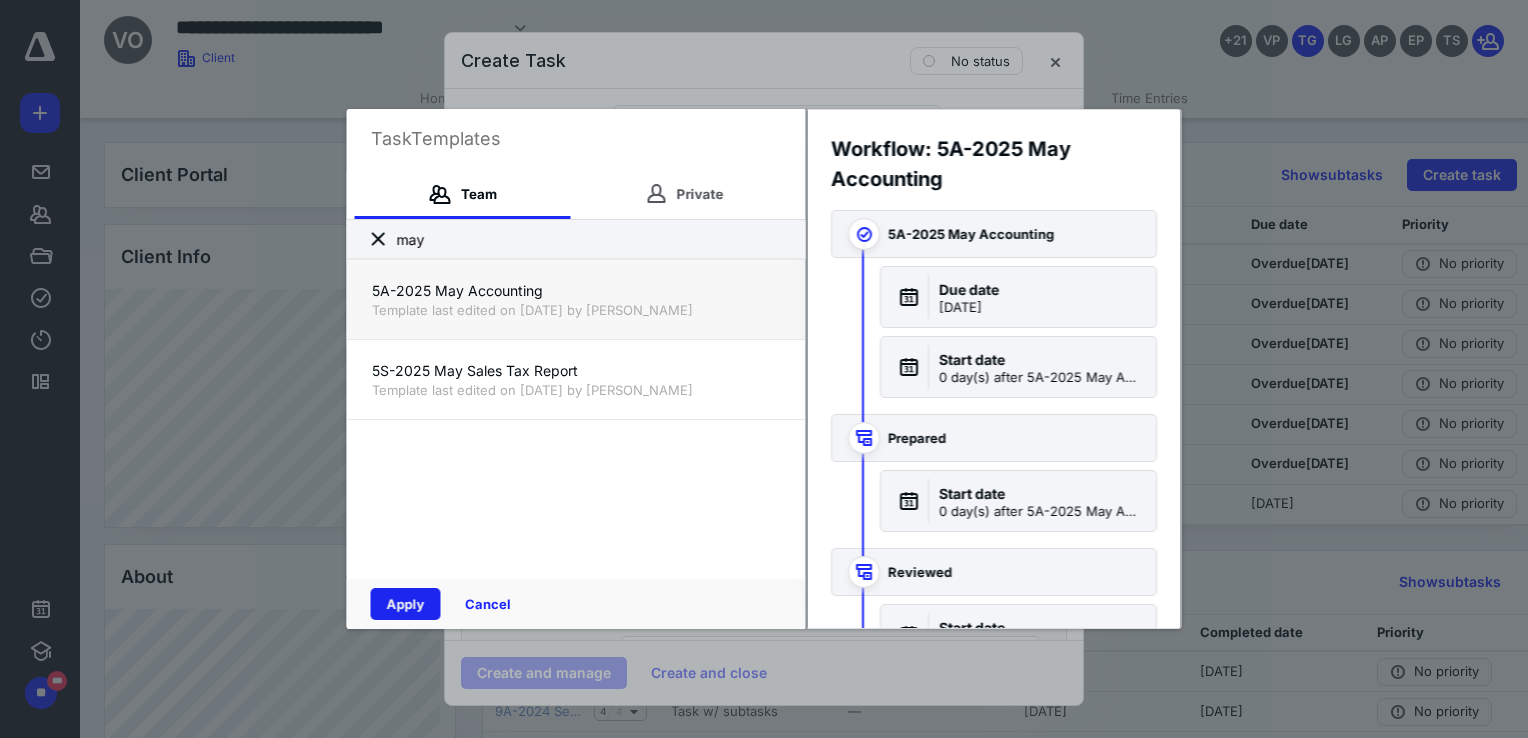 click on "Apply" at bounding box center [406, 604] 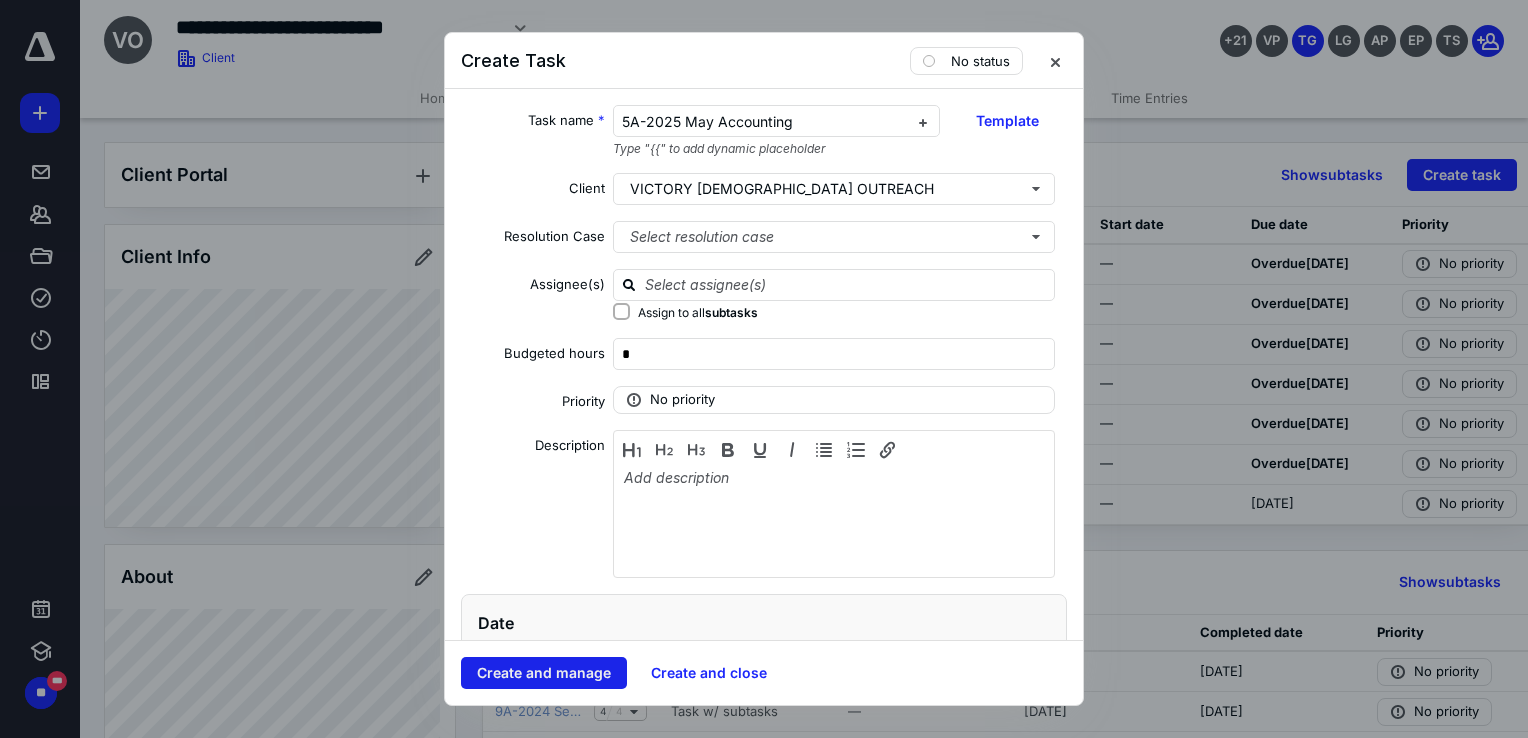 click on "Create and manage" at bounding box center (544, 673) 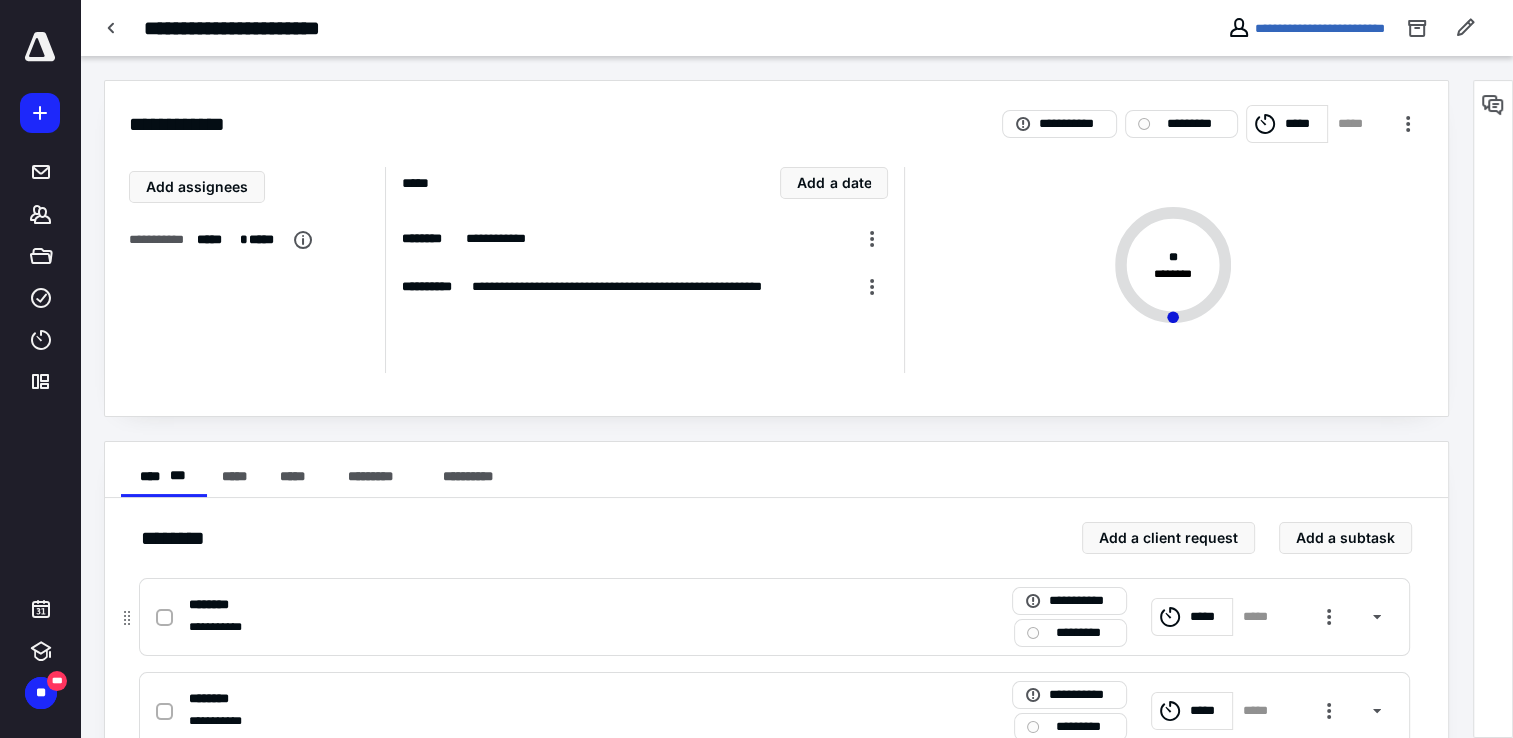 click on "*****" at bounding box center (1208, 617) 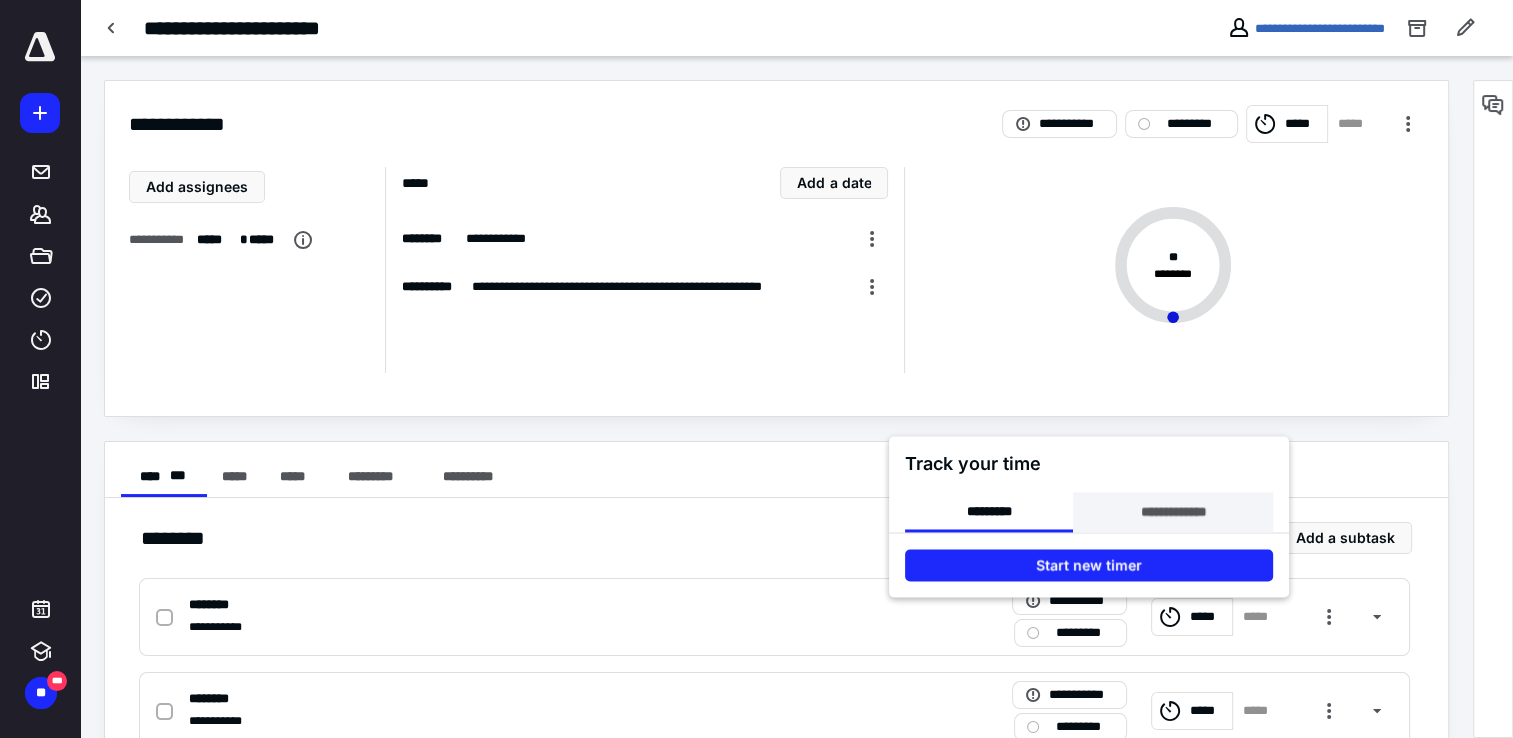 click on "**********" at bounding box center [1172, 512] 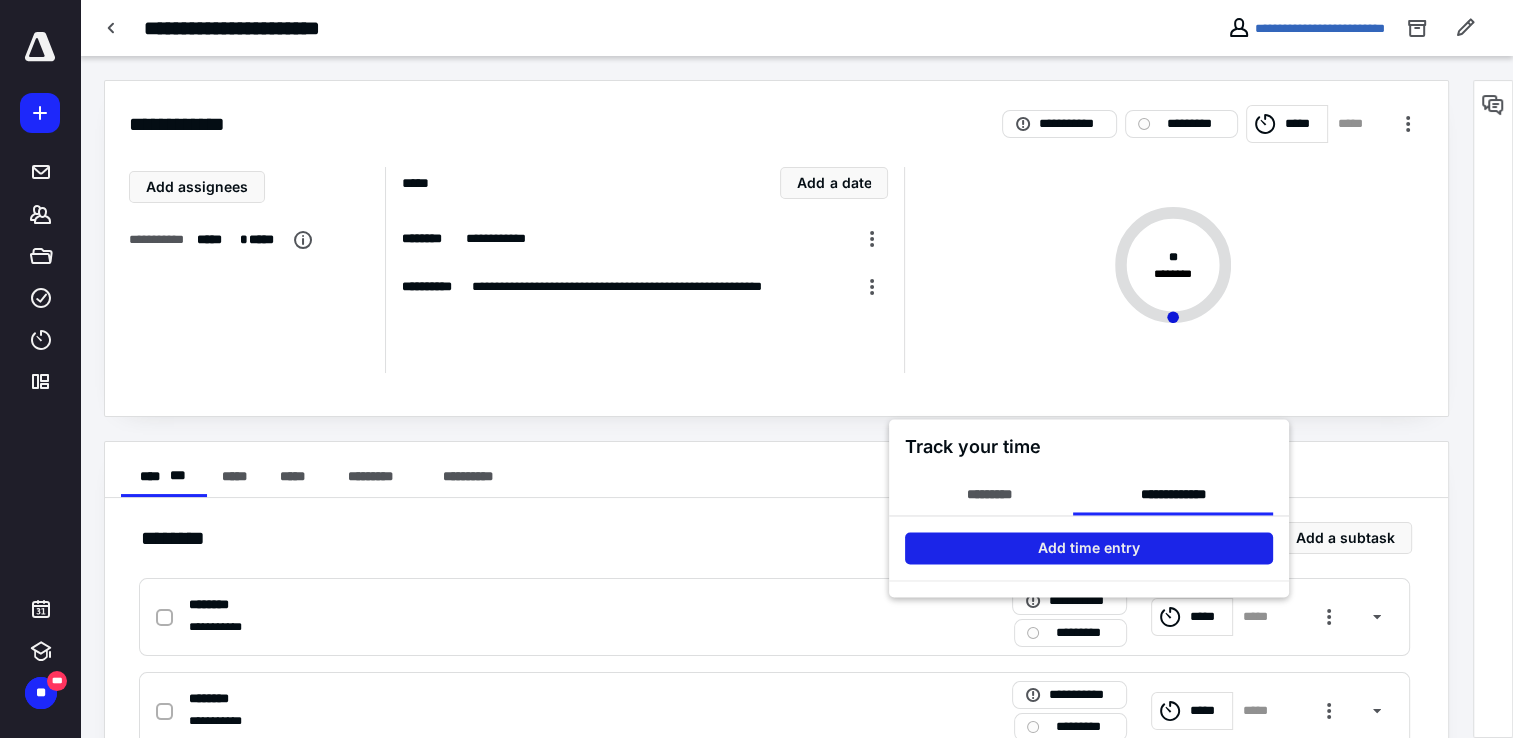 click on "Add time entry" at bounding box center (1089, 548) 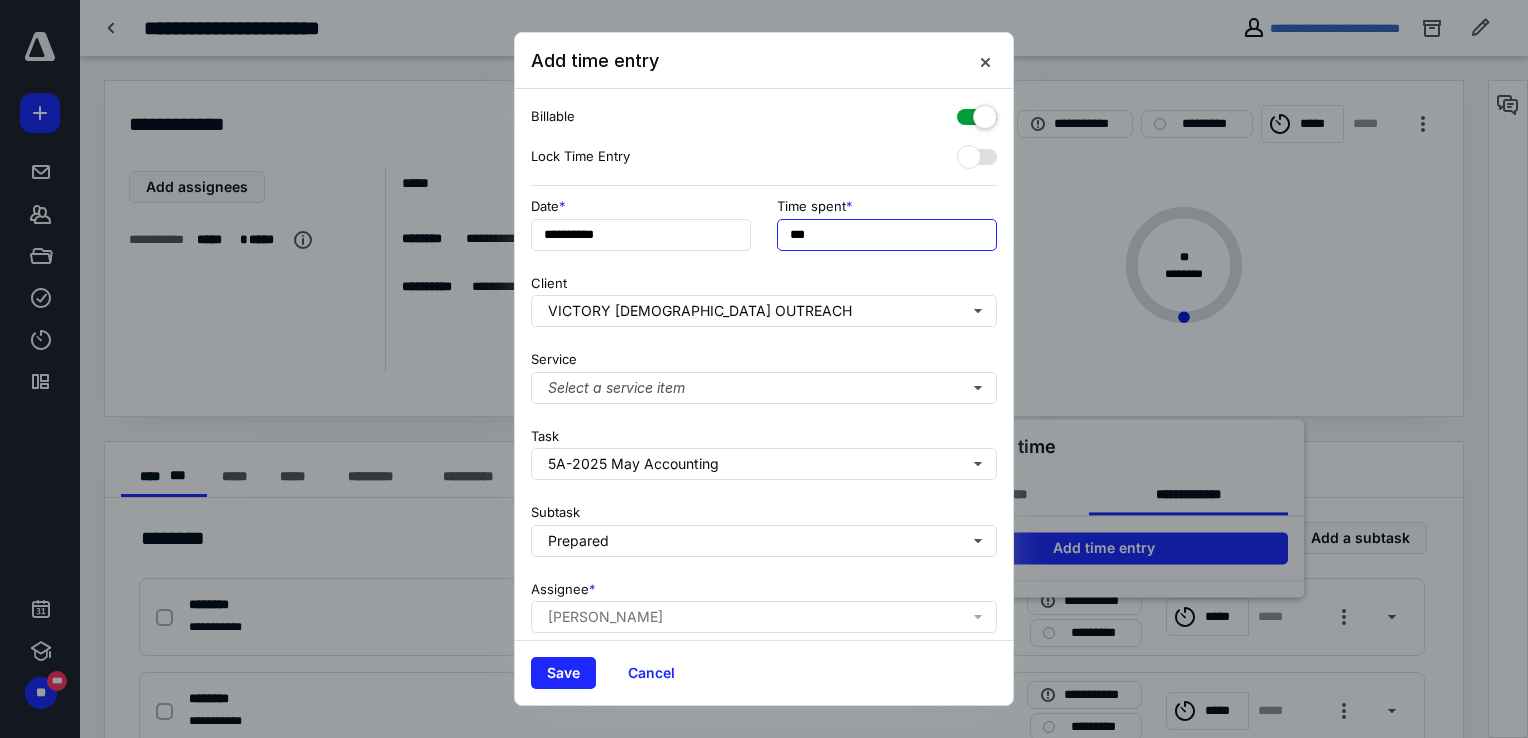 click on "***" at bounding box center (887, 235) 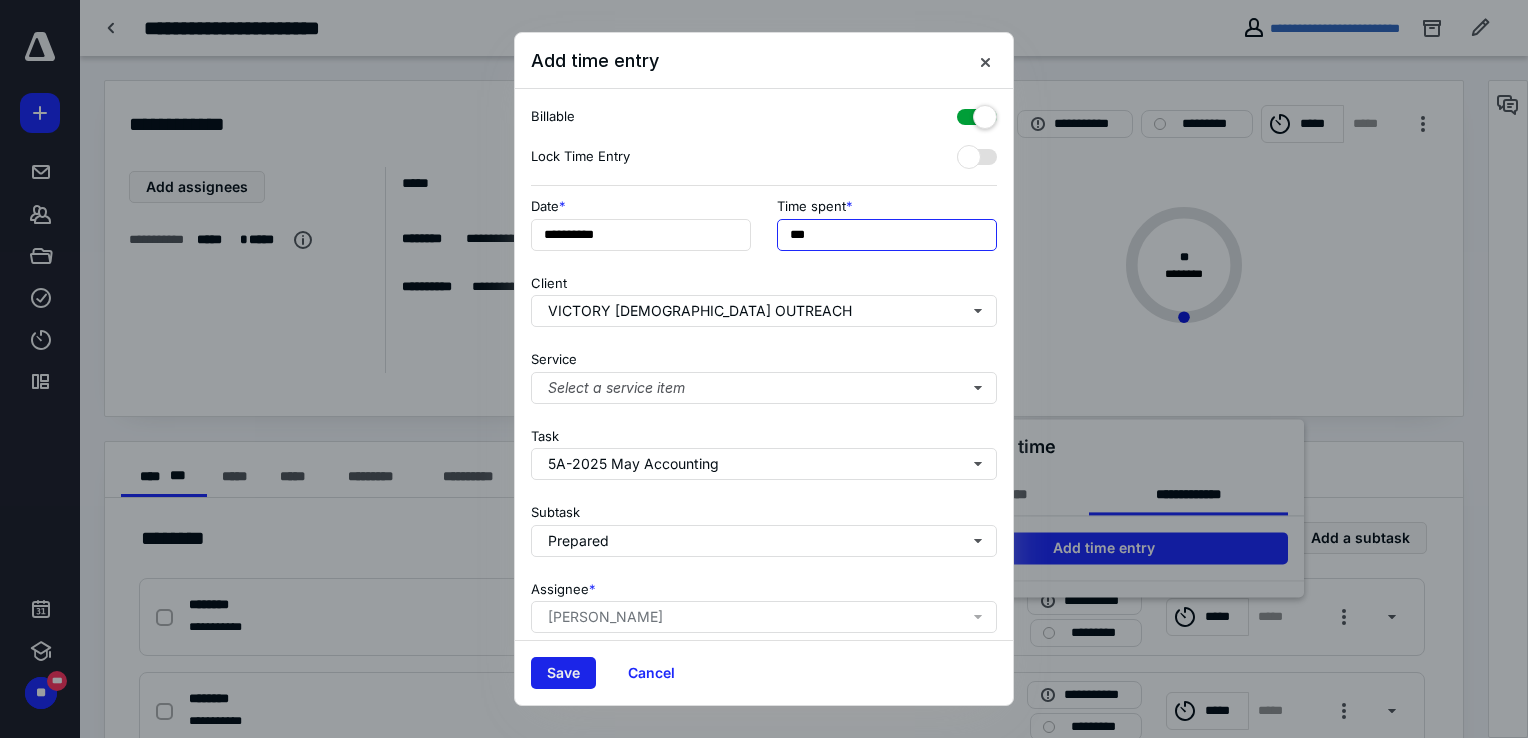 type on "***" 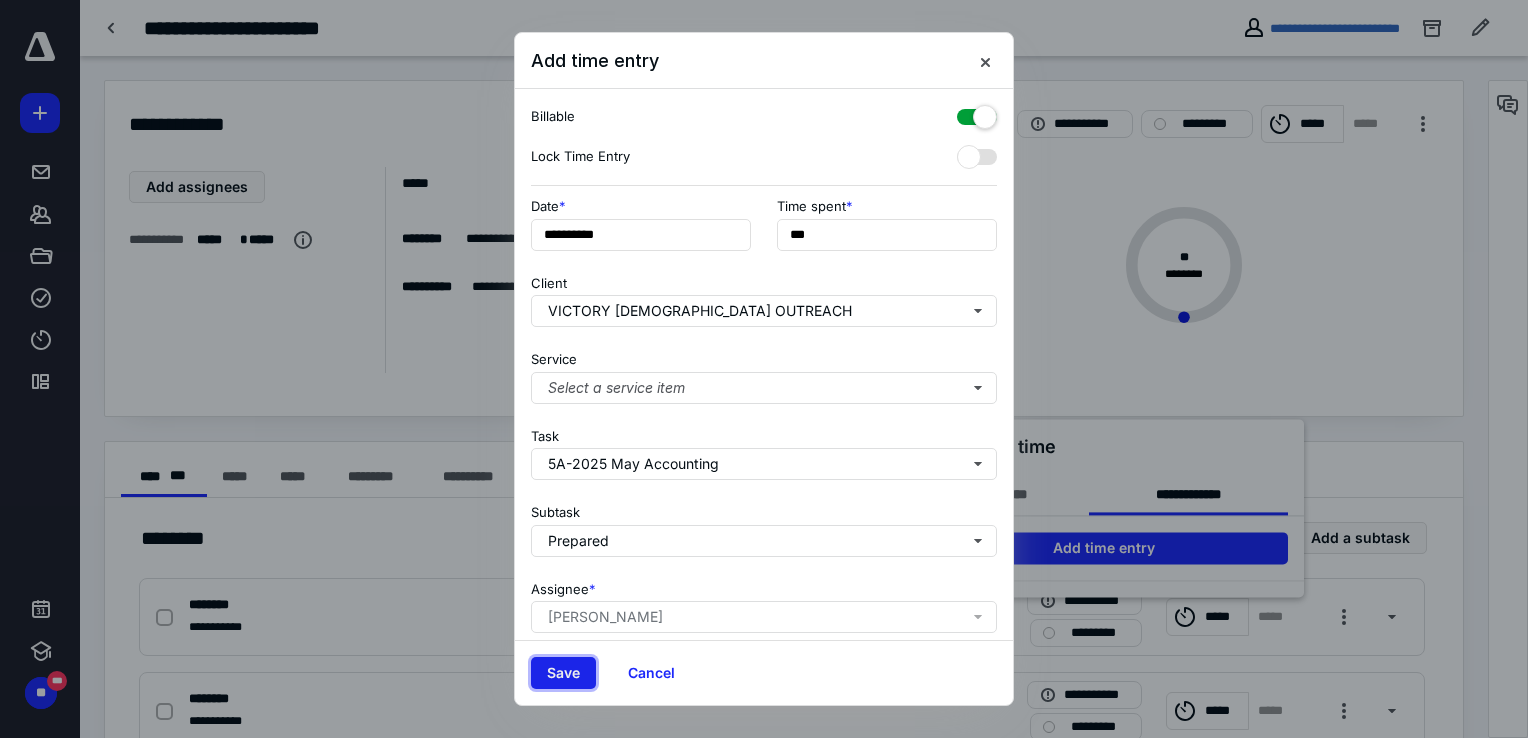 click on "Save" at bounding box center [563, 673] 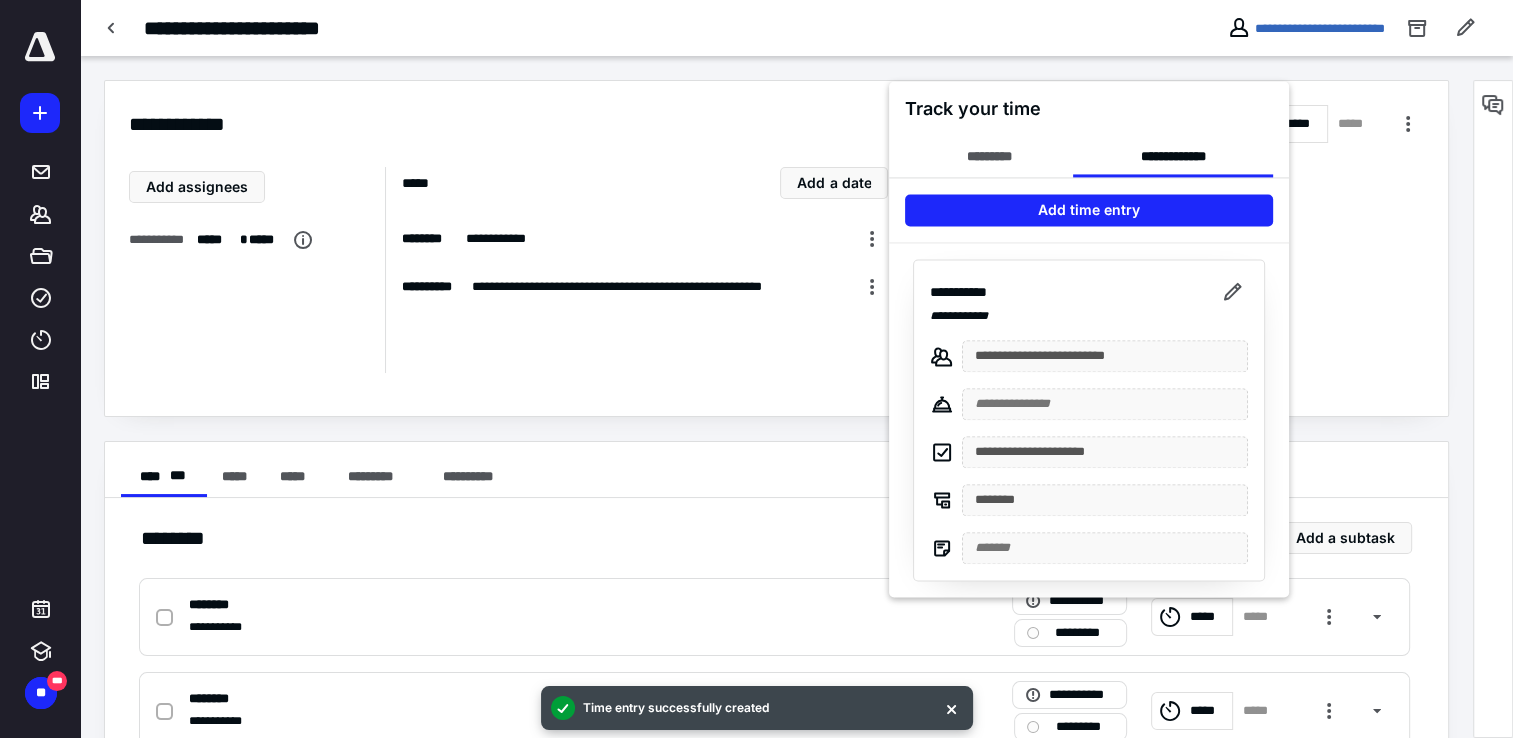 click at bounding box center [756, 369] 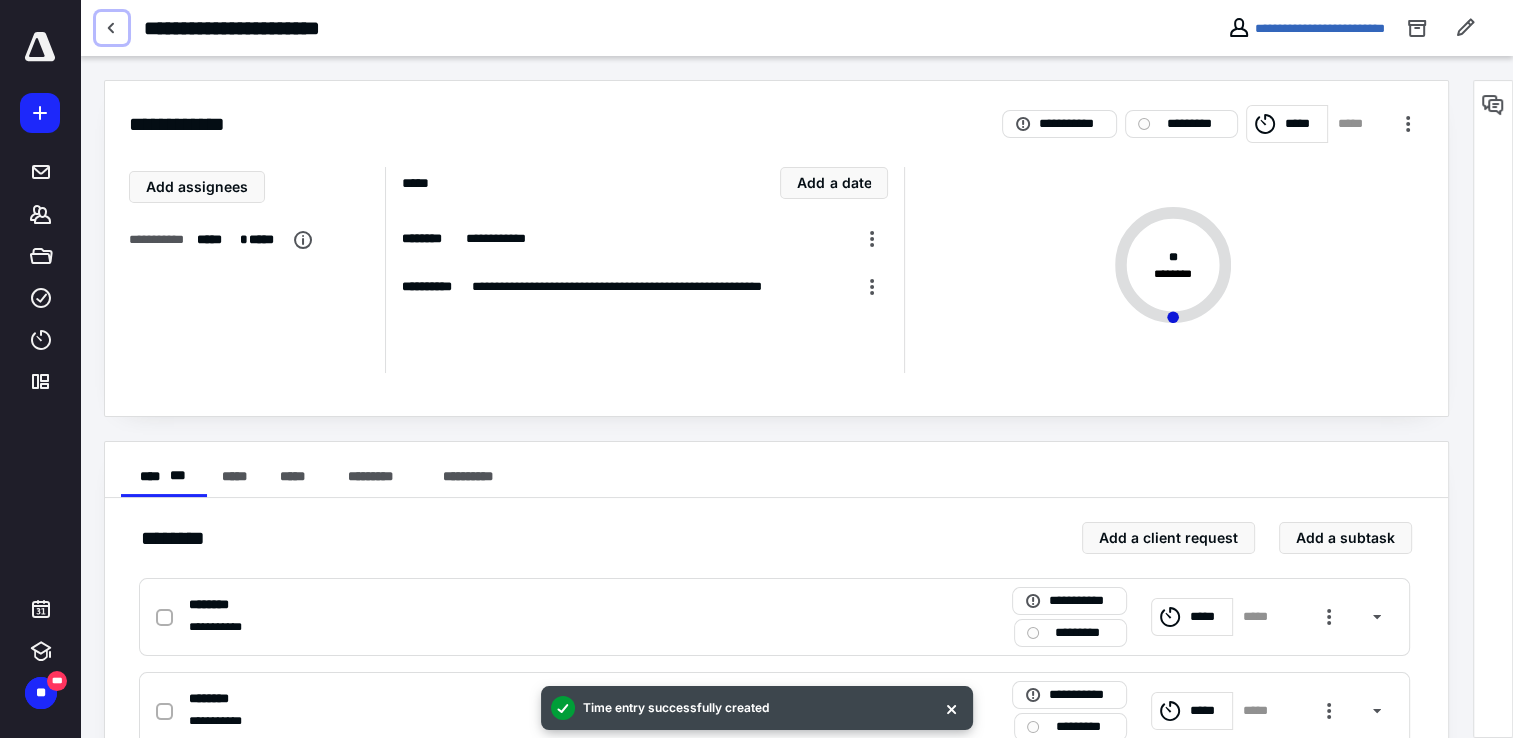 click at bounding box center (112, 28) 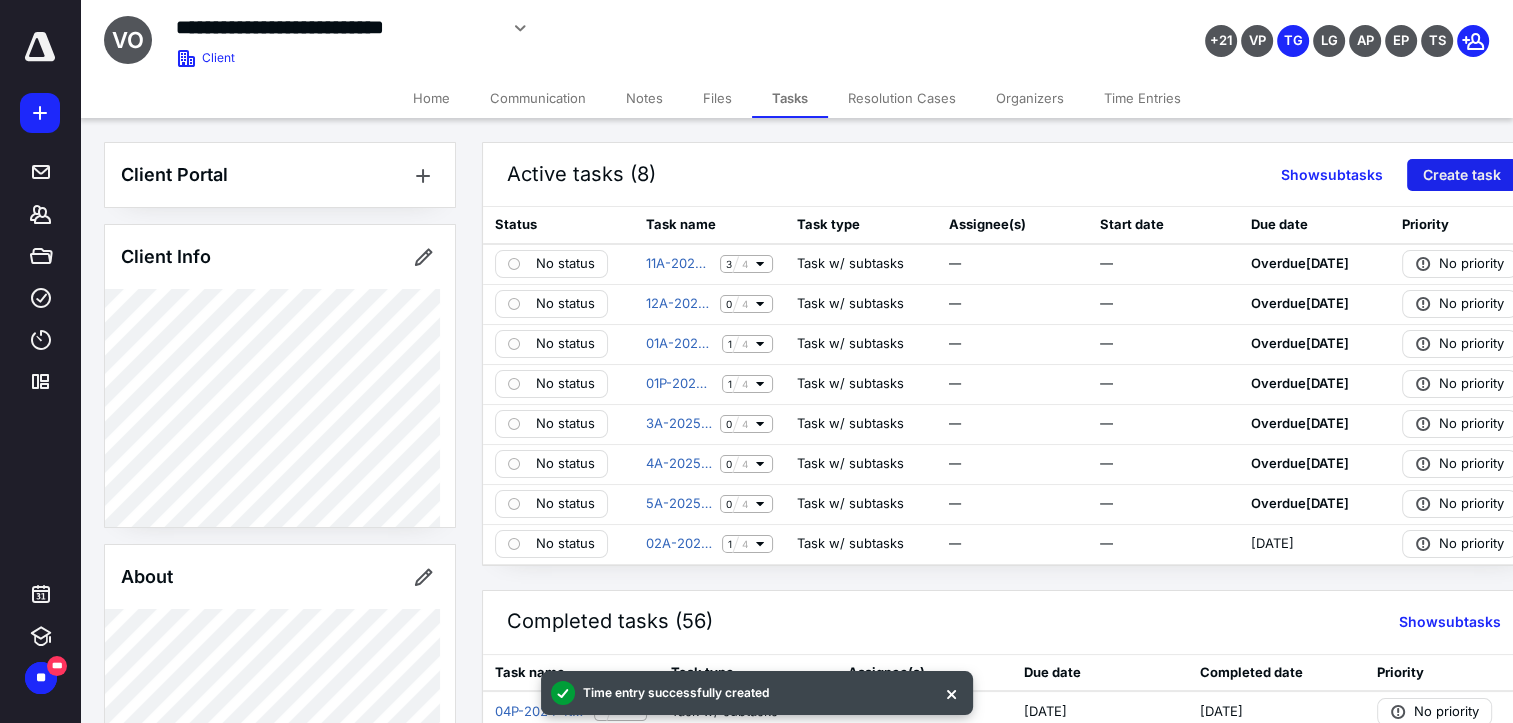 click on "Create task" at bounding box center [1462, 175] 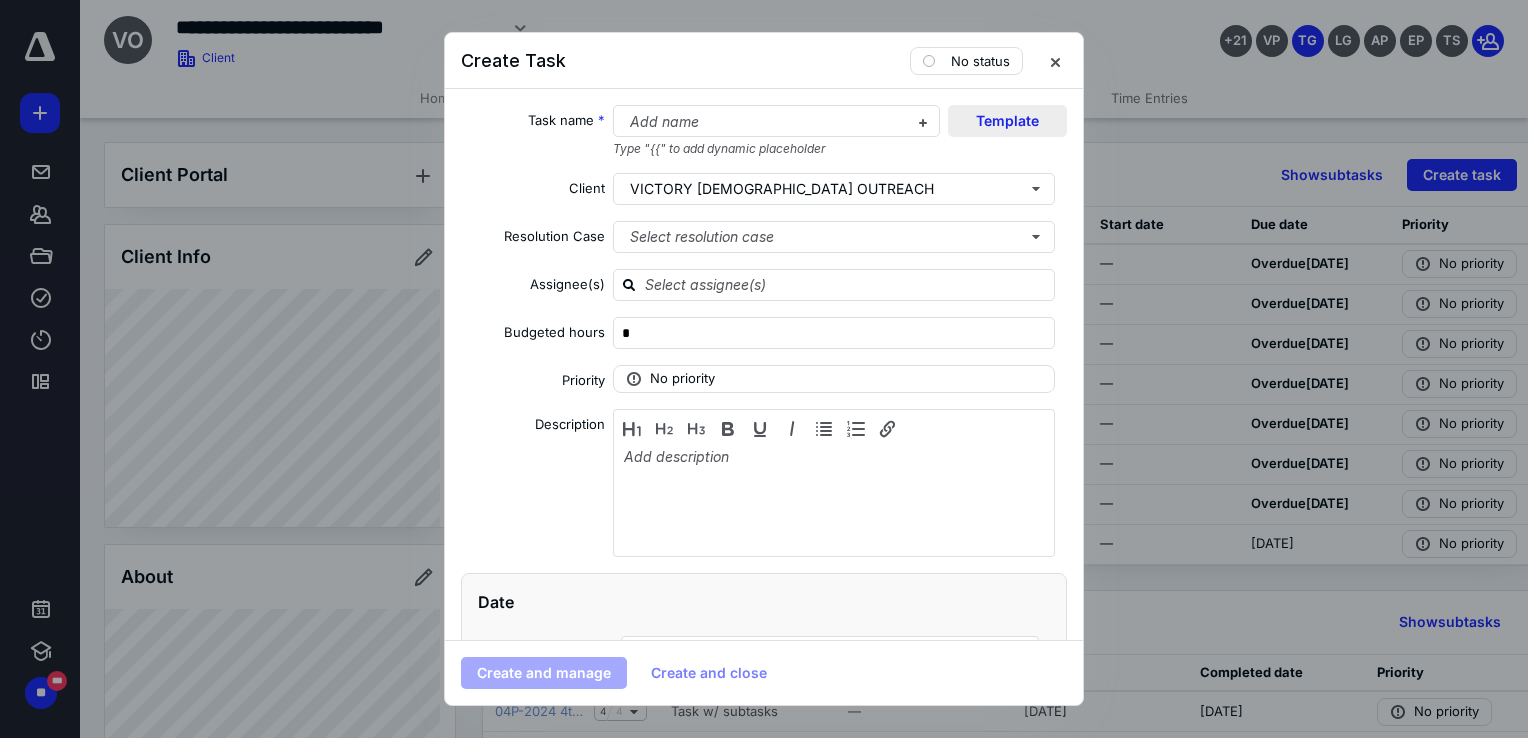 click on "Template" at bounding box center [1007, 121] 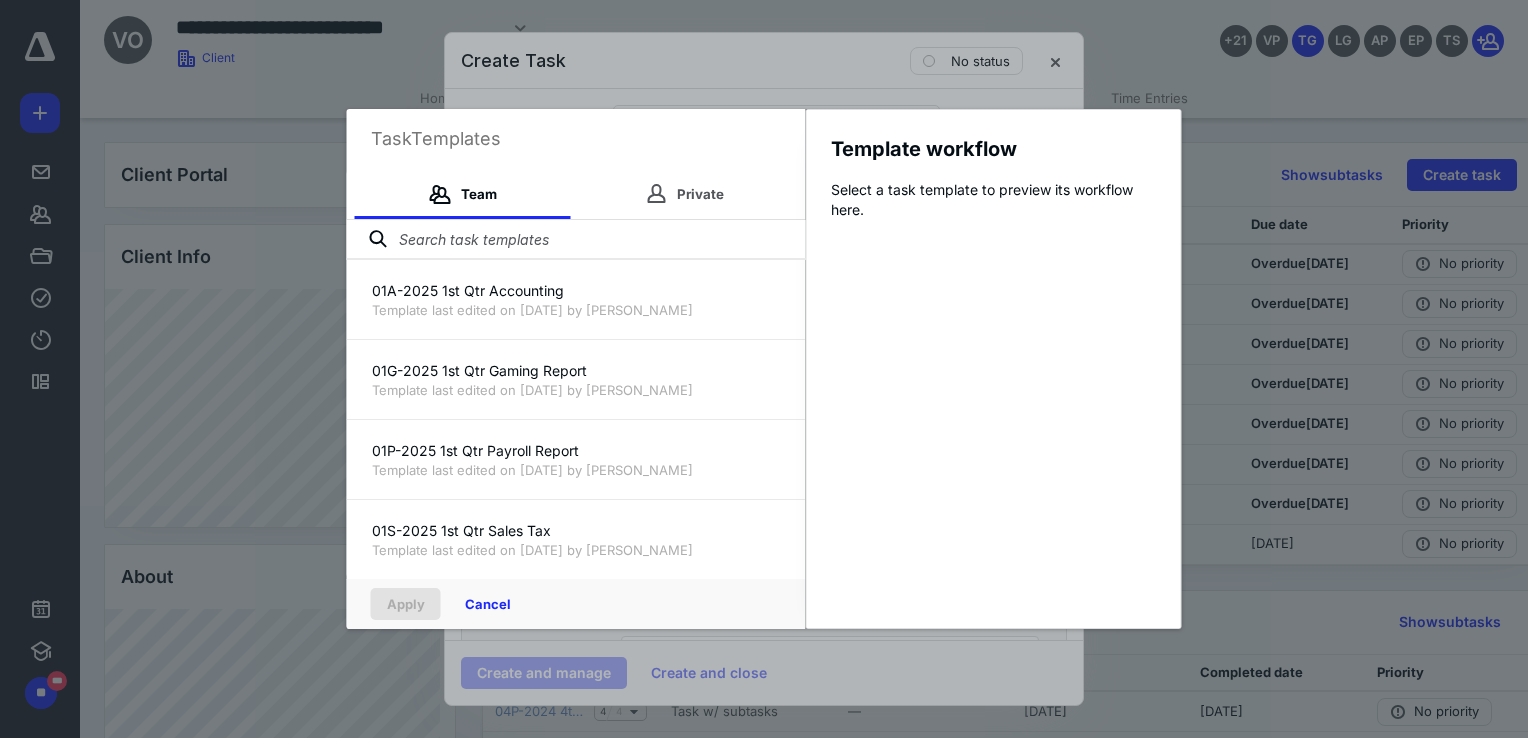 click at bounding box center [576, 240] 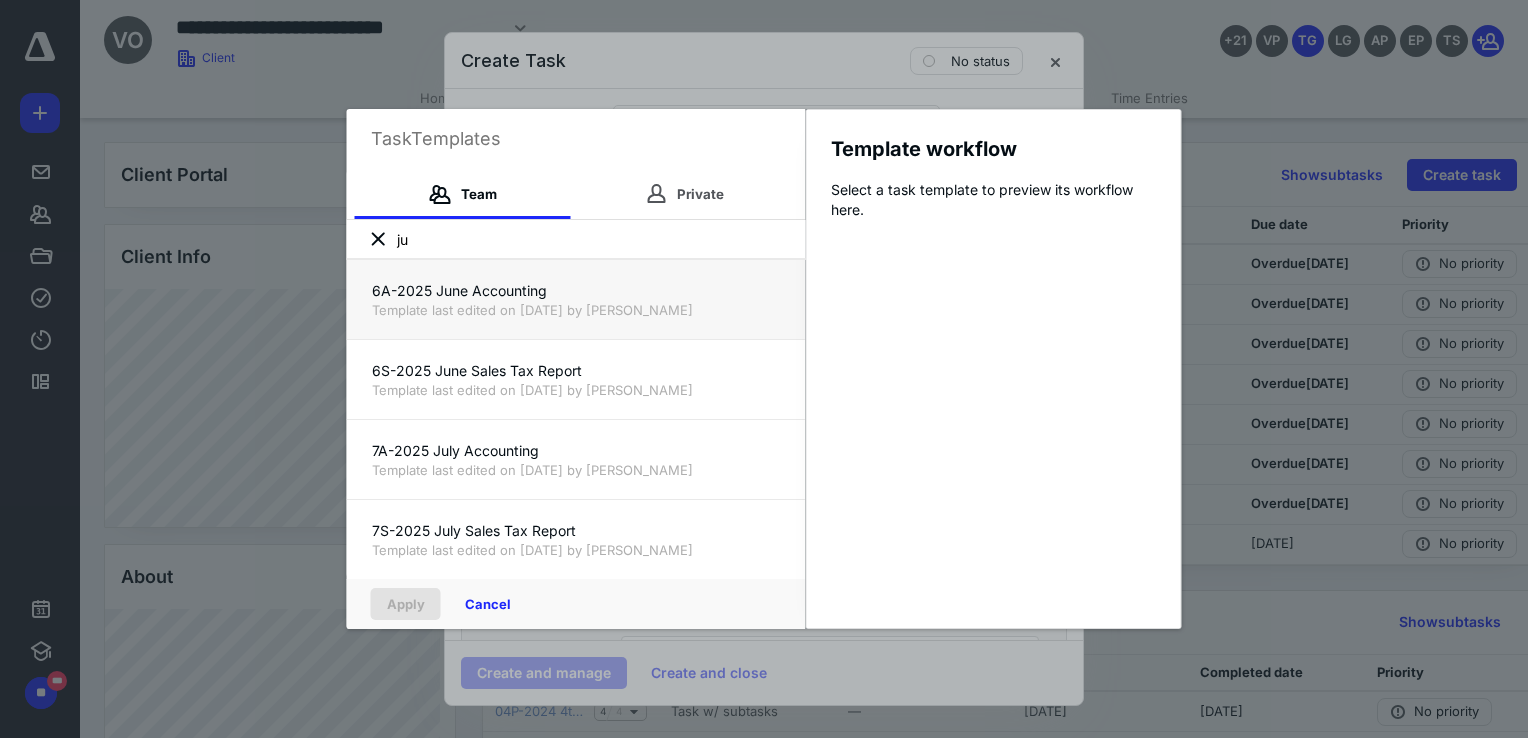 type on "ju" 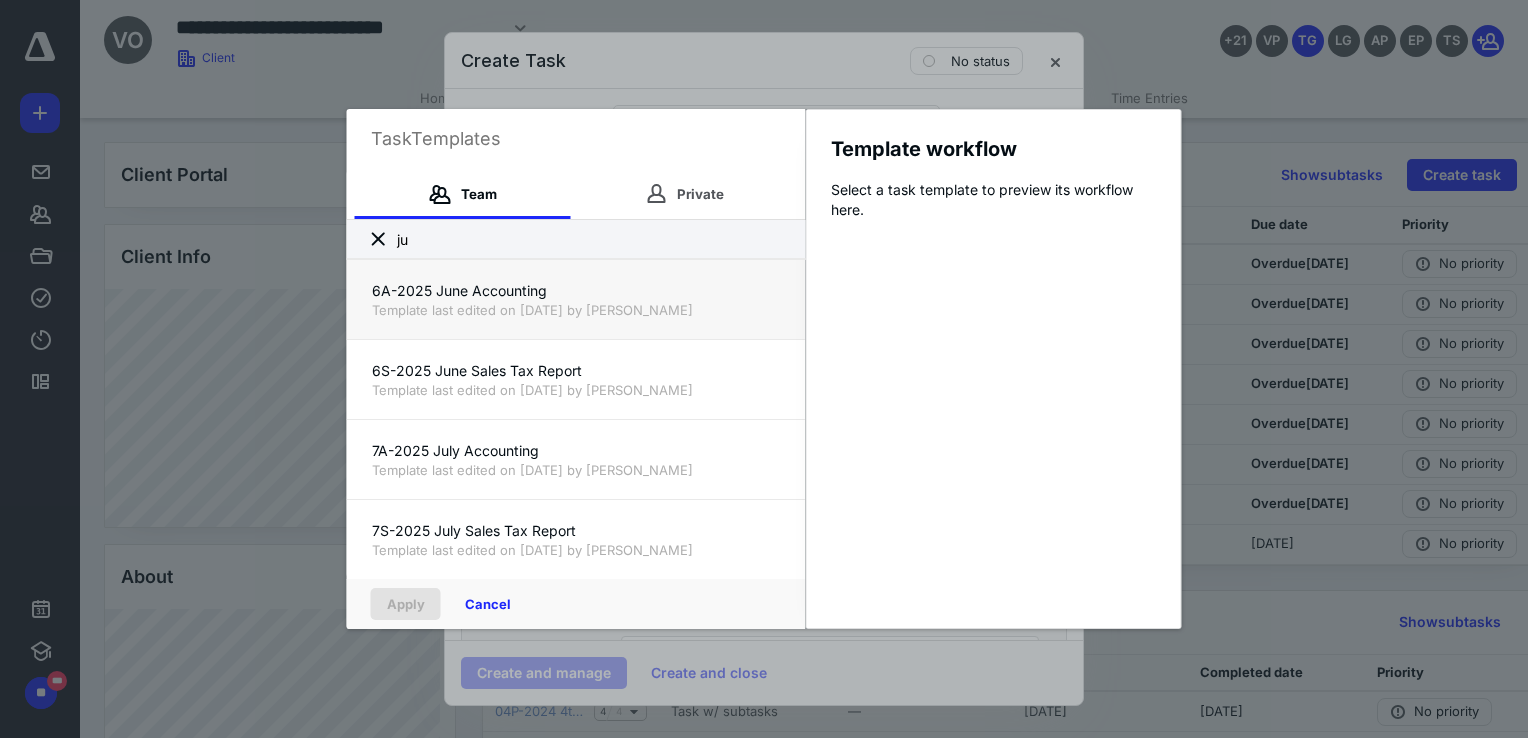click on "6A-2025 June Accounting" at bounding box center [576, 291] 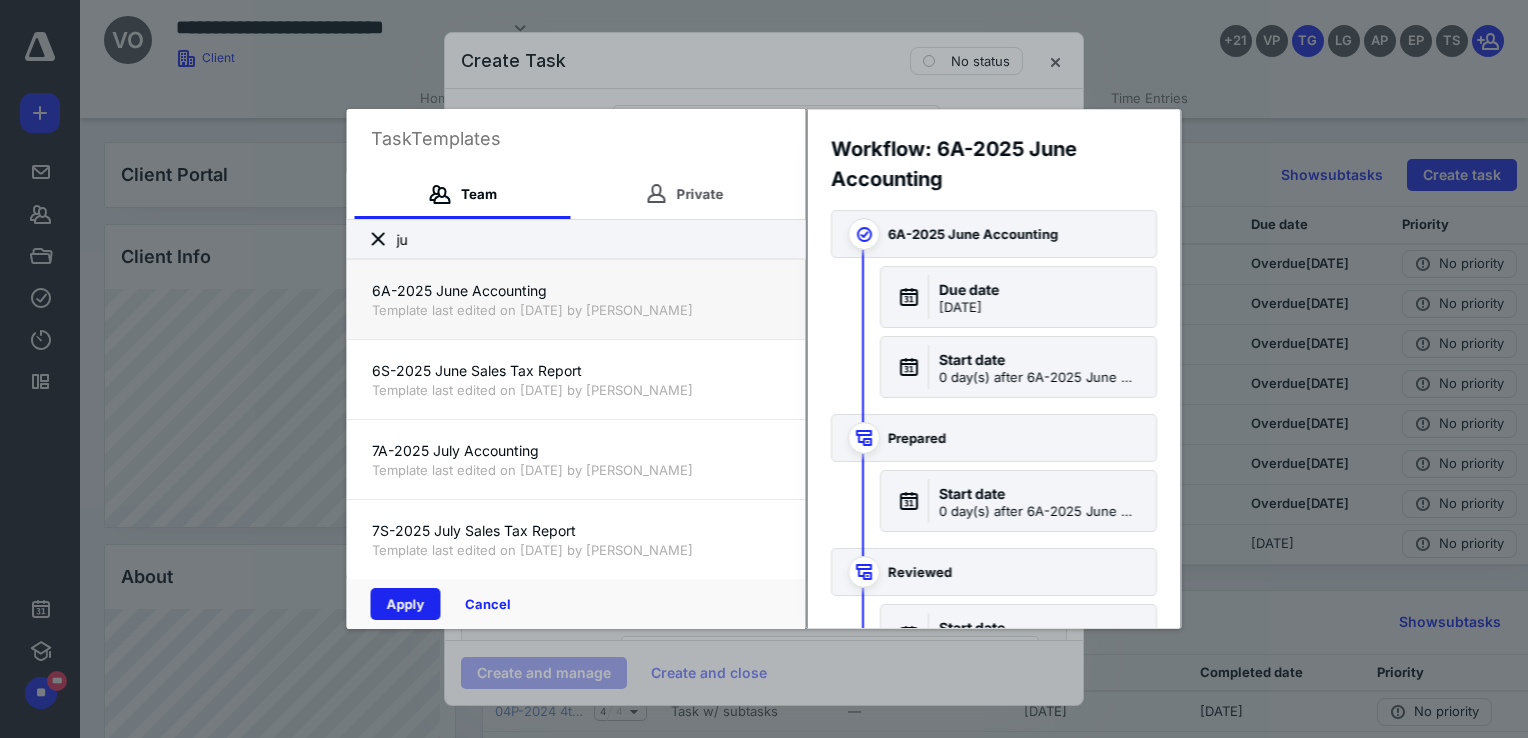 click on "Apply" at bounding box center [406, 604] 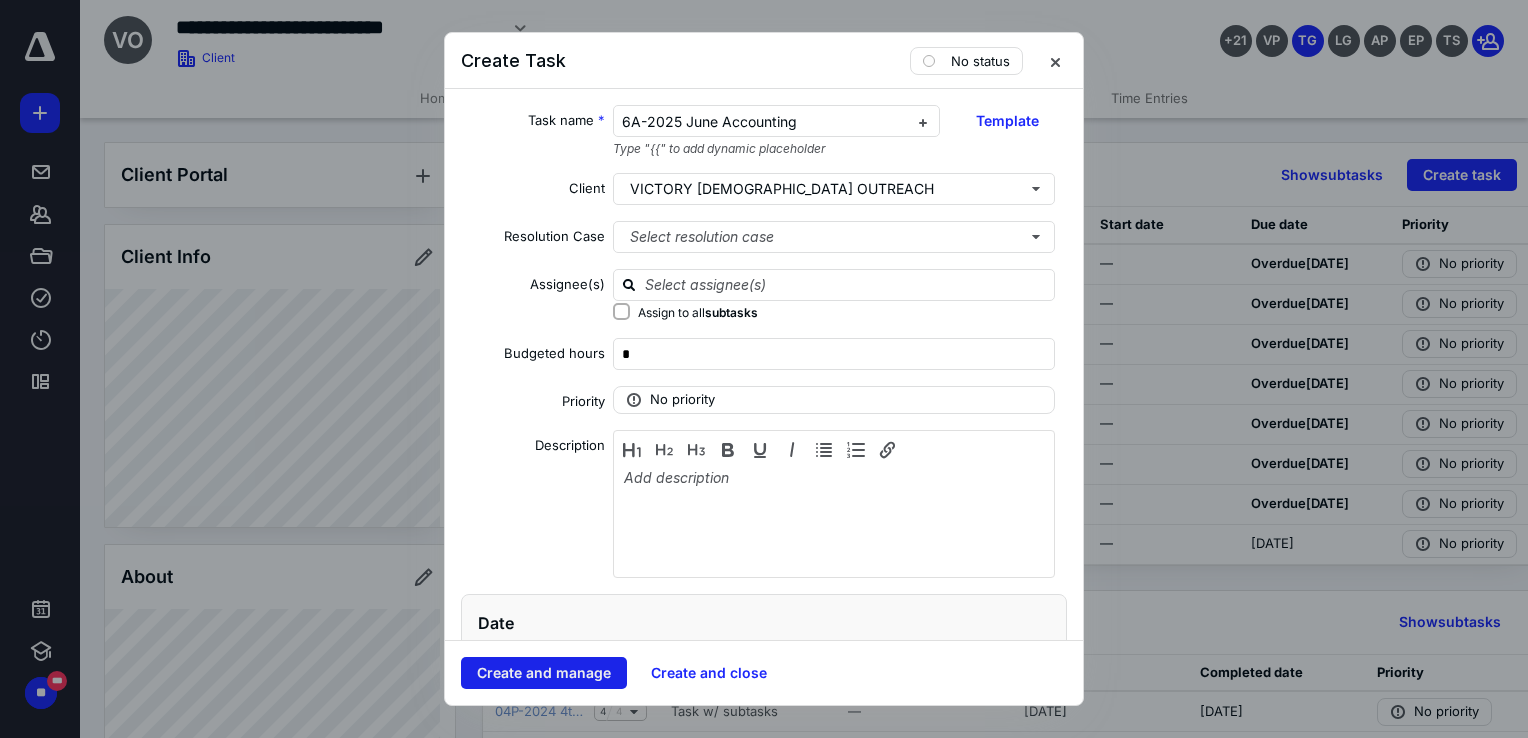 click on "Create and manage" at bounding box center (544, 673) 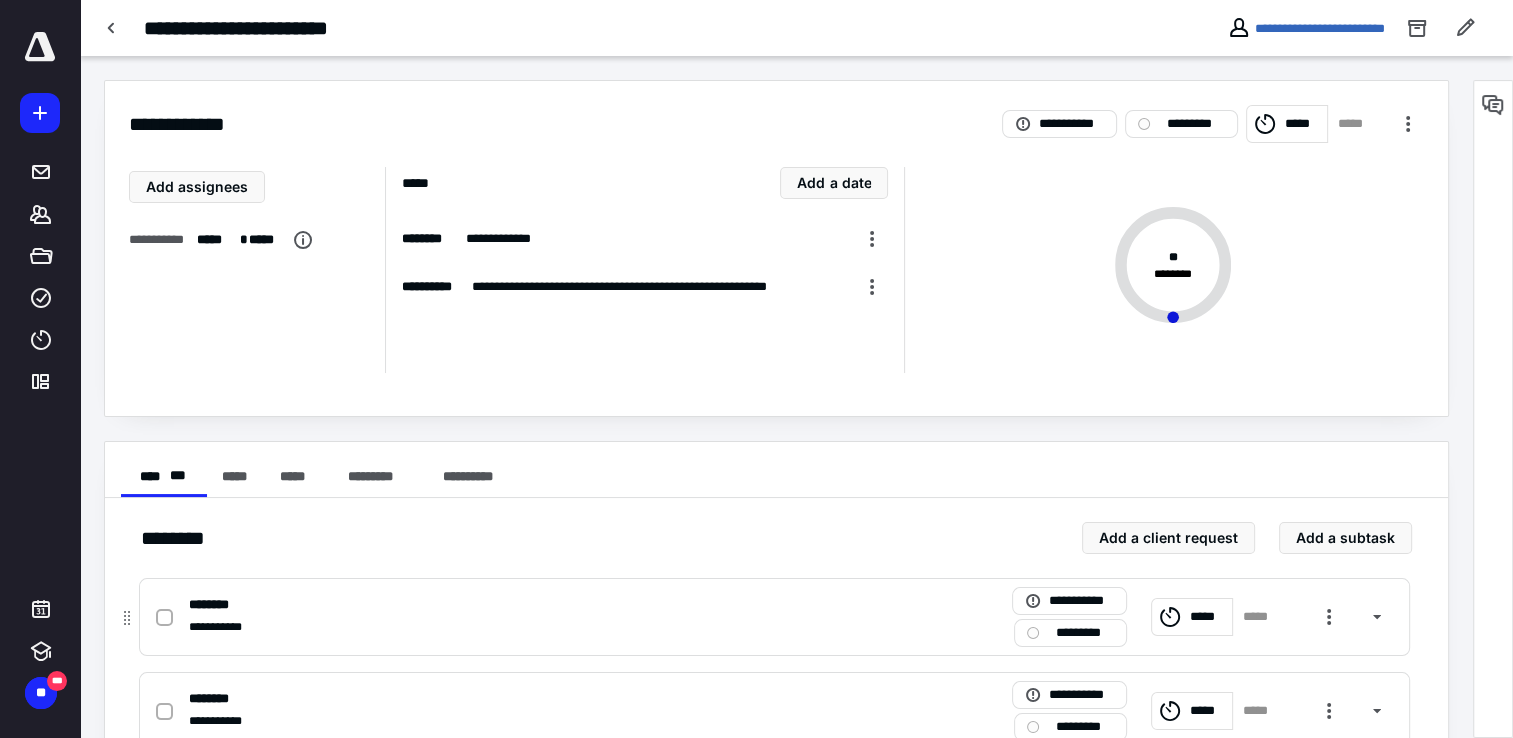 click on "*****" at bounding box center (1208, 617) 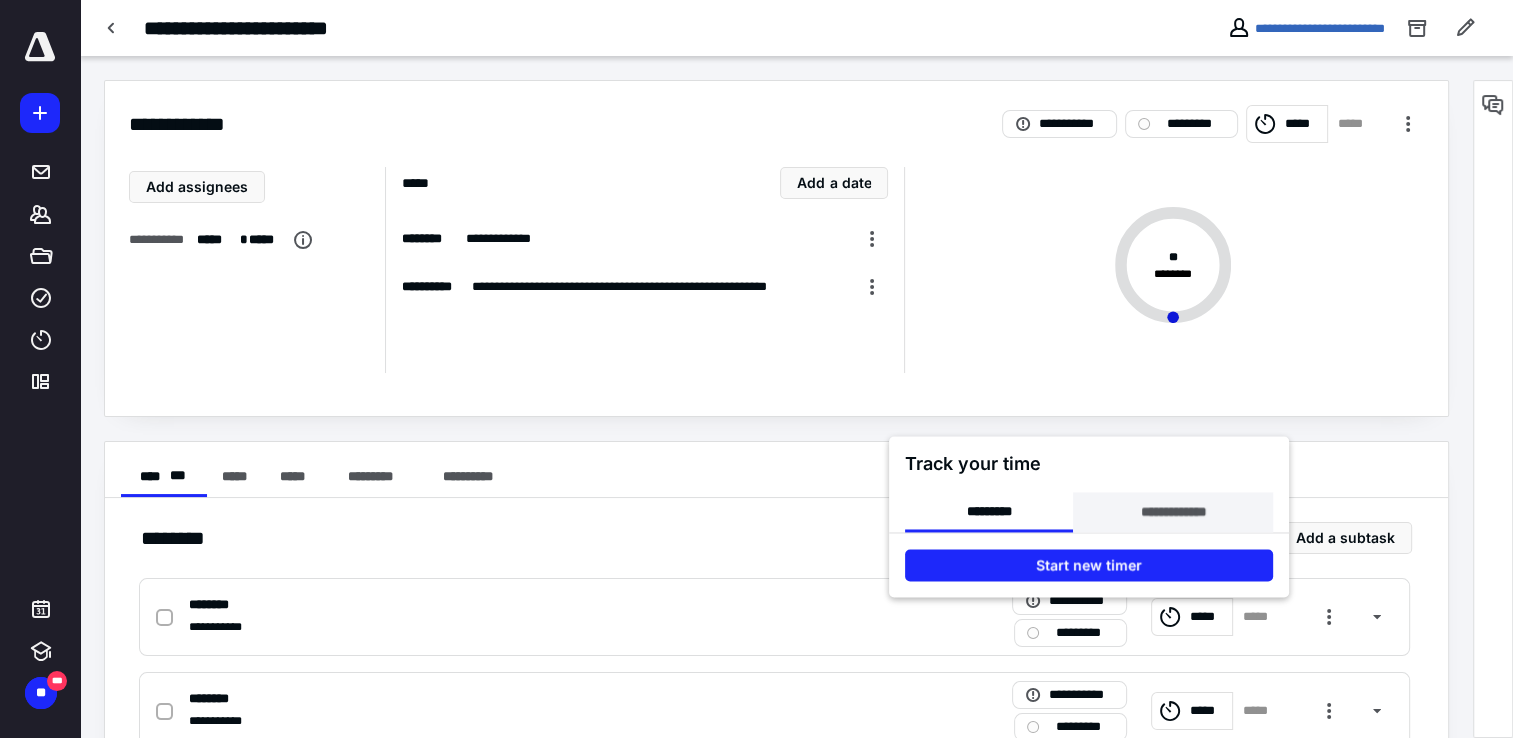 click on "**********" at bounding box center (1172, 512) 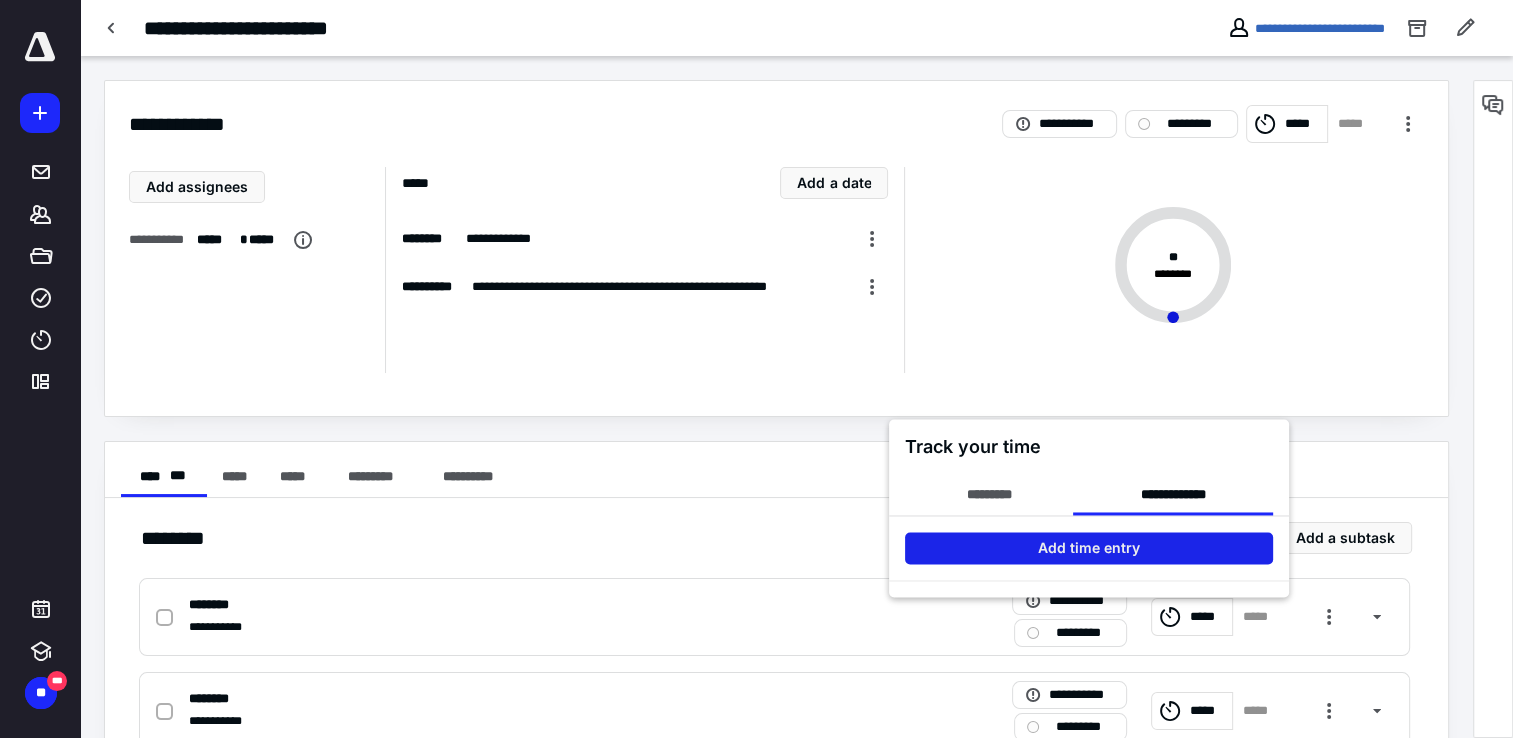 click on "Add time entry" at bounding box center (1089, 548) 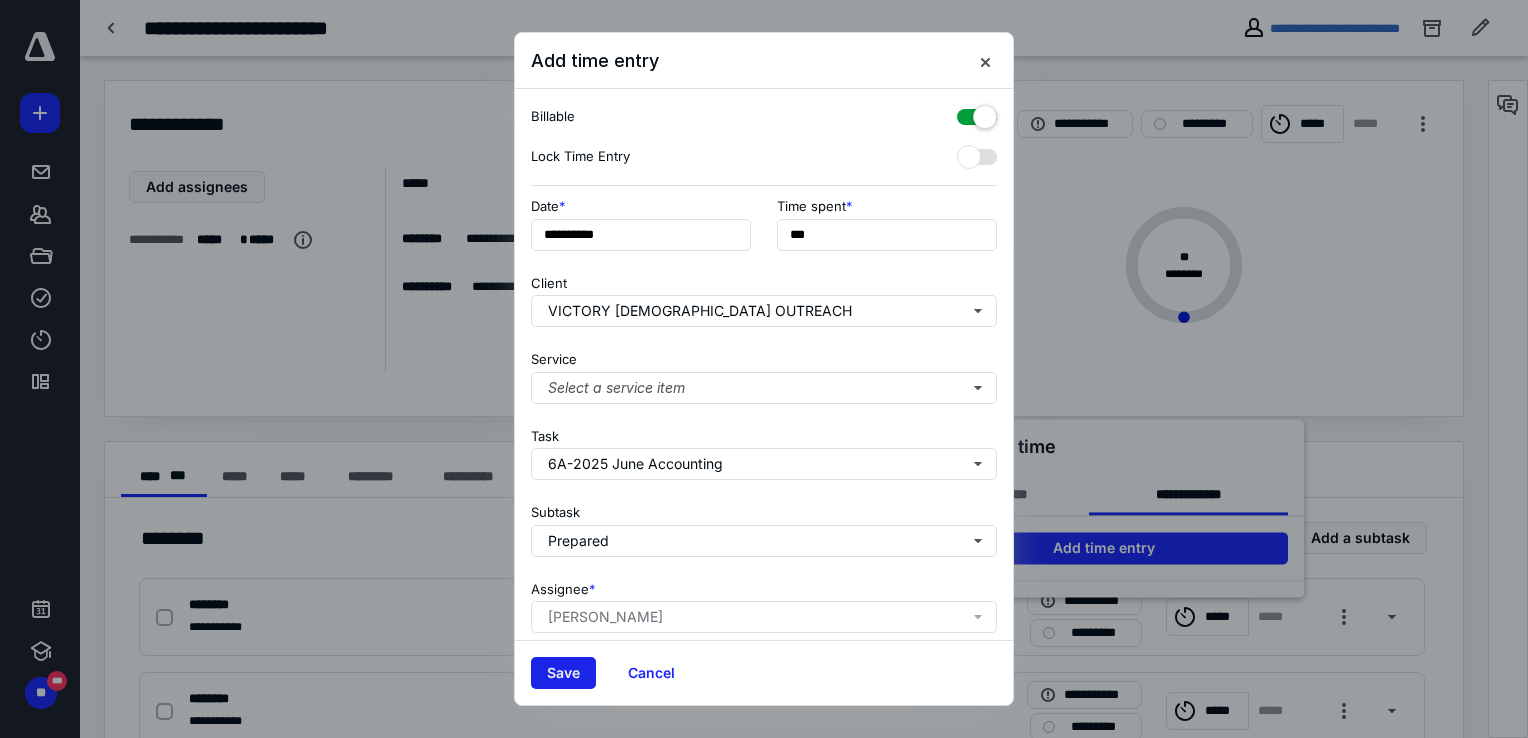 click on "Save" at bounding box center [563, 673] 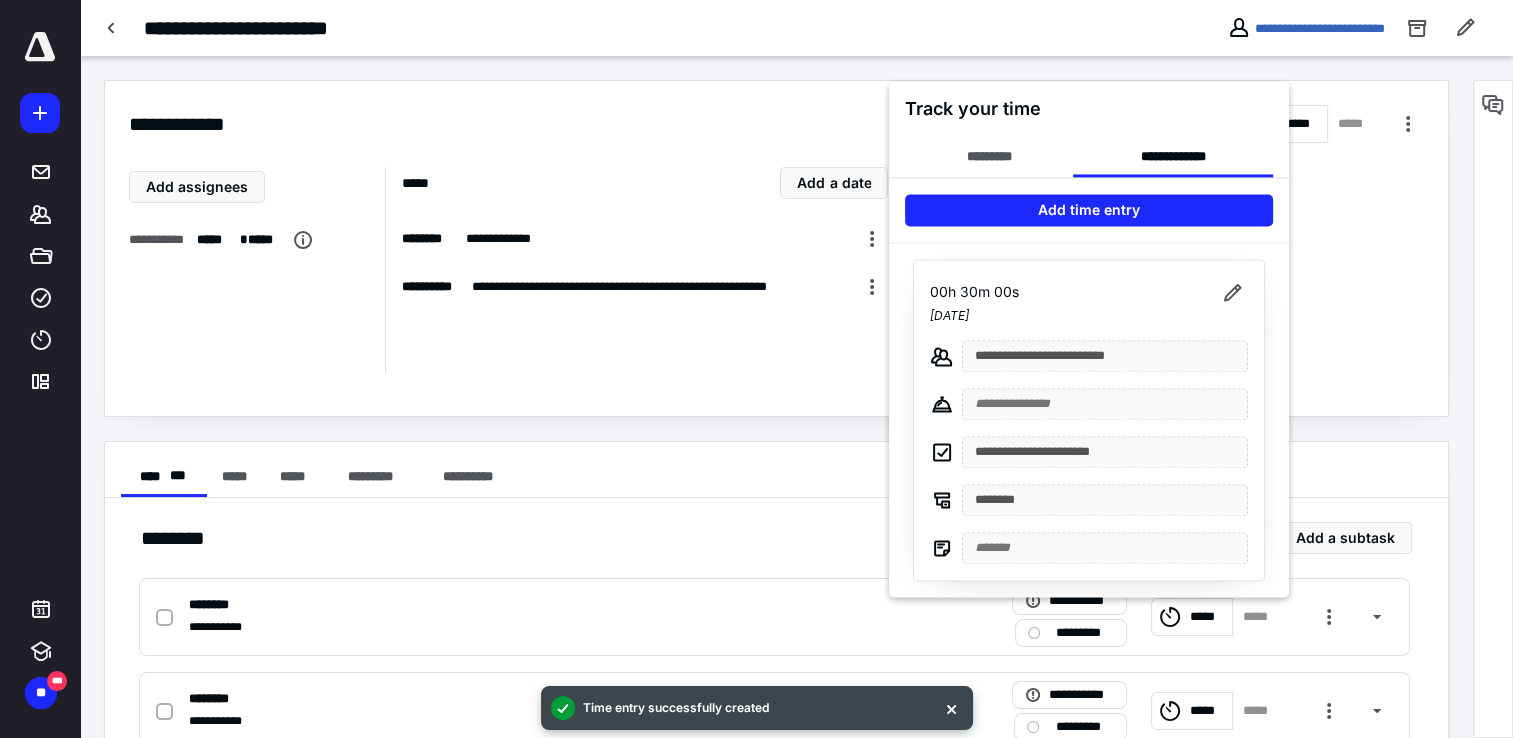 click at bounding box center (756, 369) 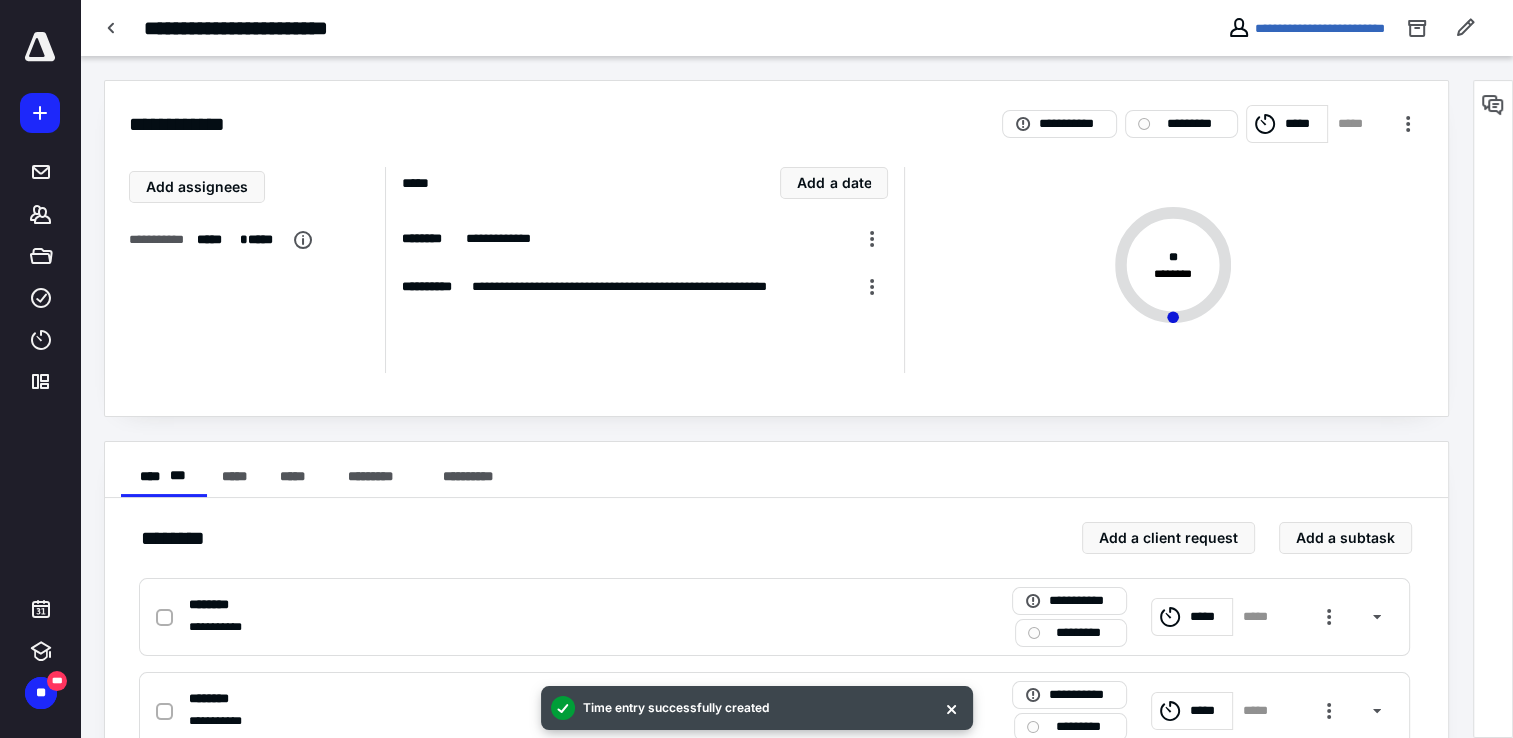 click at bounding box center (112, 28) 